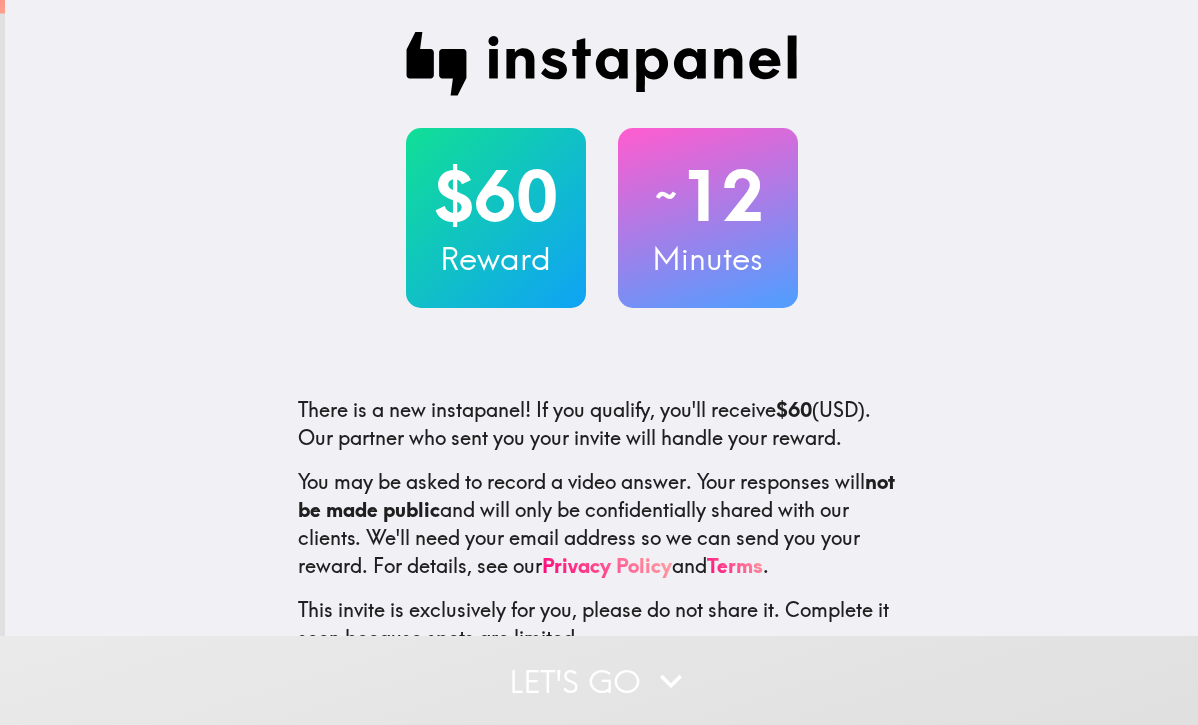 scroll, scrollTop: 0, scrollLeft: 0, axis: both 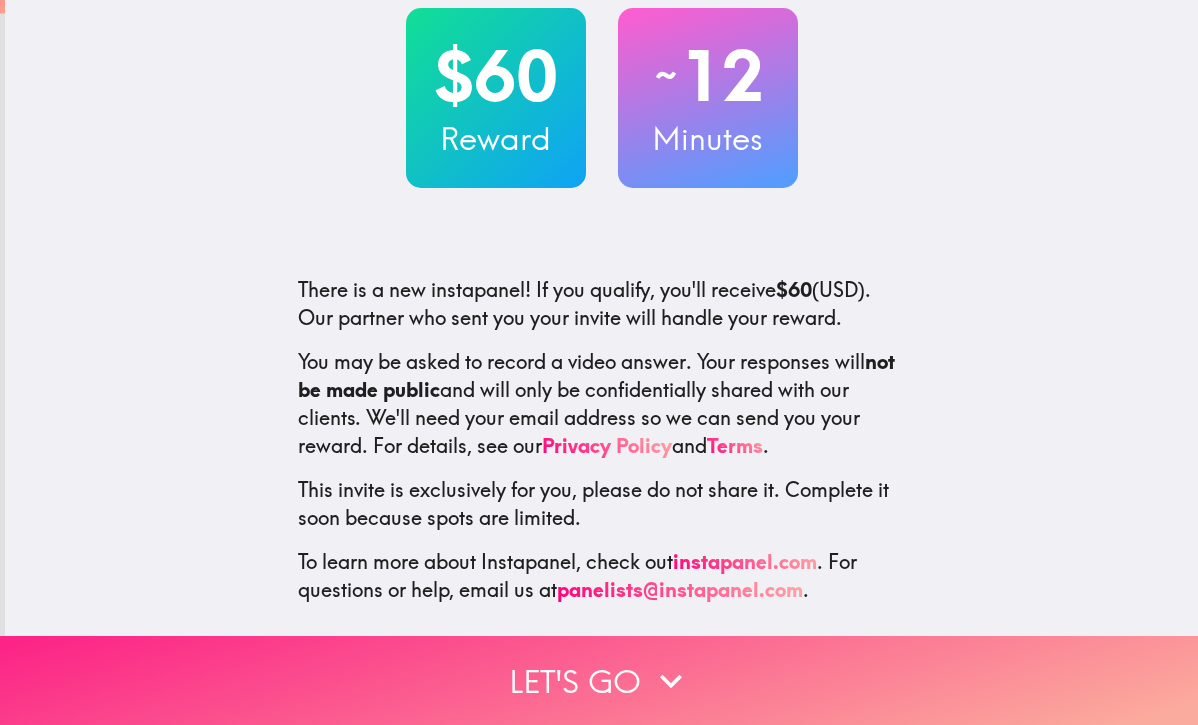 click on "Let's go" at bounding box center [599, 680] 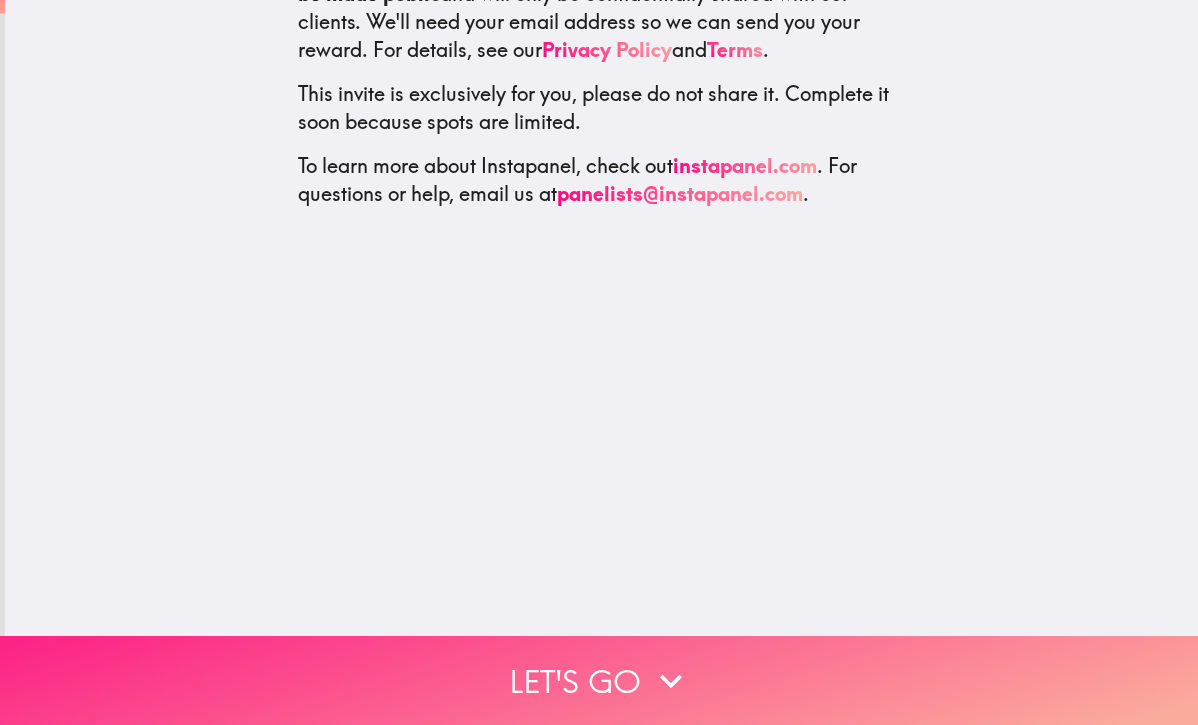 scroll, scrollTop: 0, scrollLeft: 0, axis: both 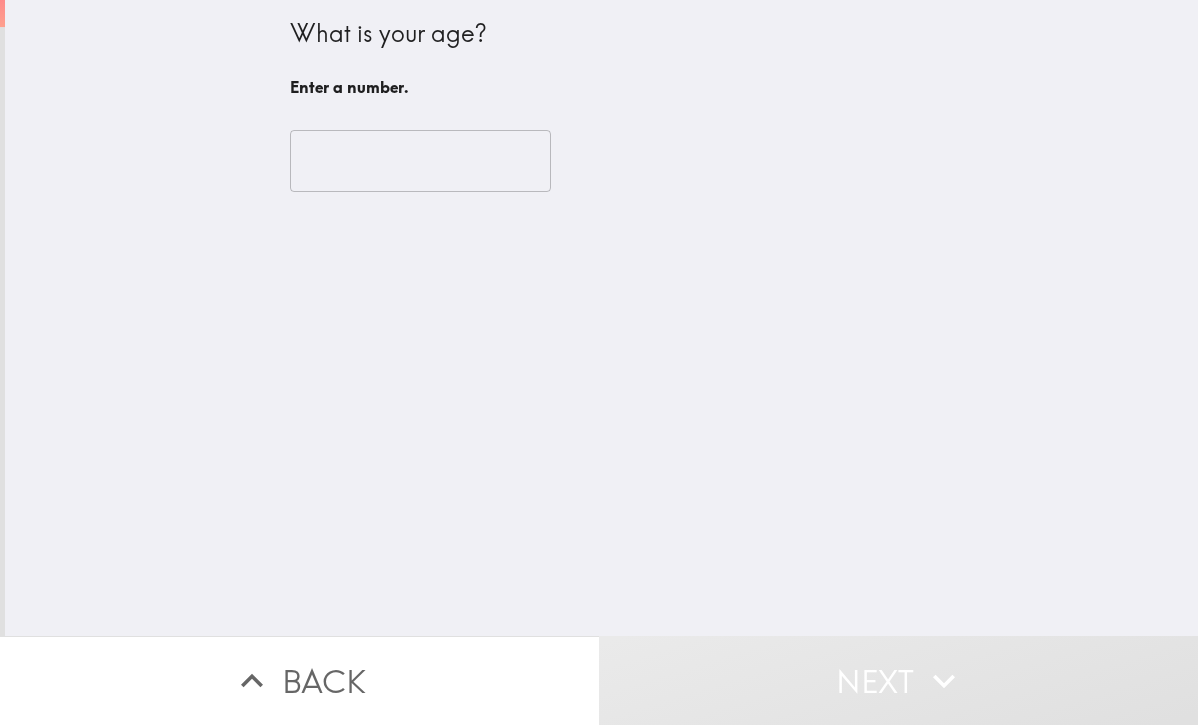 click at bounding box center [420, 161] 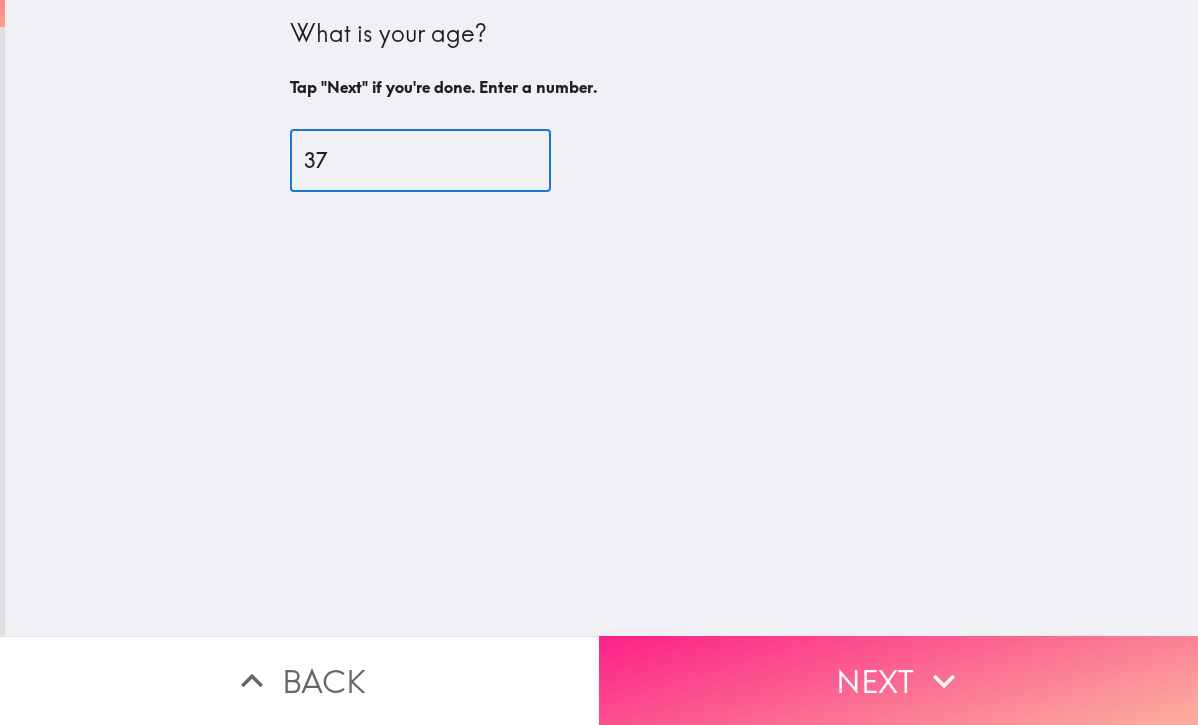 type on "37" 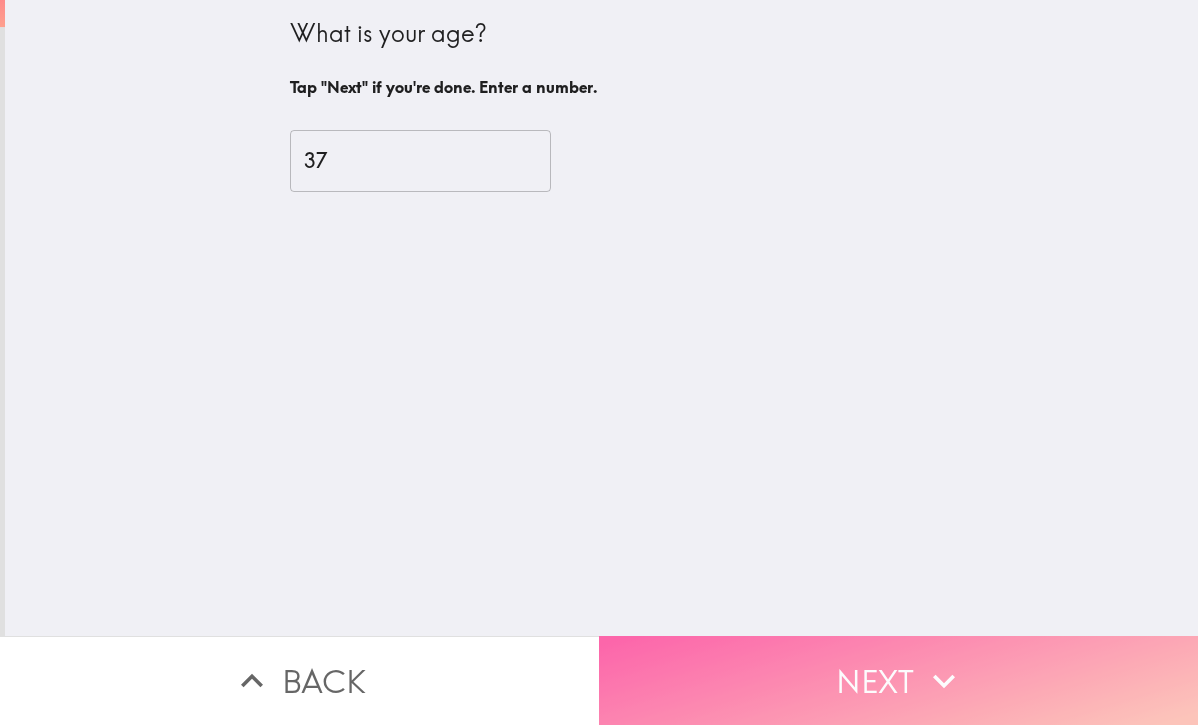 click on "Next" at bounding box center [898, 680] 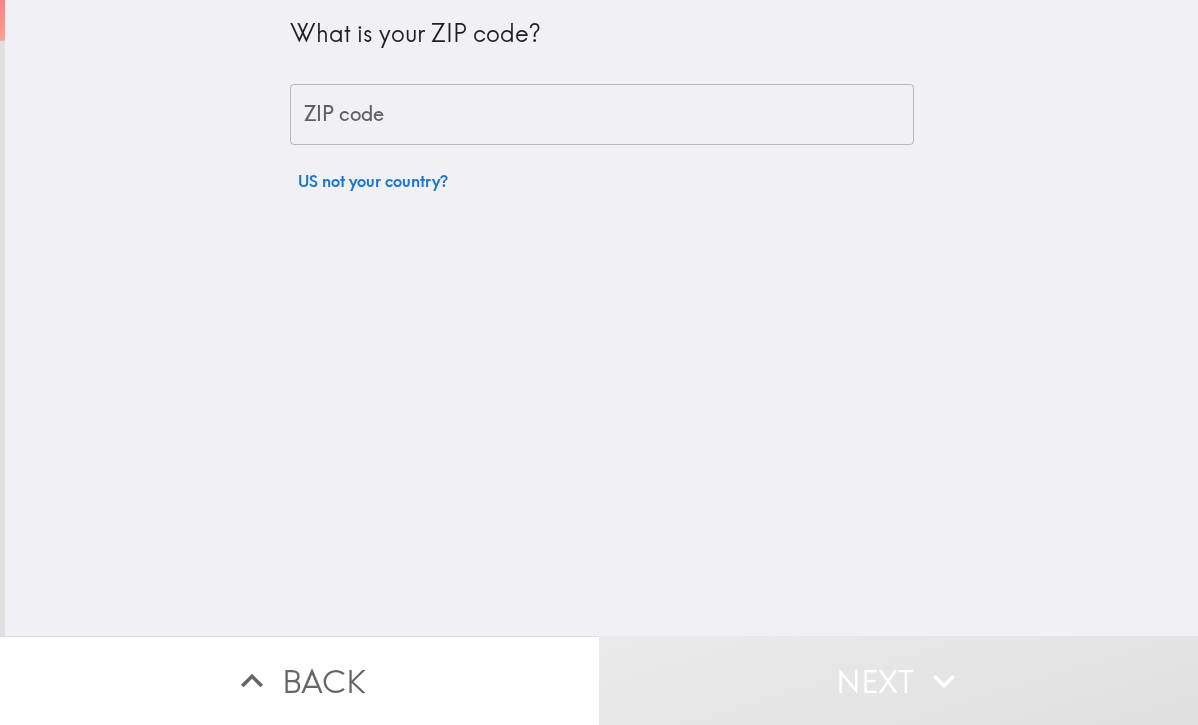 click on "ZIP code" at bounding box center (602, 115) 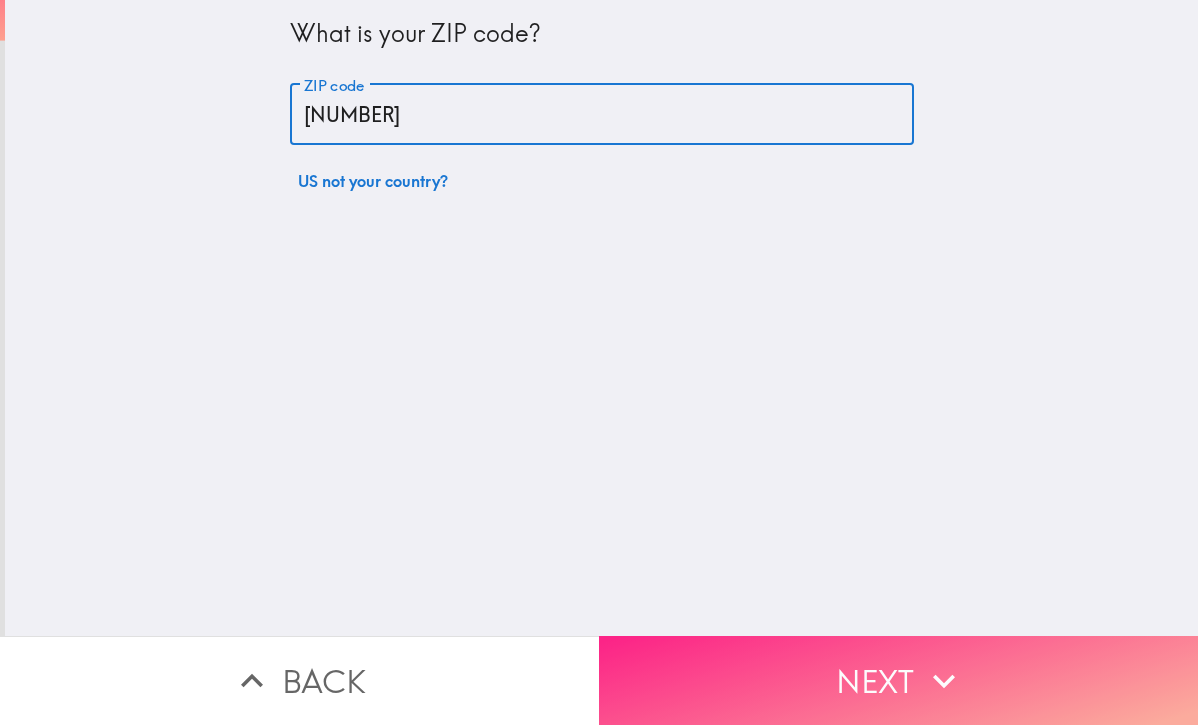 type on "[NUMBER]" 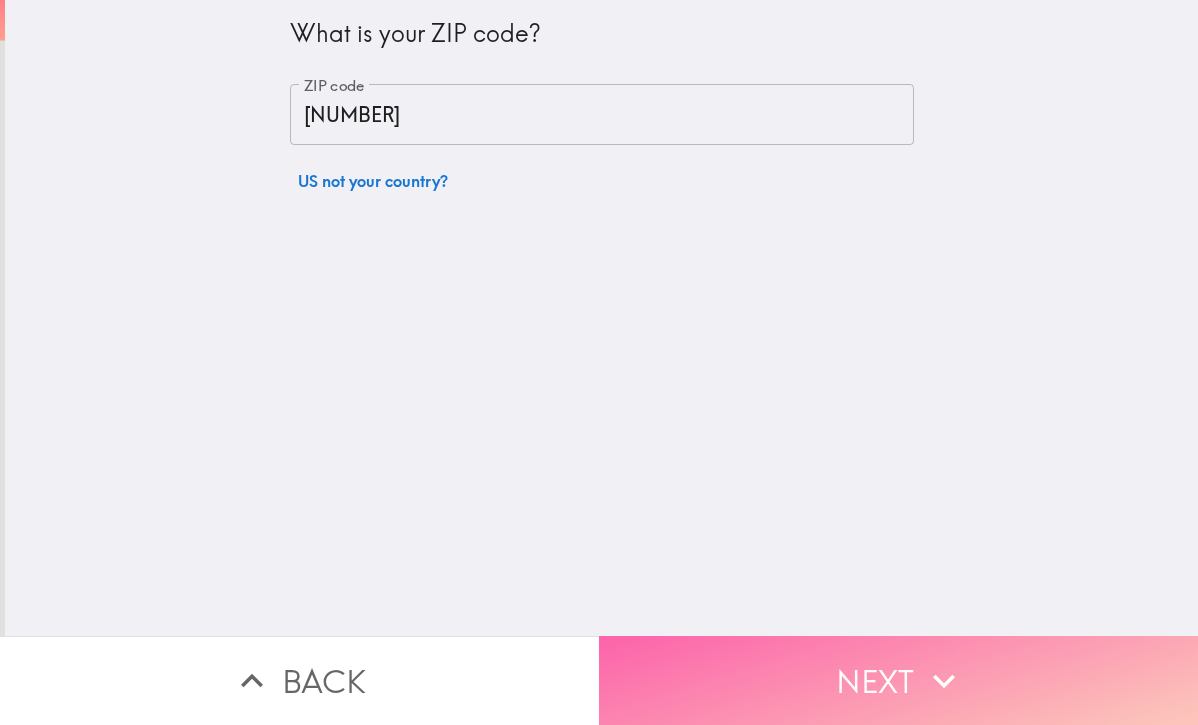 click on "Next" at bounding box center (898, 680) 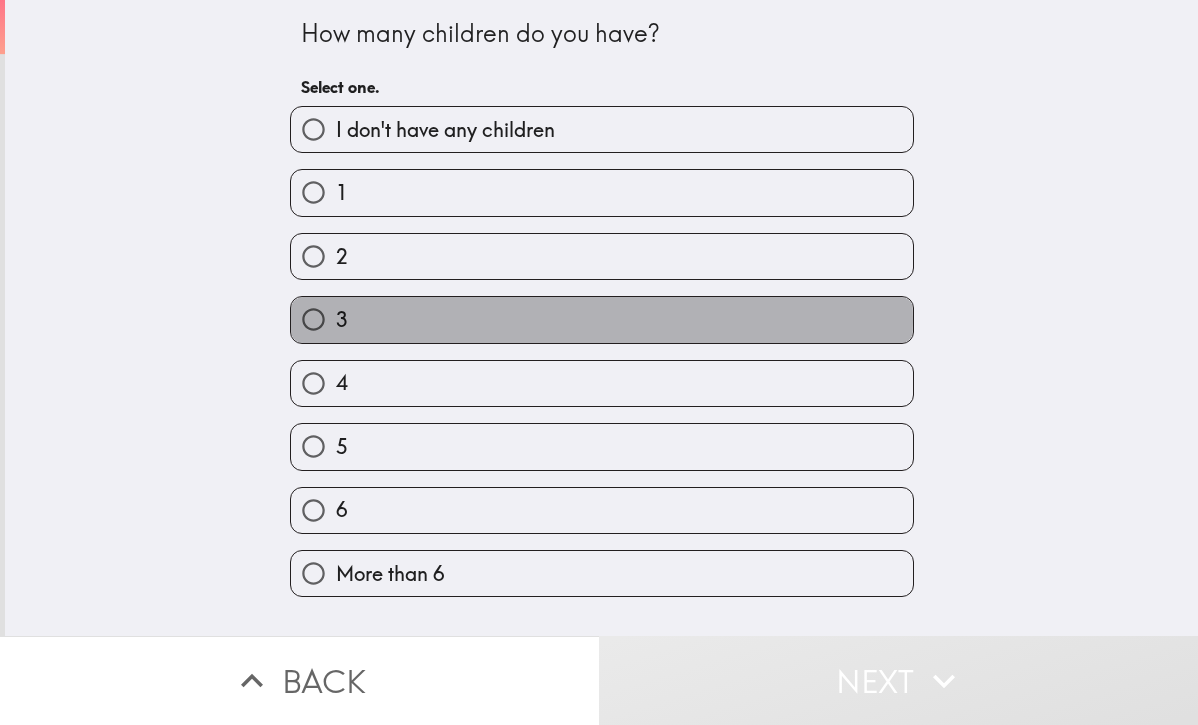 click on "3" at bounding box center (602, 319) 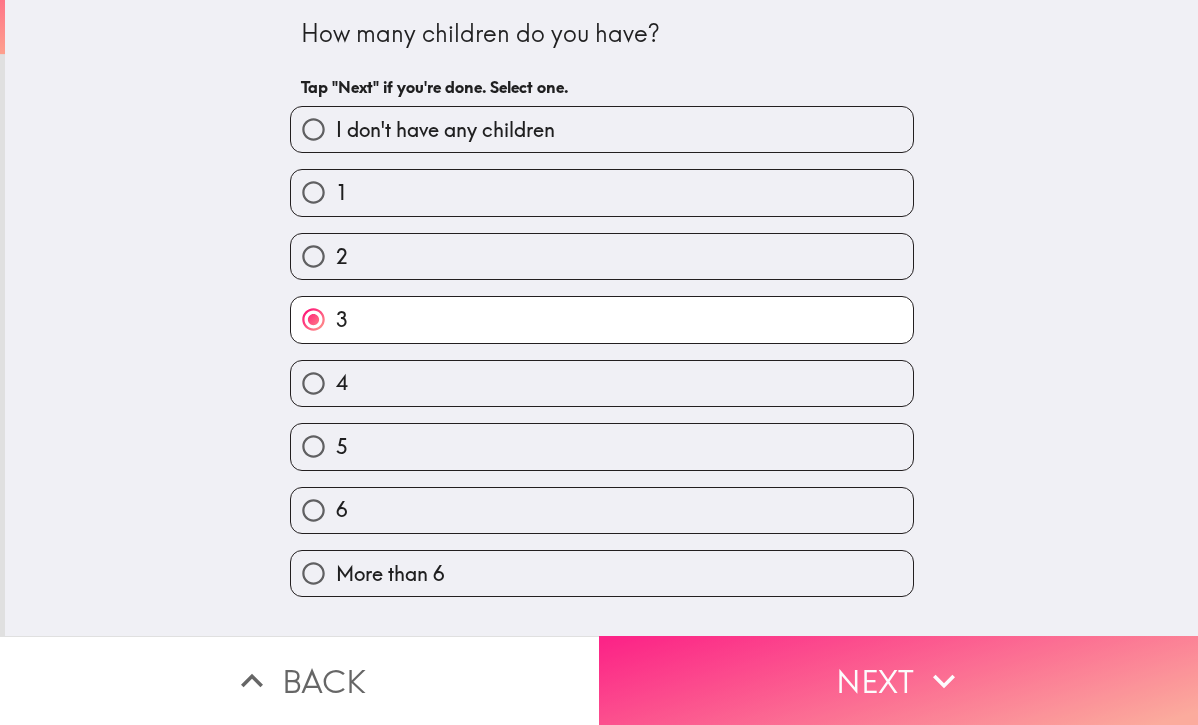 click on "Next" at bounding box center (898, 680) 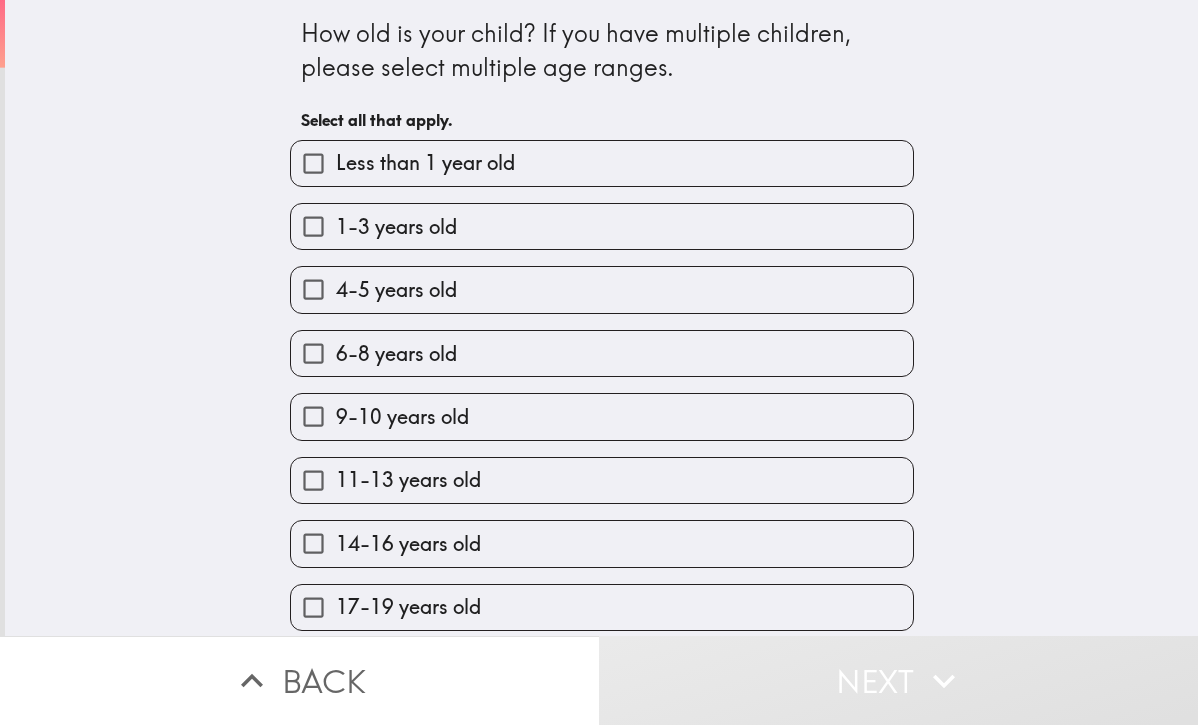 click on "1-3 years old" at bounding box center (602, 226) 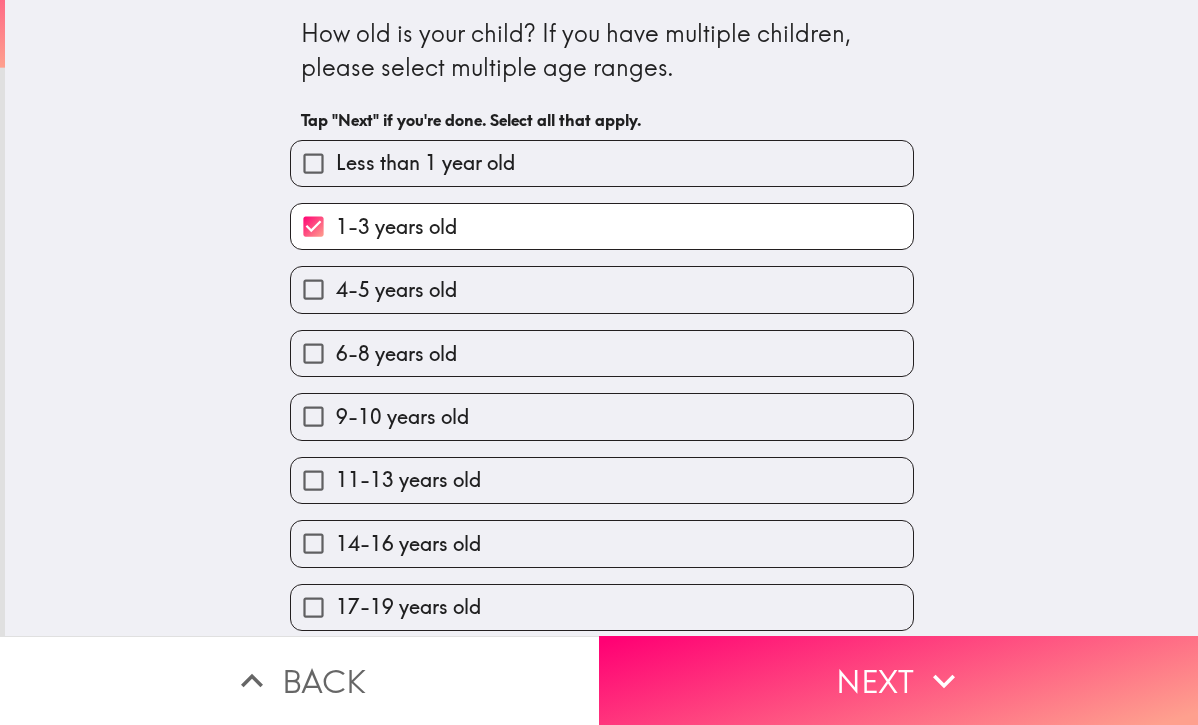 click on "4-5 years old" at bounding box center [602, 289] 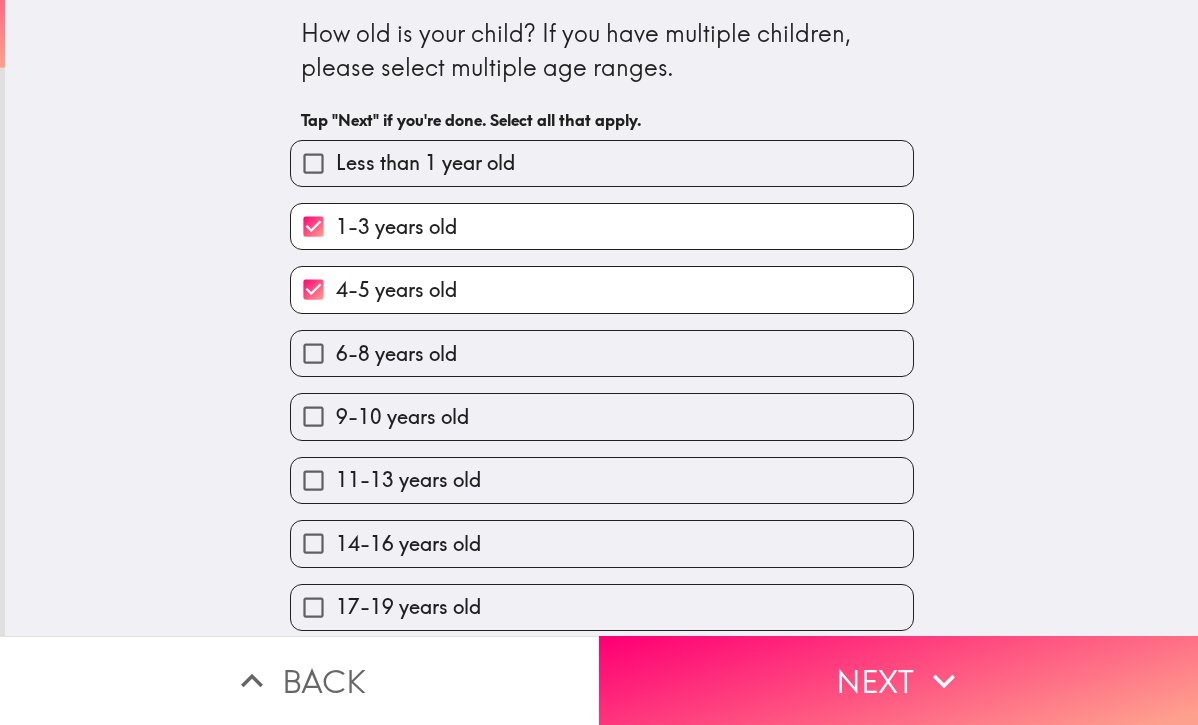 click on "6-8 years old" at bounding box center [602, 353] 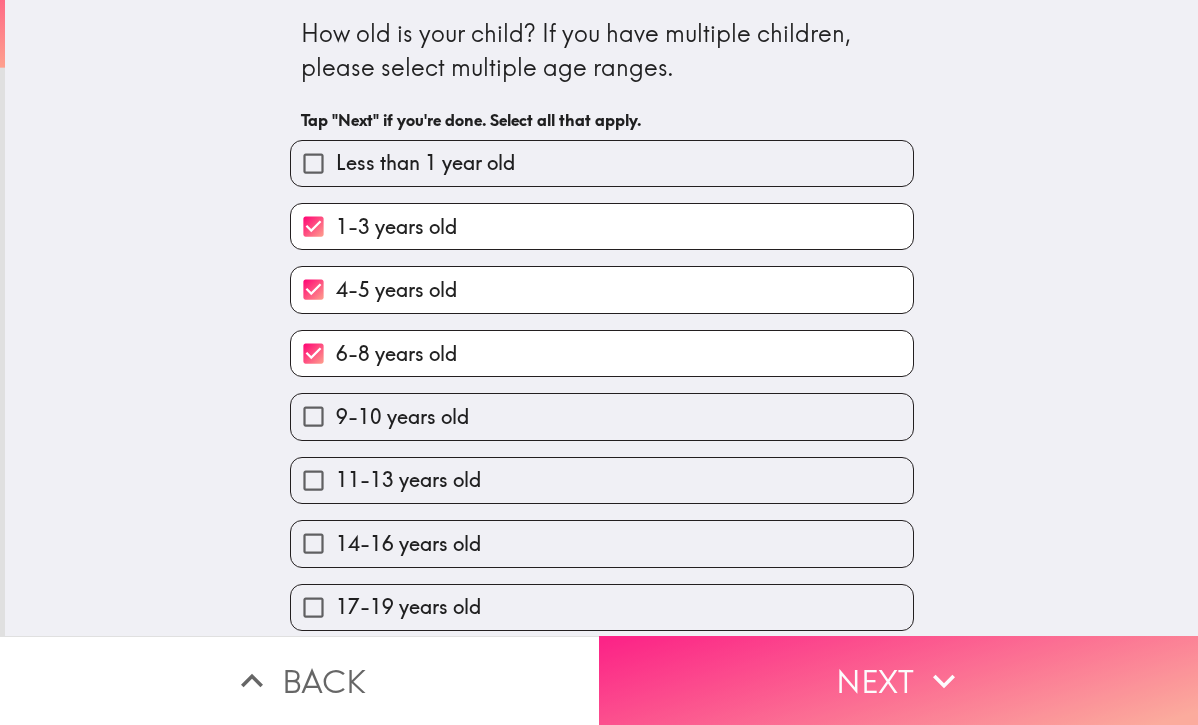 click on "Next" at bounding box center [898, 680] 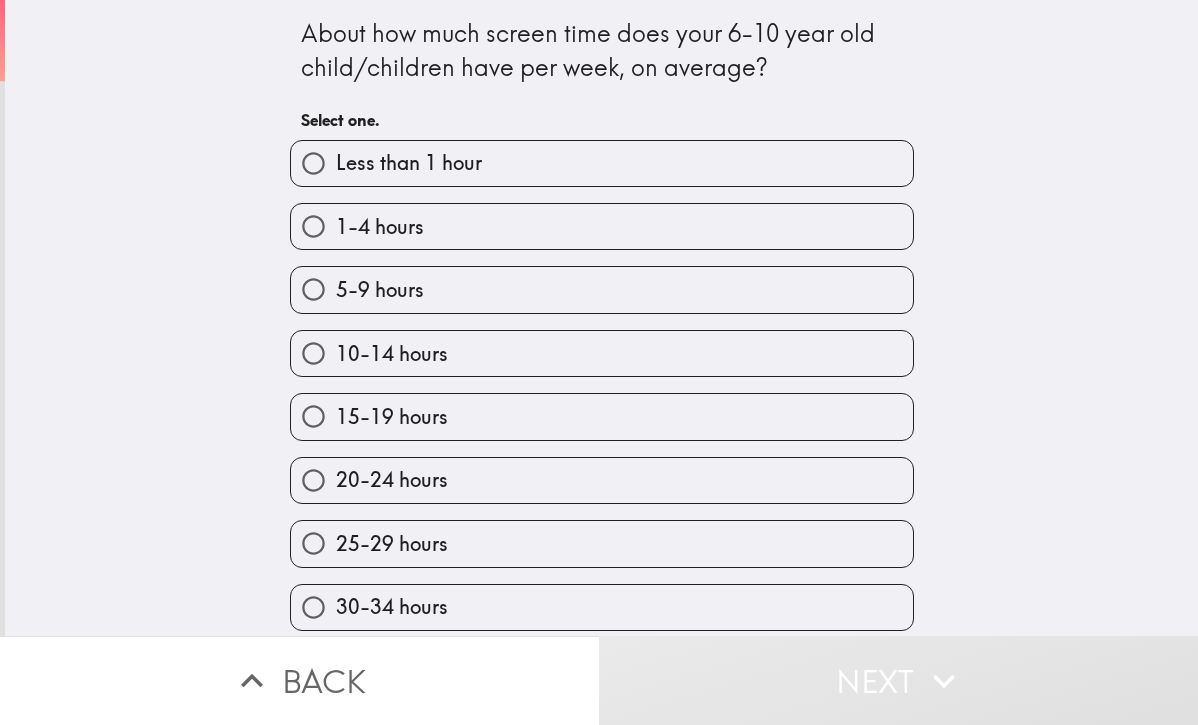 click on "10-14 hours" at bounding box center (602, 353) 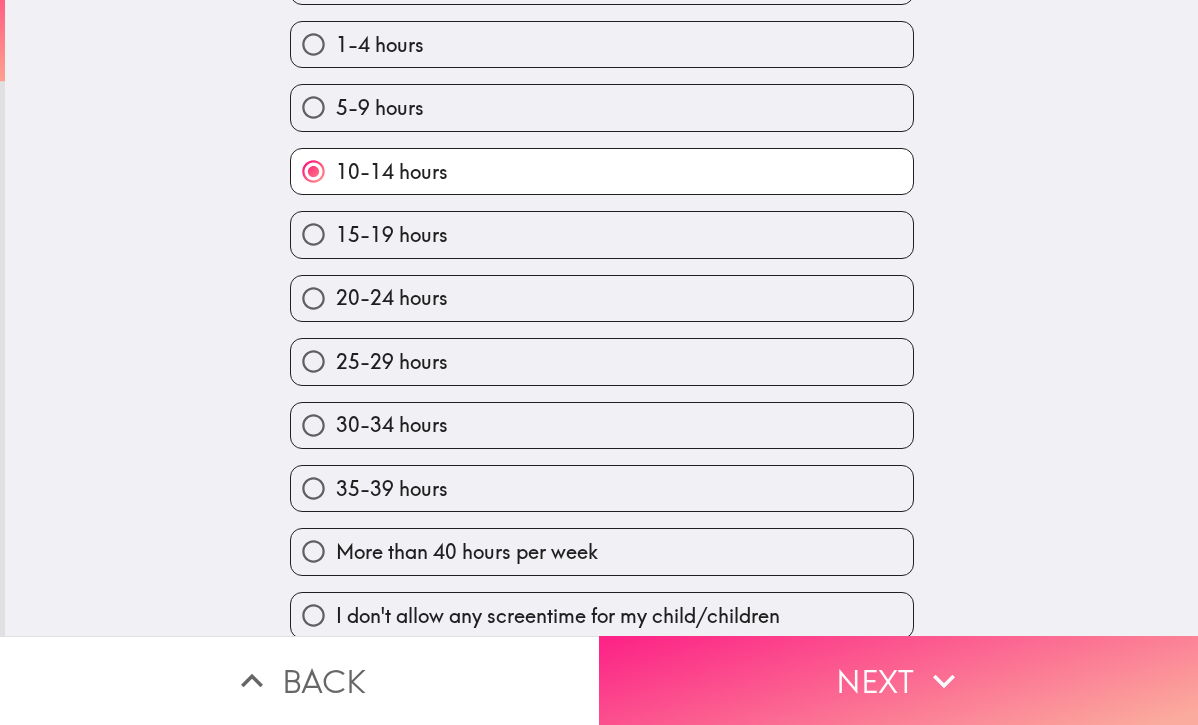 scroll, scrollTop: 196, scrollLeft: 0, axis: vertical 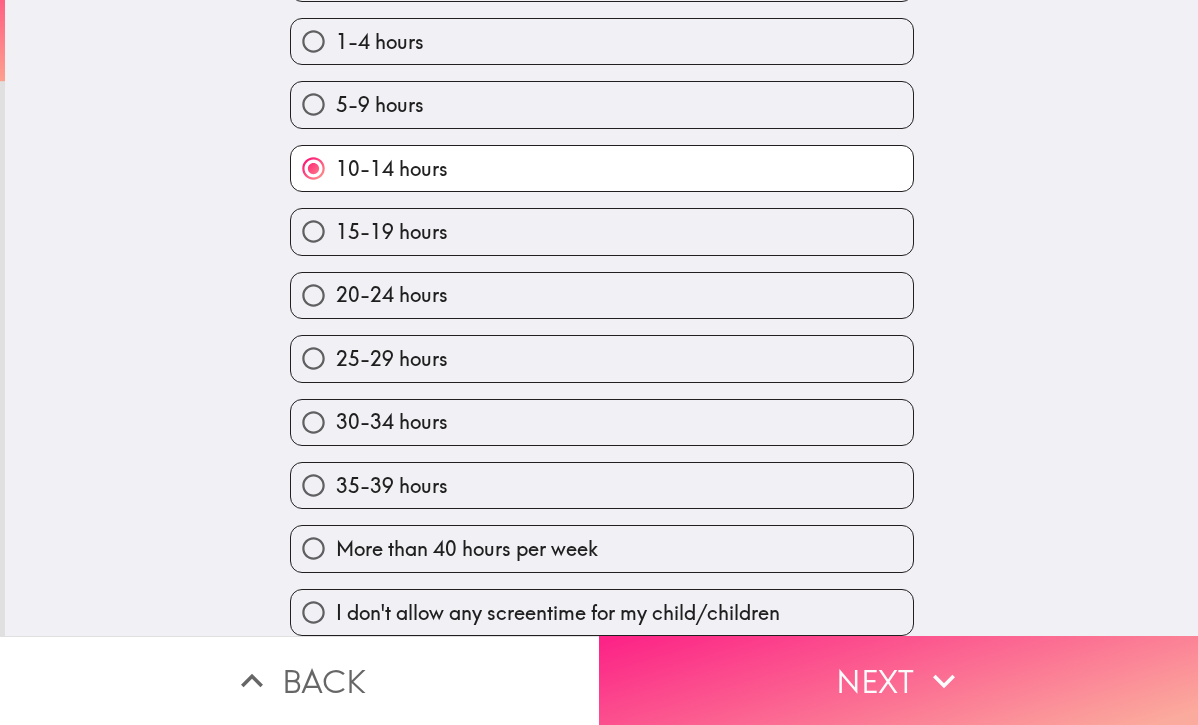 click on "Next" at bounding box center (898, 680) 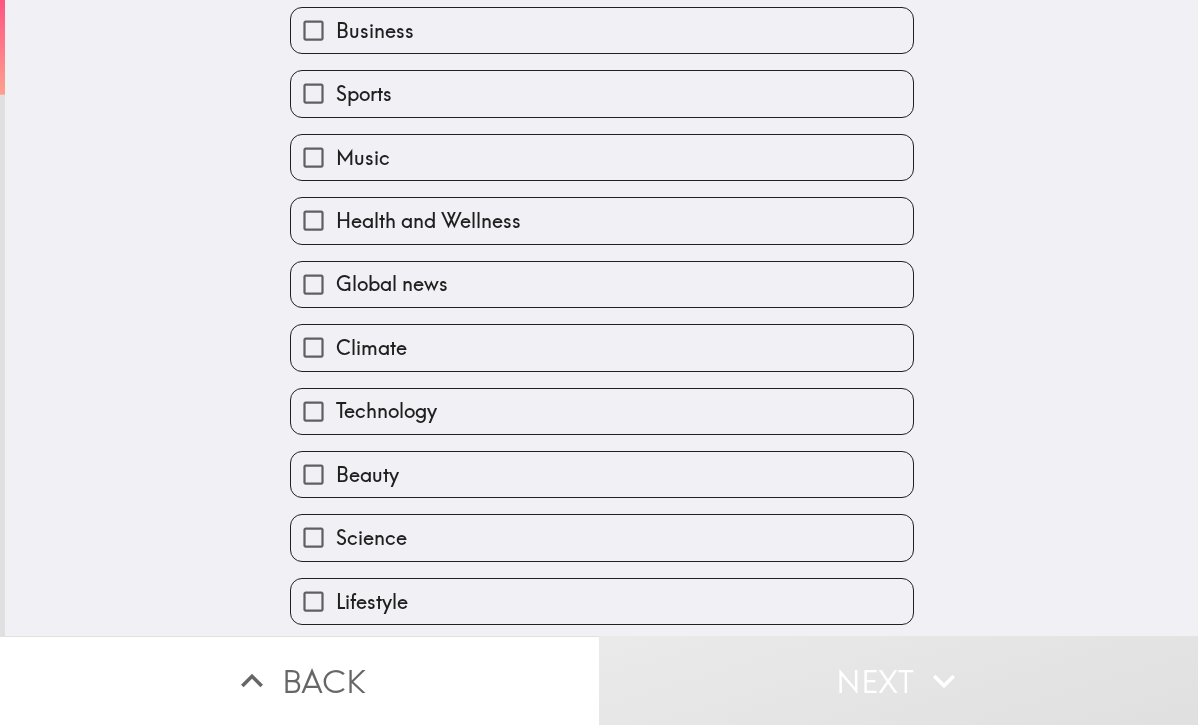 scroll, scrollTop: 0, scrollLeft: 0, axis: both 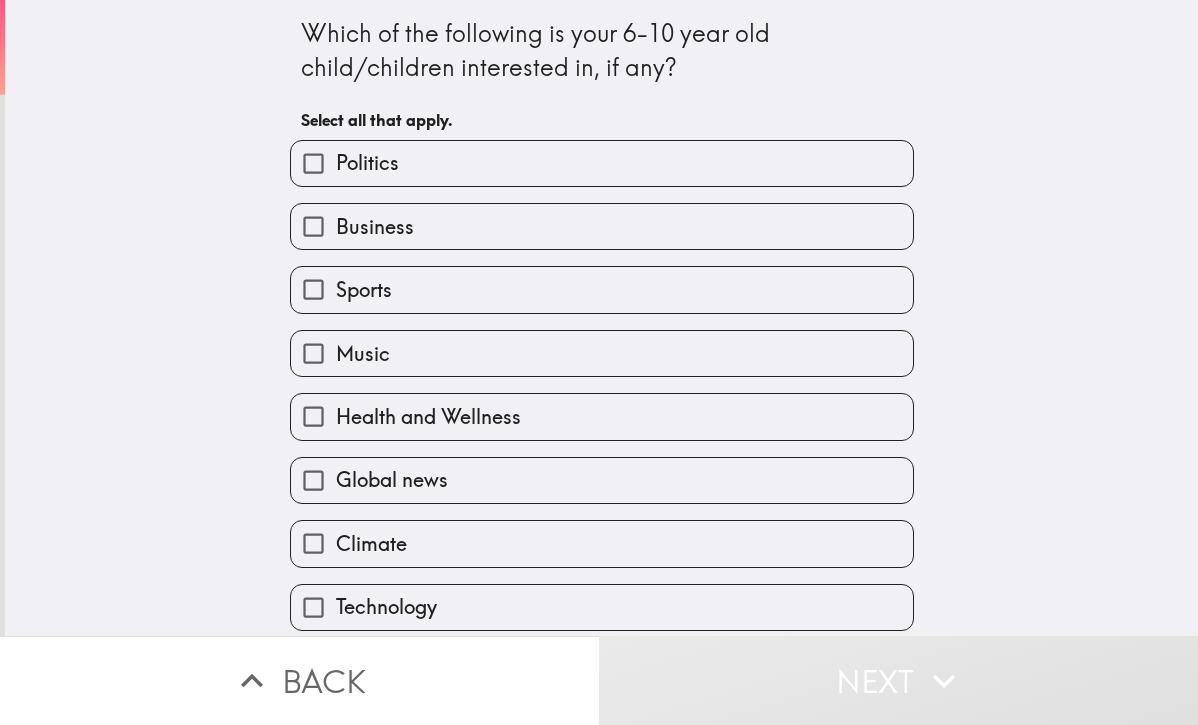 click on "Sports" at bounding box center (602, 289) 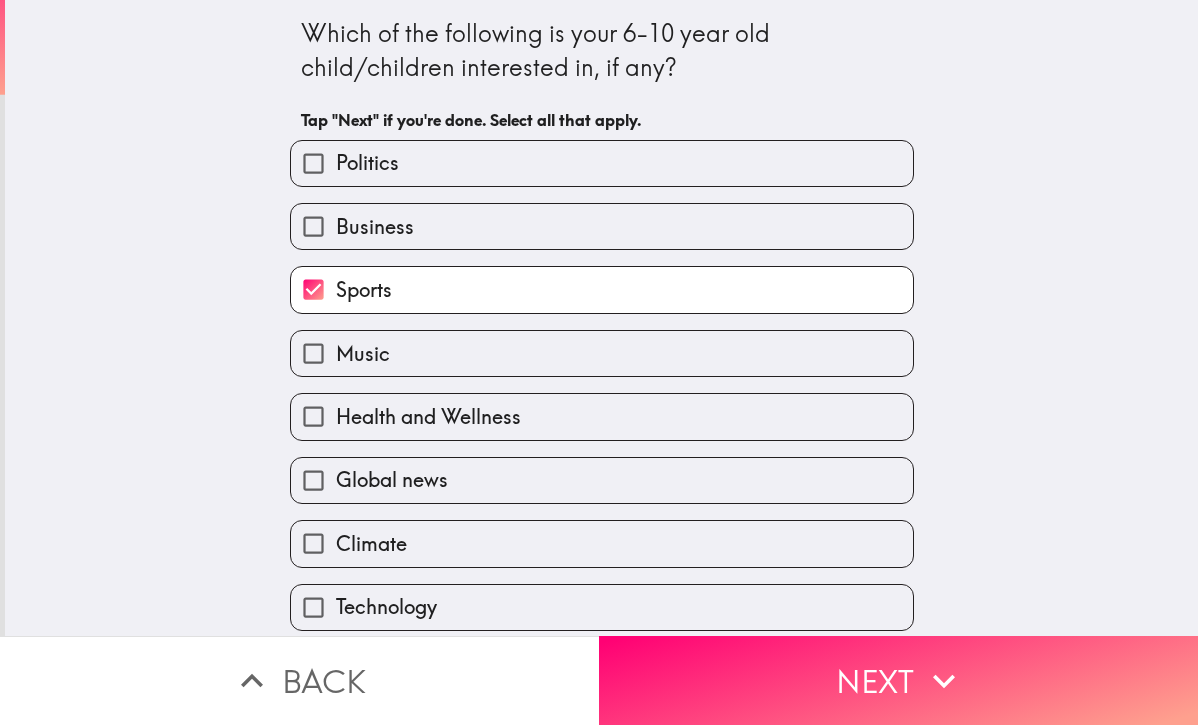 click on "Music" at bounding box center [602, 353] 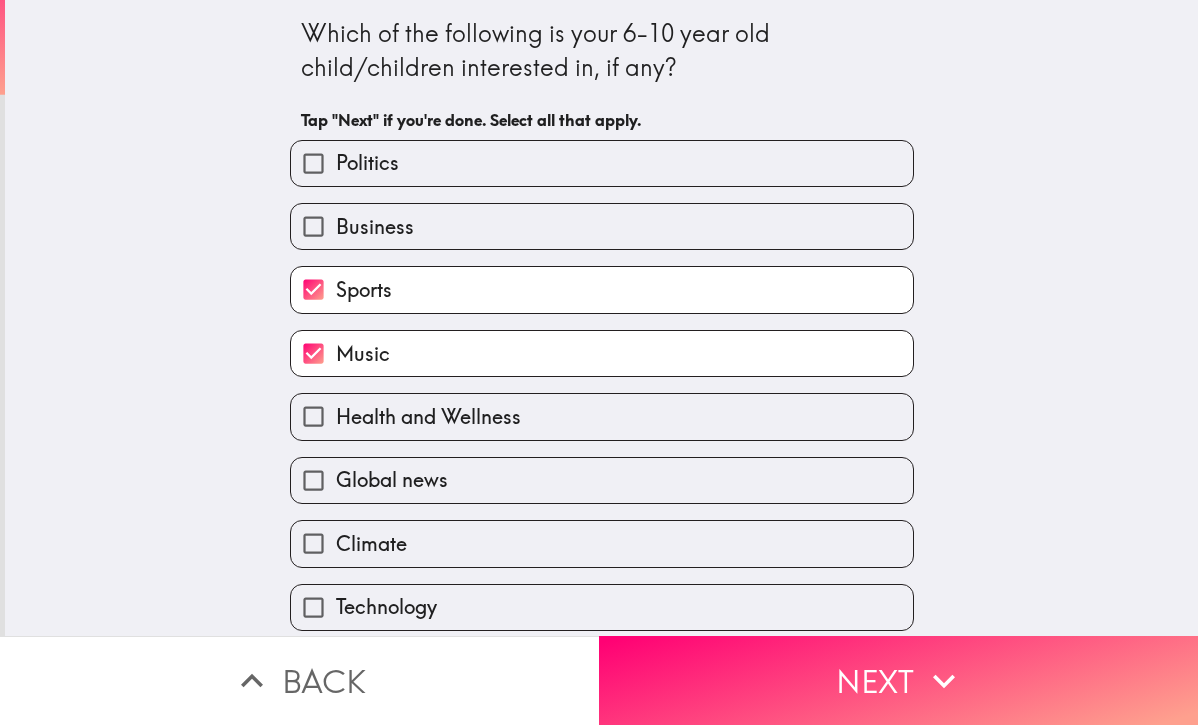 click on "Health and Wellness" at bounding box center (602, 416) 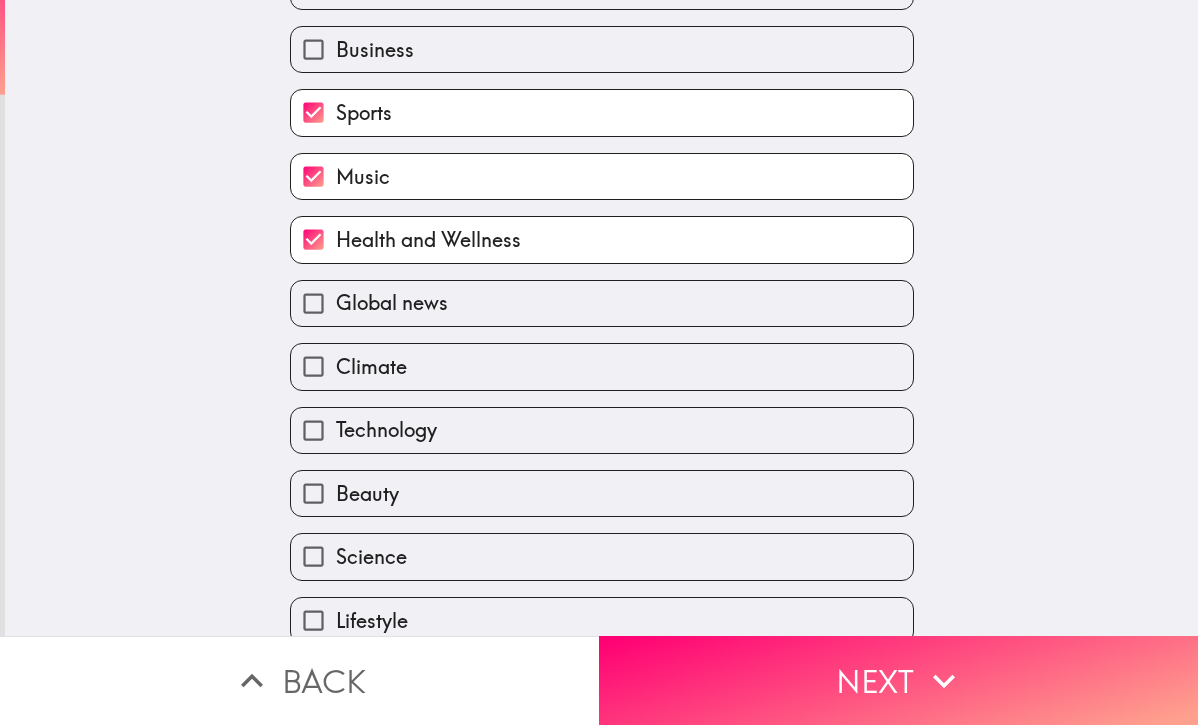 scroll, scrollTop: 215, scrollLeft: 0, axis: vertical 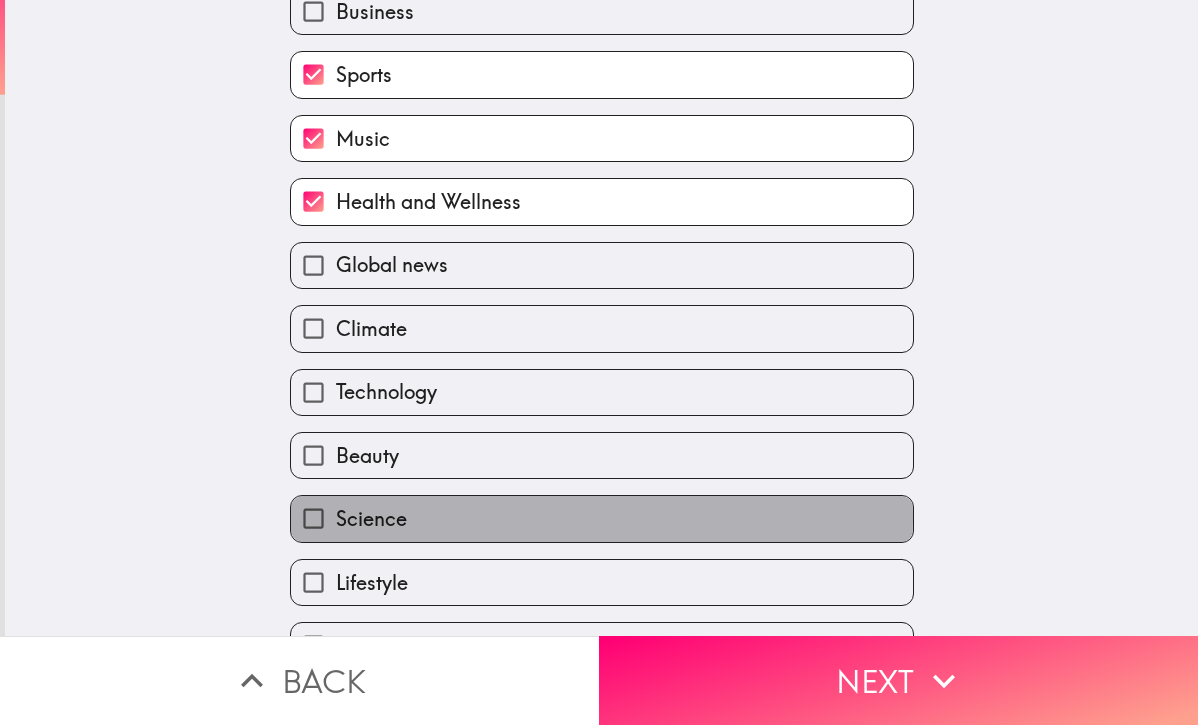 click on "Science" at bounding box center [602, 518] 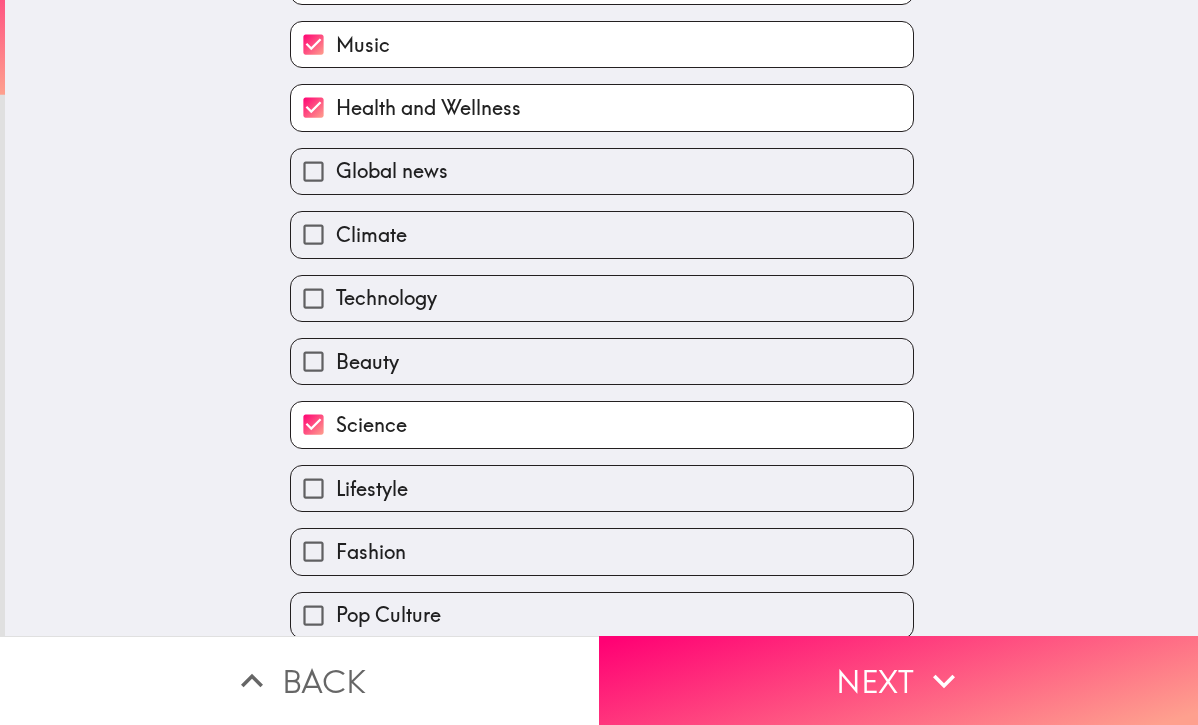scroll, scrollTop: 325, scrollLeft: 0, axis: vertical 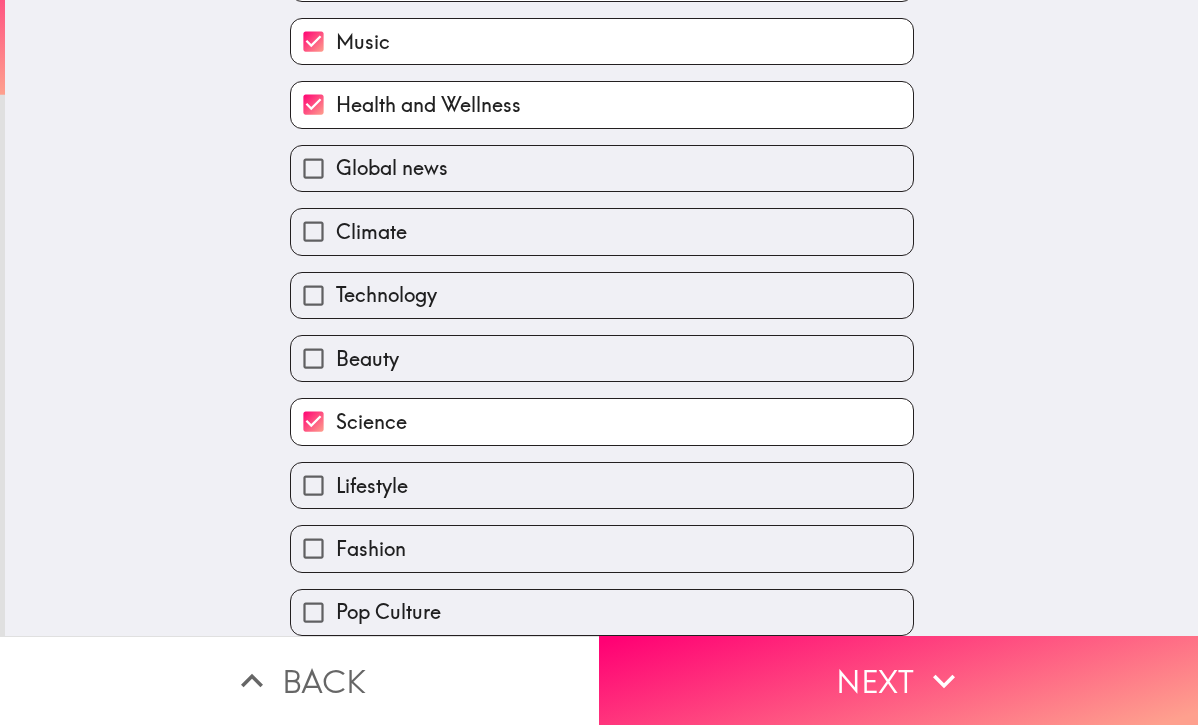 click on "Lifestyle" at bounding box center [602, 485] 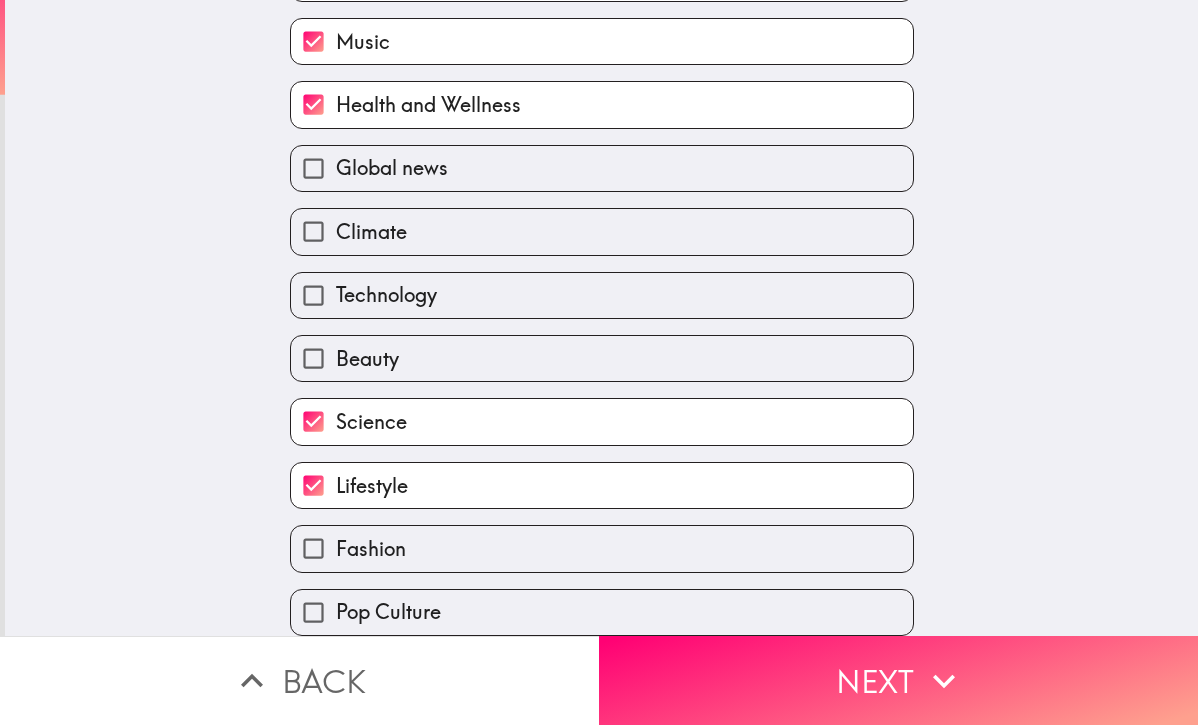 click on "Technology" at bounding box center (602, 295) 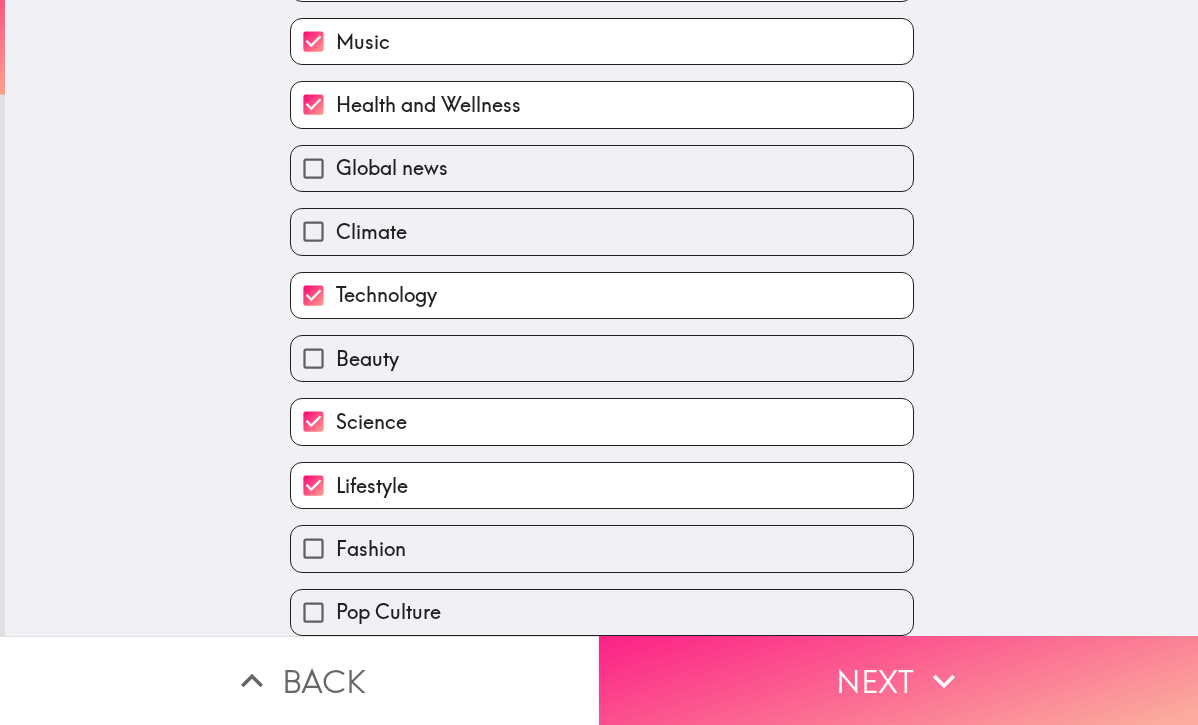 click on "Next" at bounding box center [898, 680] 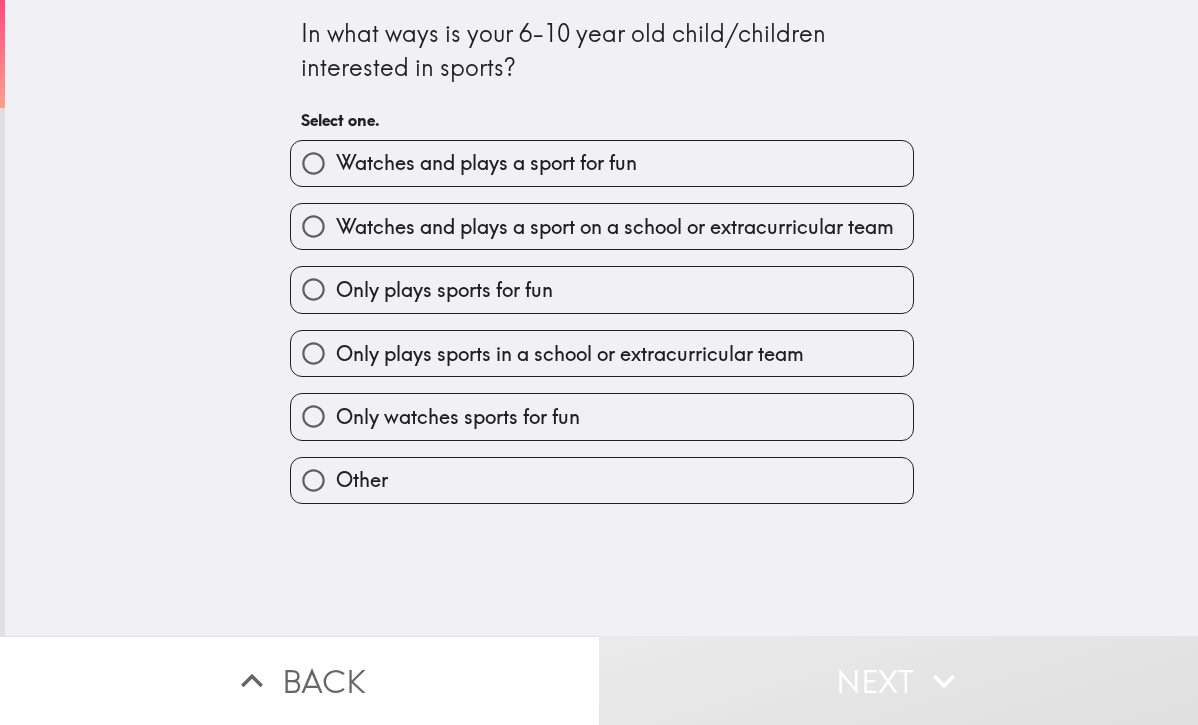 click on "Watches and plays a sport on a school or extracurricular team" at bounding box center [615, 227] 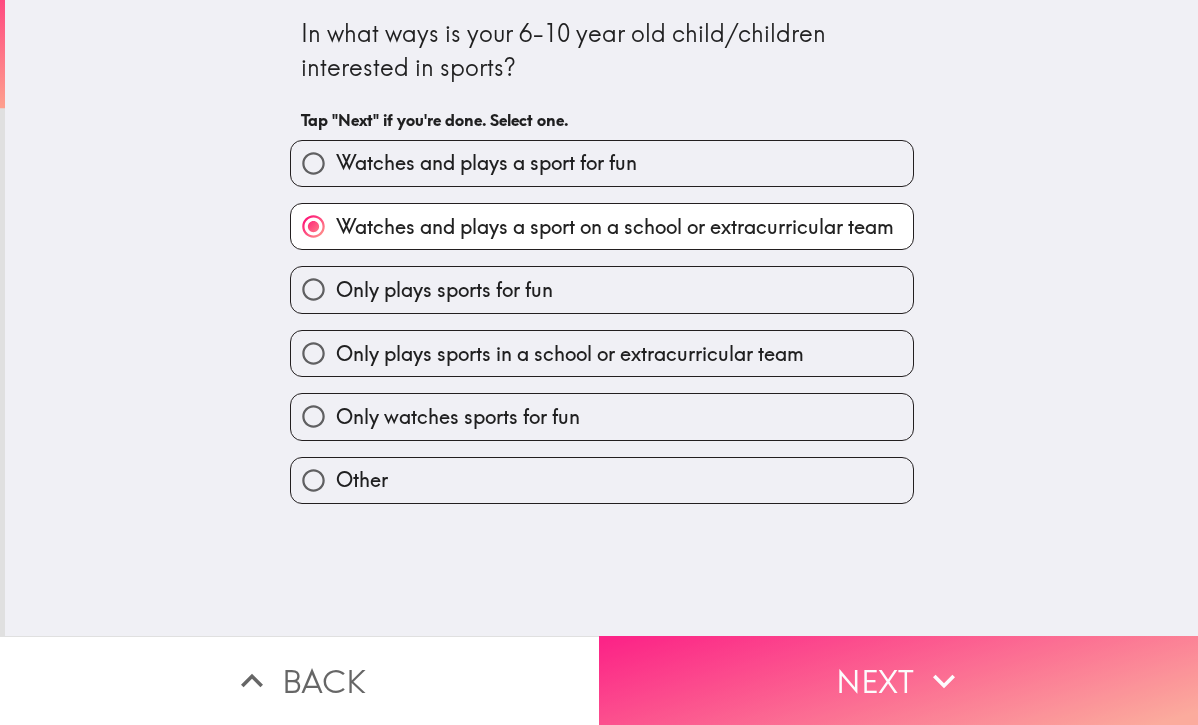 click on "Next" at bounding box center (898, 680) 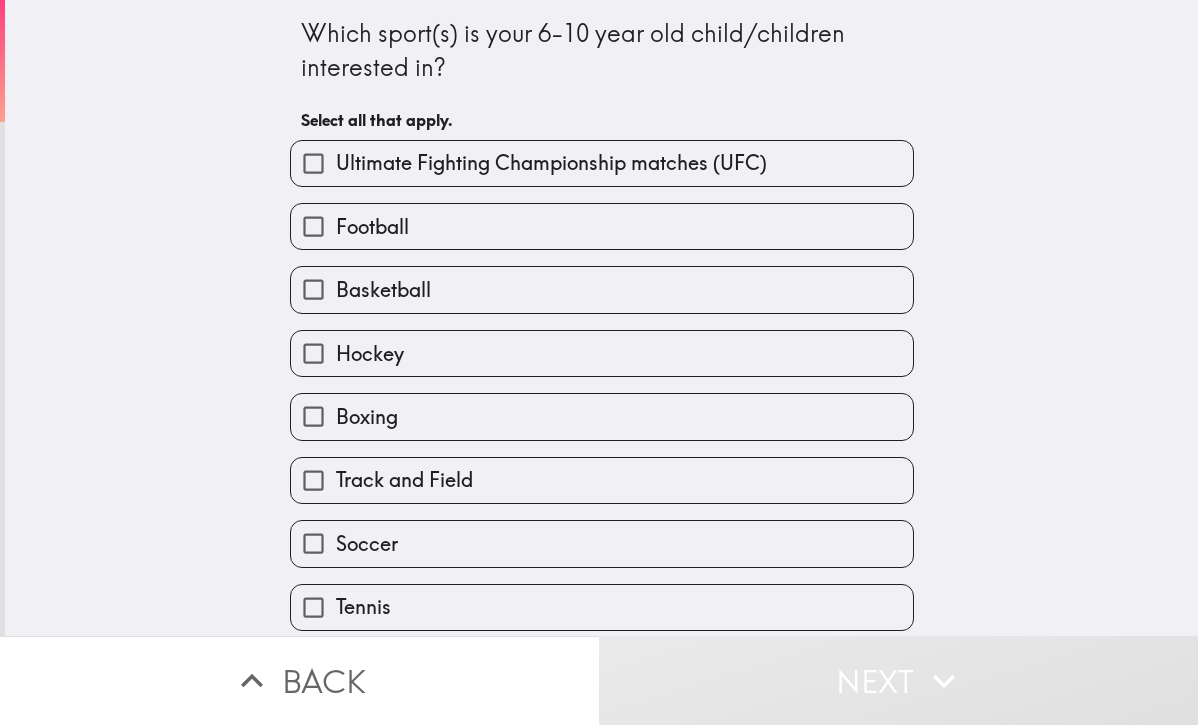 click on "Football" at bounding box center (602, 226) 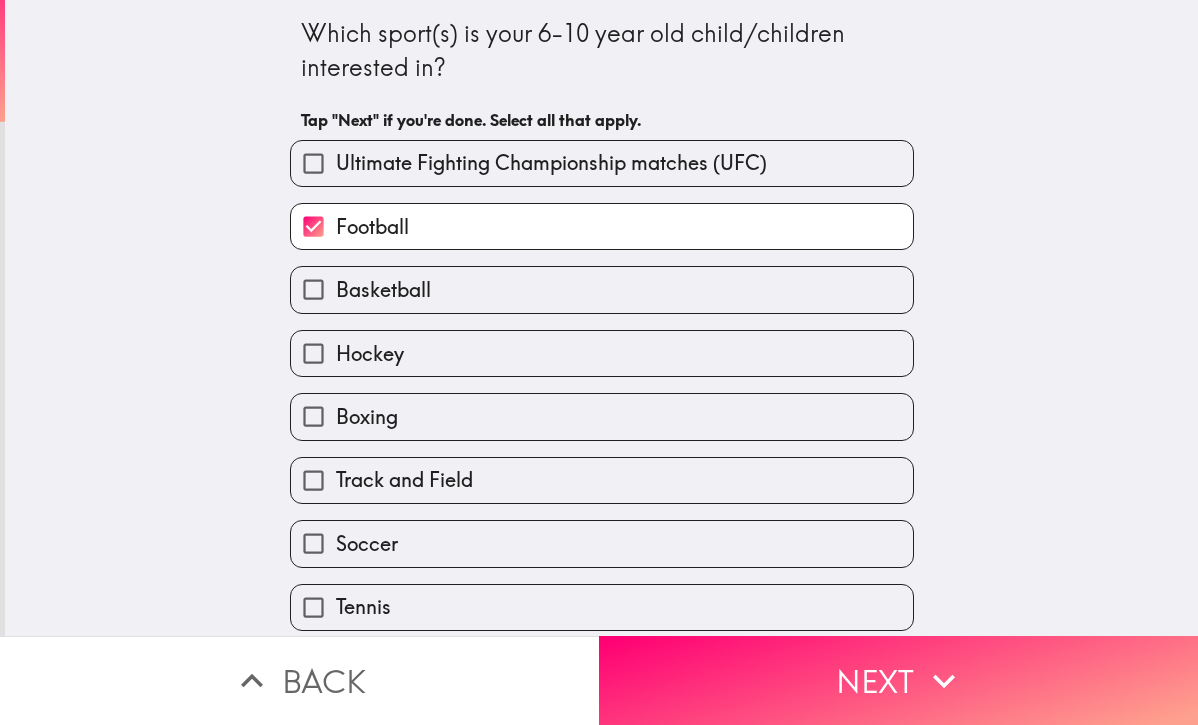 click on "Track and Field" at bounding box center (602, 480) 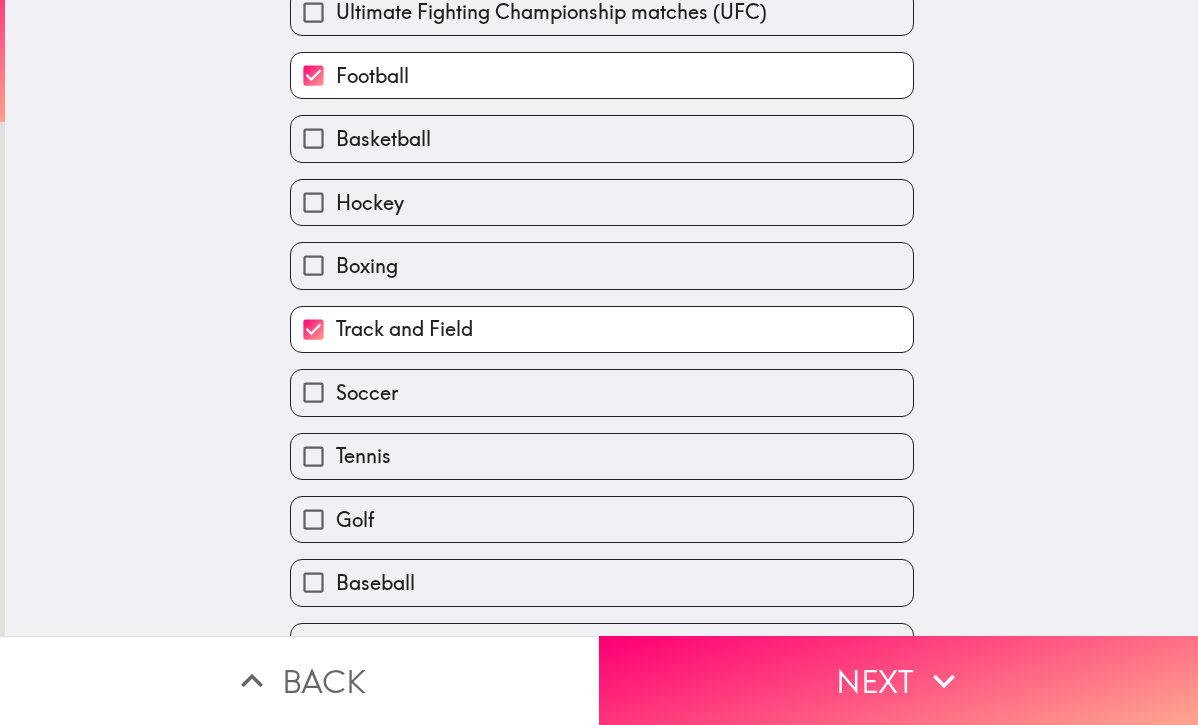 scroll, scrollTop: 196, scrollLeft: 0, axis: vertical 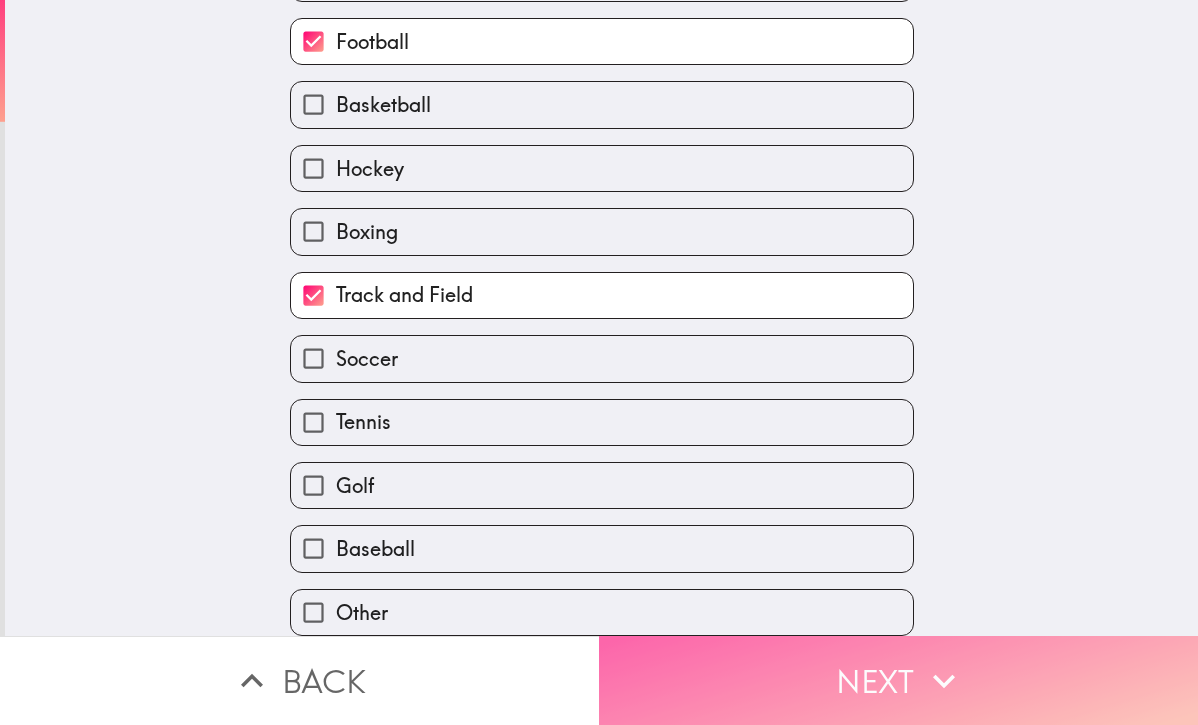 click on "Next" at bounding box center (898, 680) 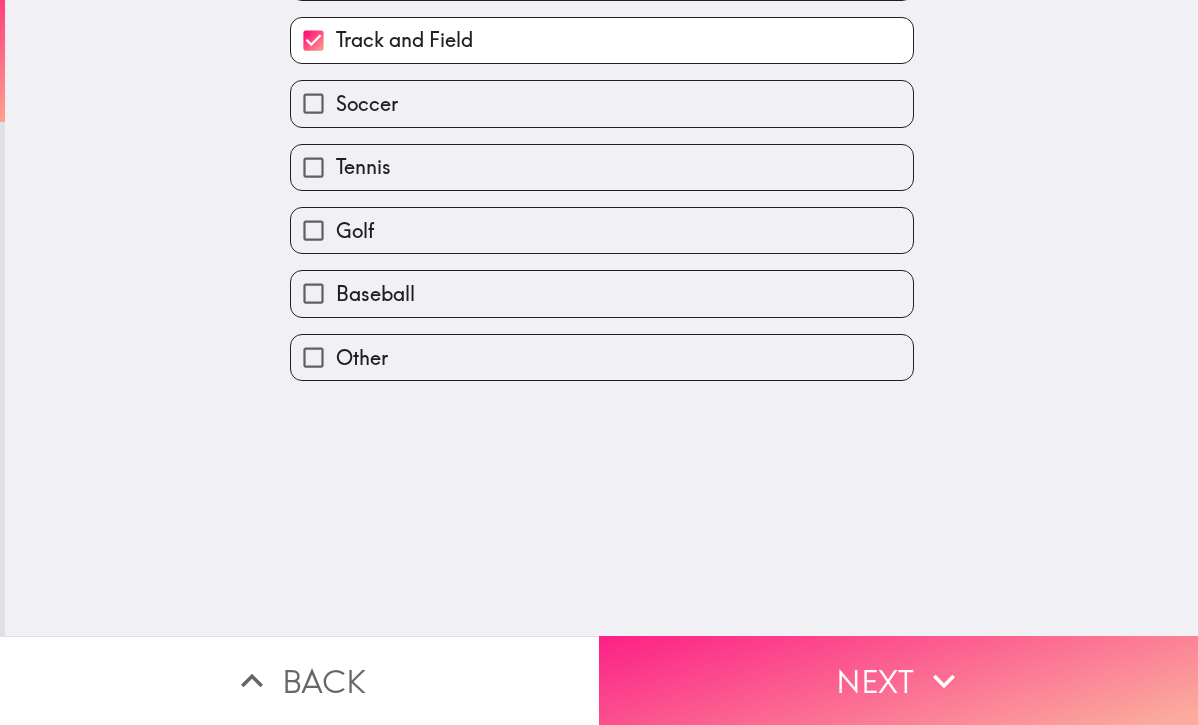 scroll, scrollTop: 0, scrollLeft: 0, axis: both 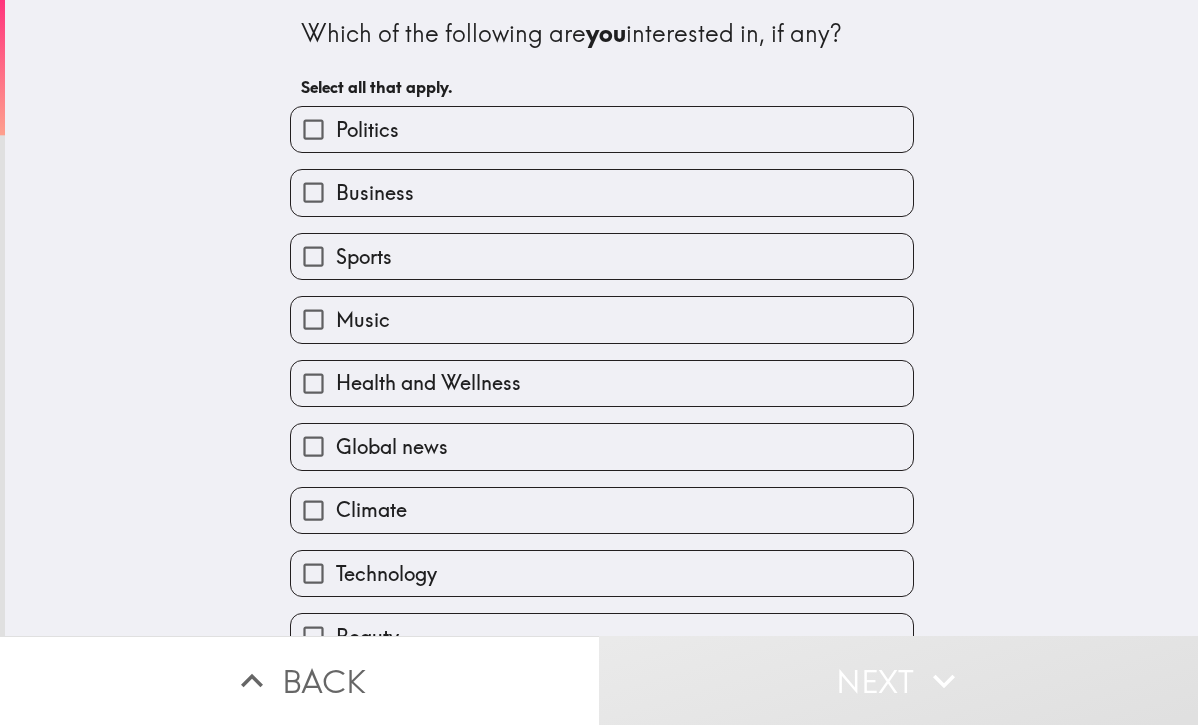 click on "Business" at bounding box center (602, 192) 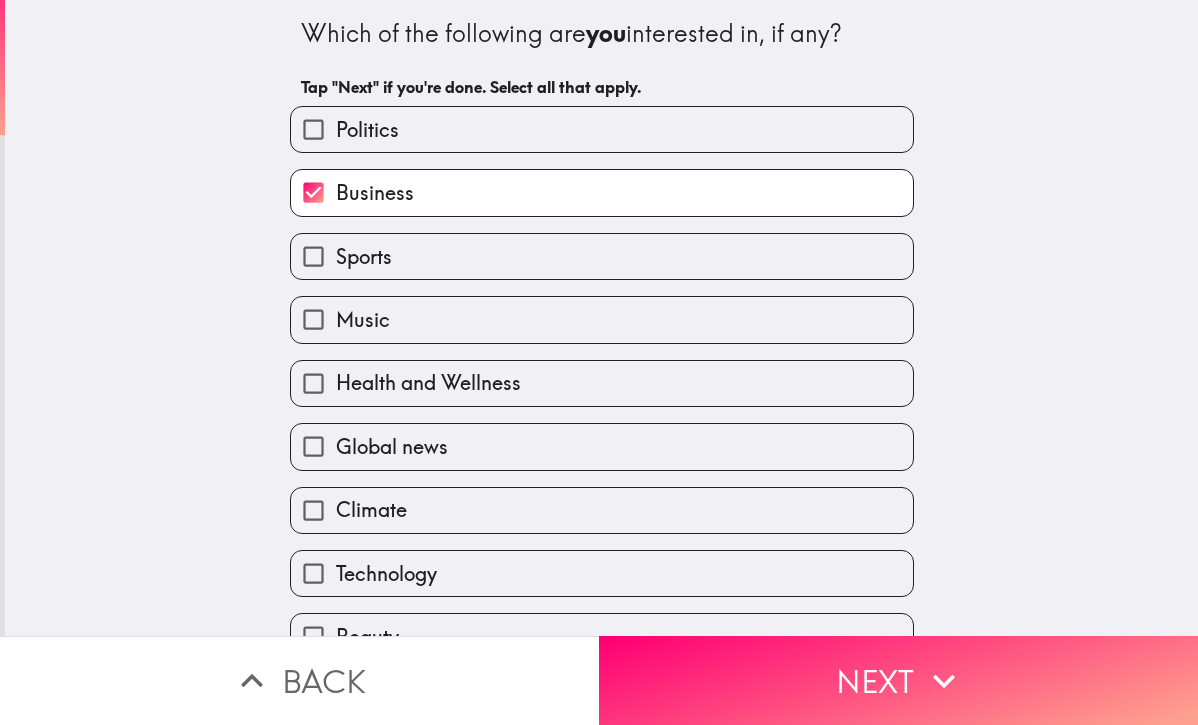 click on "Sports" at bounding box center [602, 256] 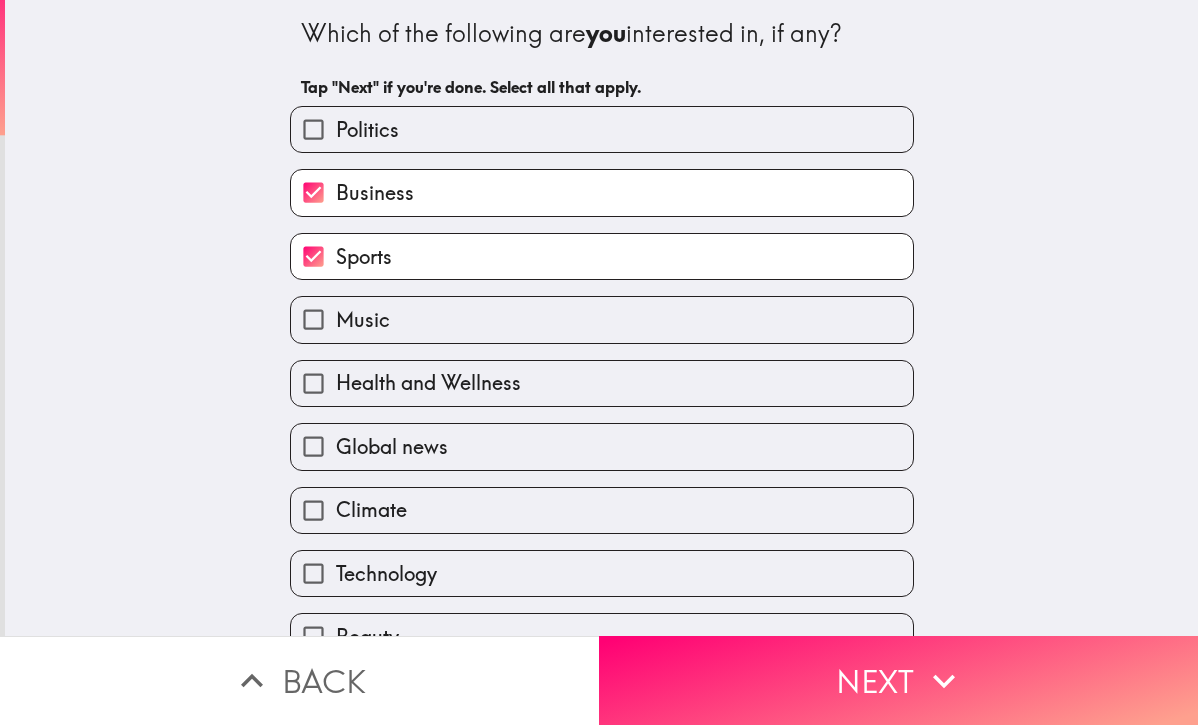 click on "Music" at bounding box center [602, 319] 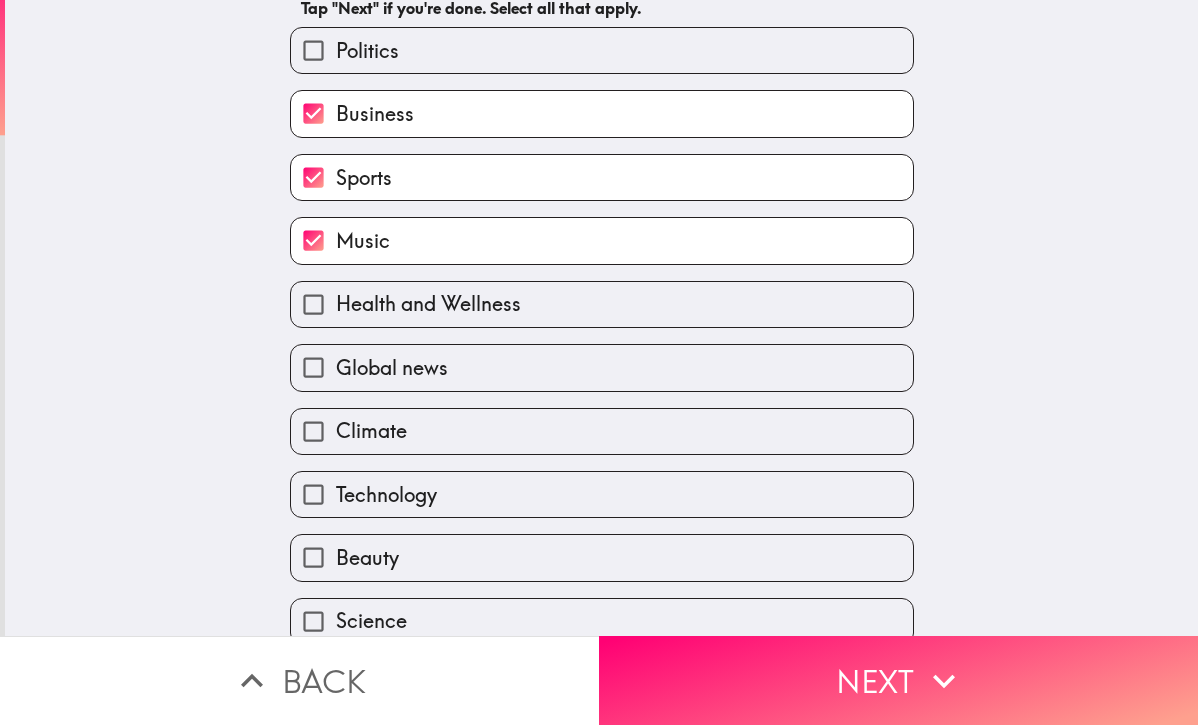 scroll, scrollTop: 97, scrollLeft: 0, axis: vertical 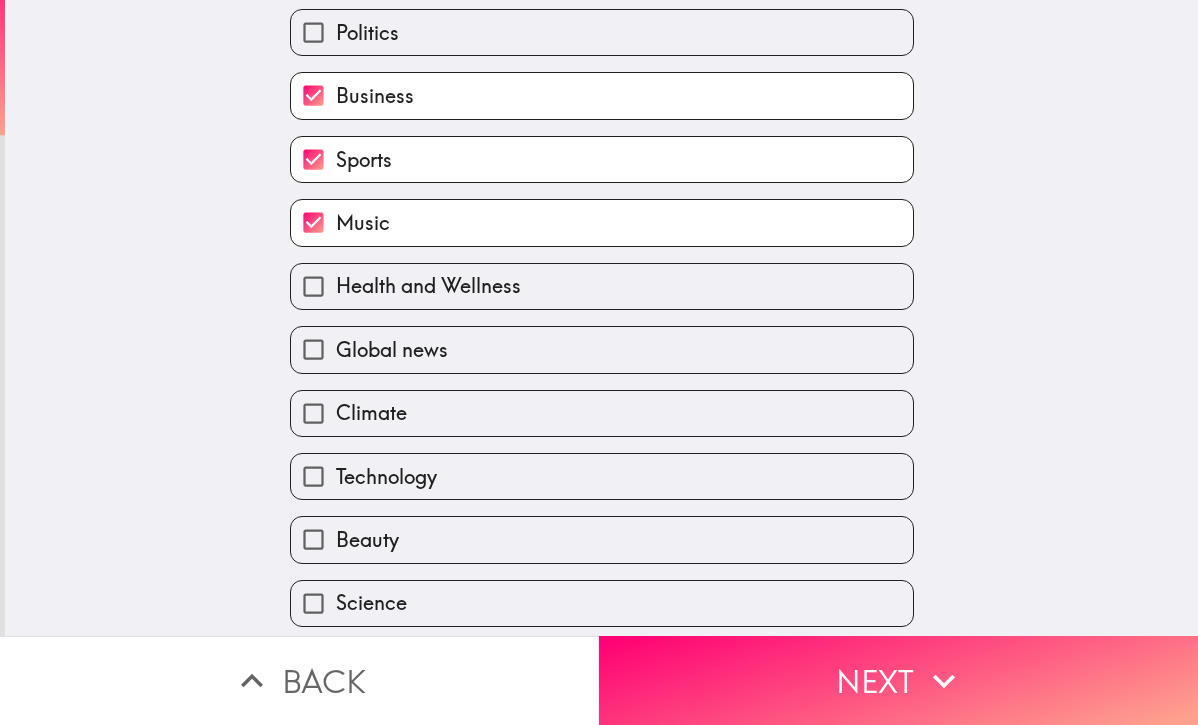 click on "Health and Wellness" at bounding box center (602, 286) 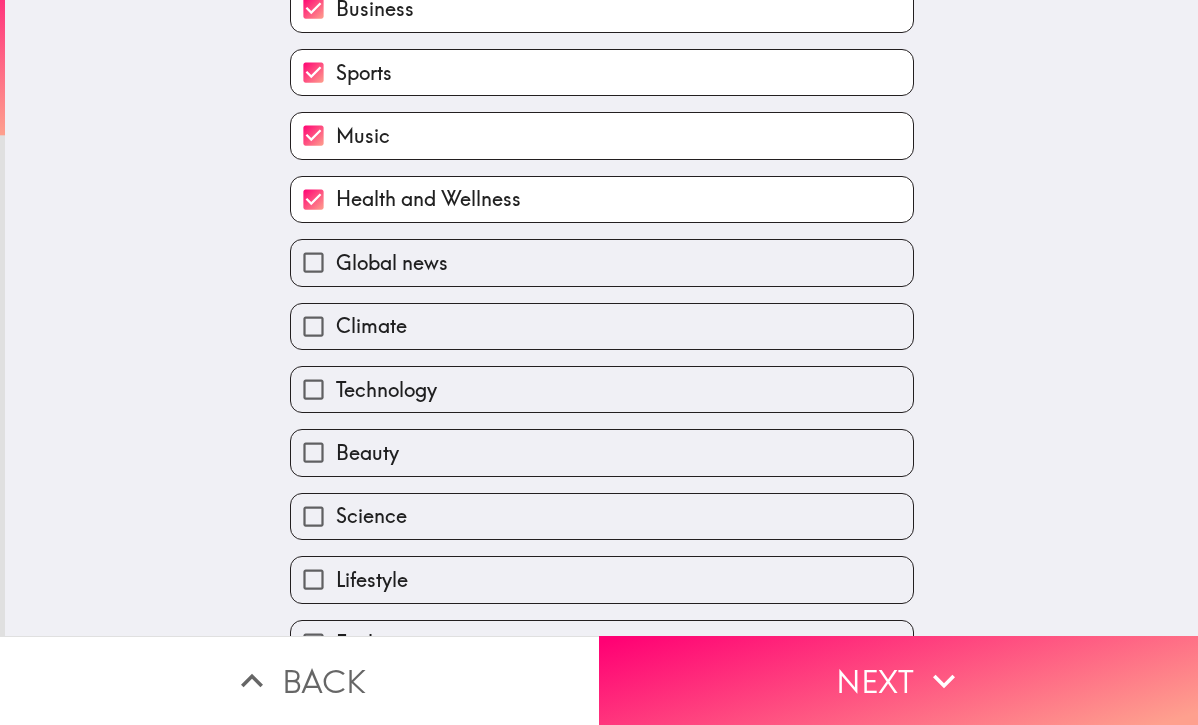 scroll, scrollTop: 186, scrollLeft: 0, axis: vertical 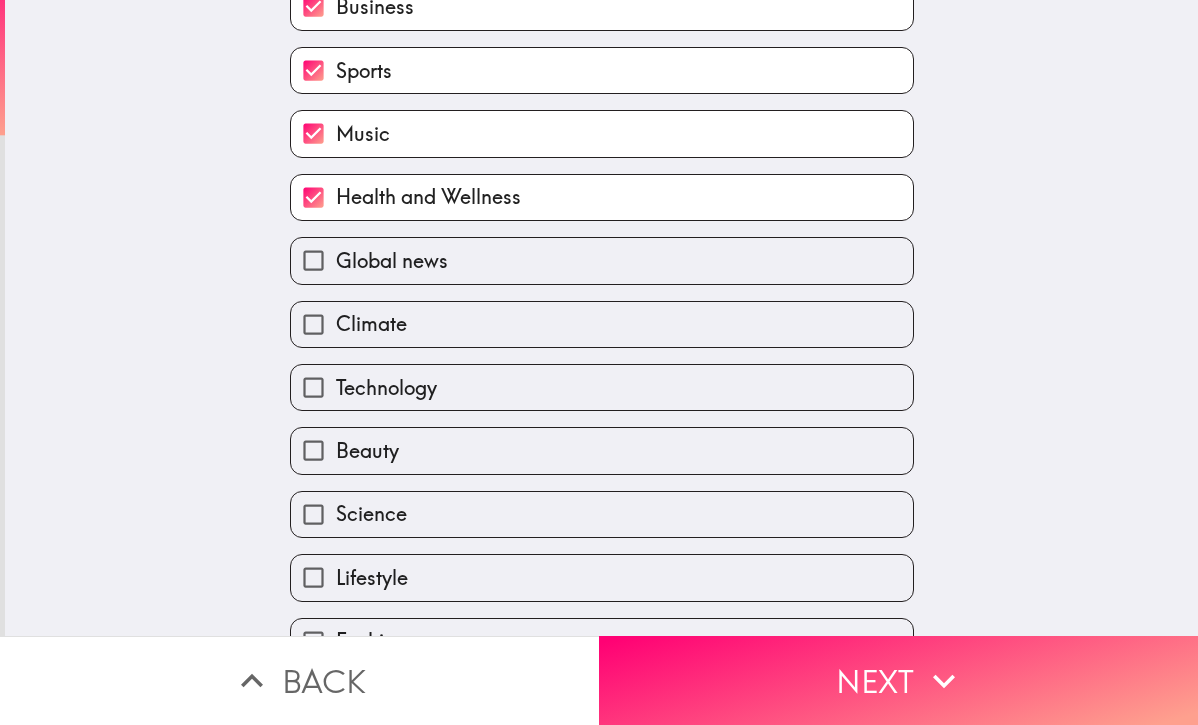 click on "Climate" at bounding box center [602, 324] 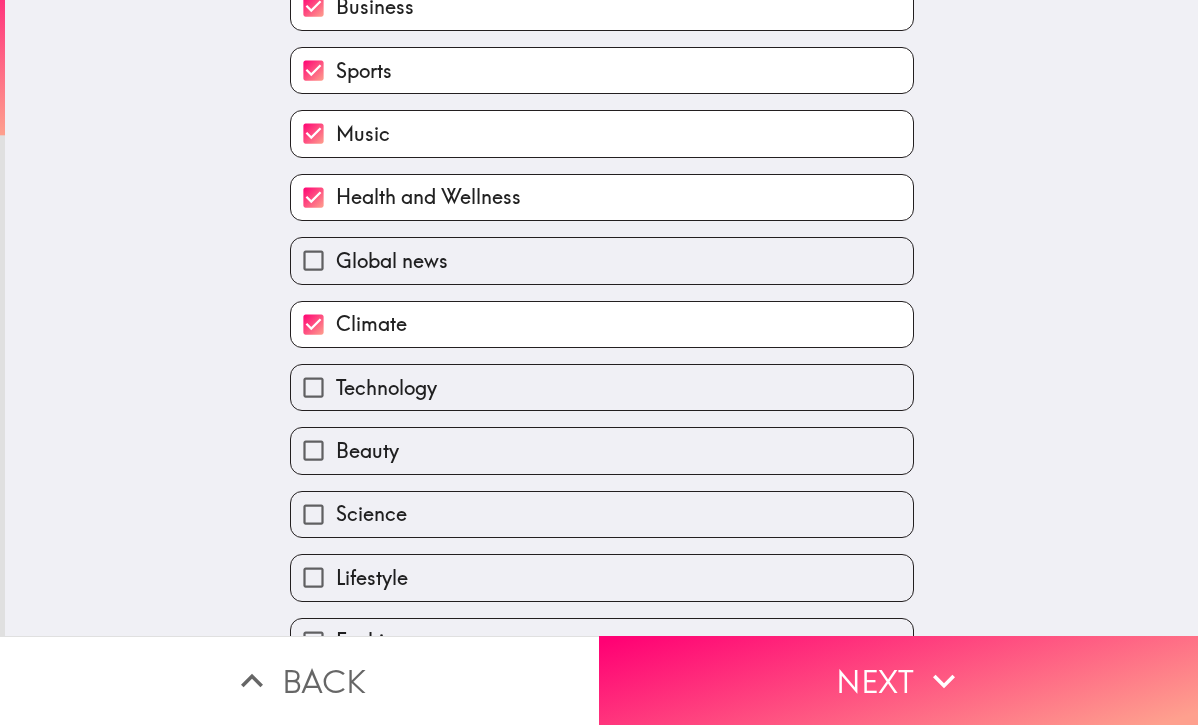 click on "Technology" at bounding box center (602, 387) 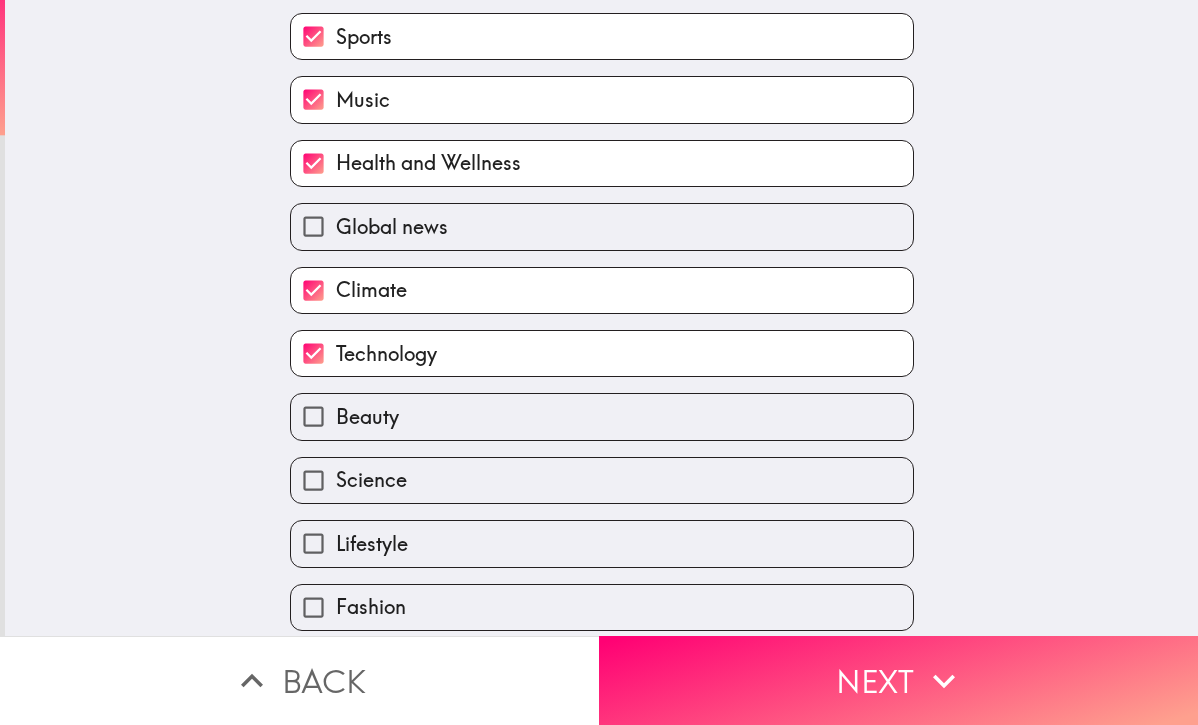 scroll, scrollTop: 291, scrollLeft: 0, axis: vertical 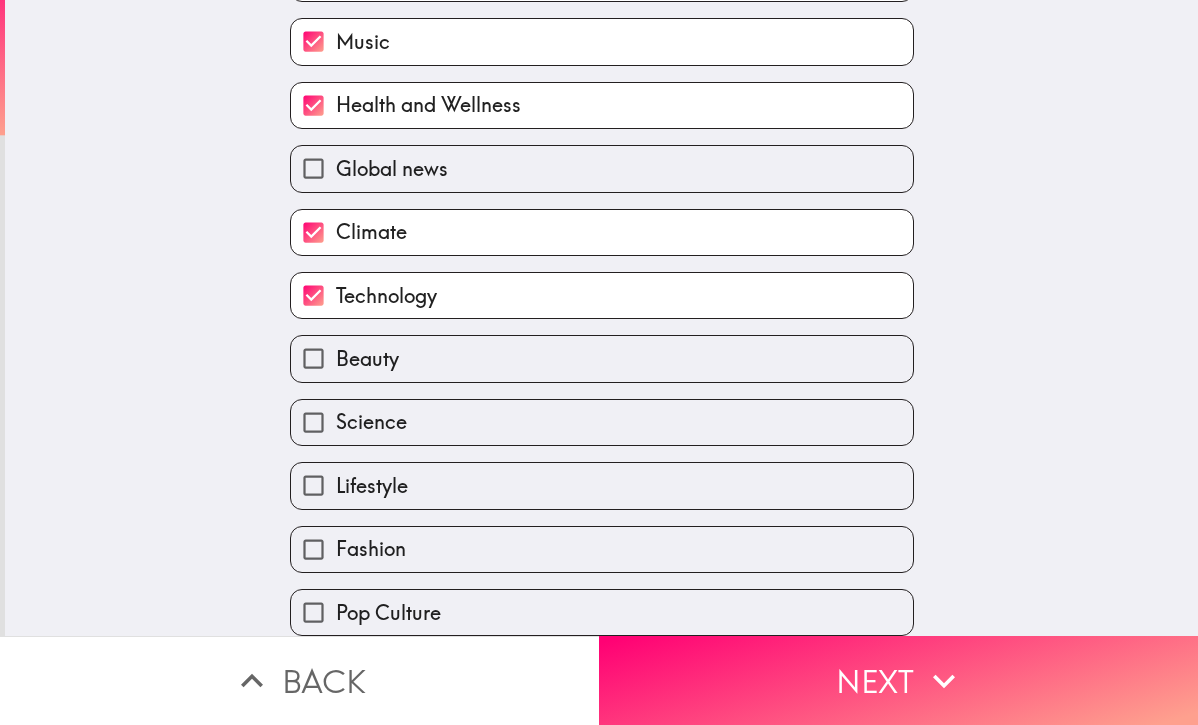 click on "Beauty" at bounding box center (602, 358) 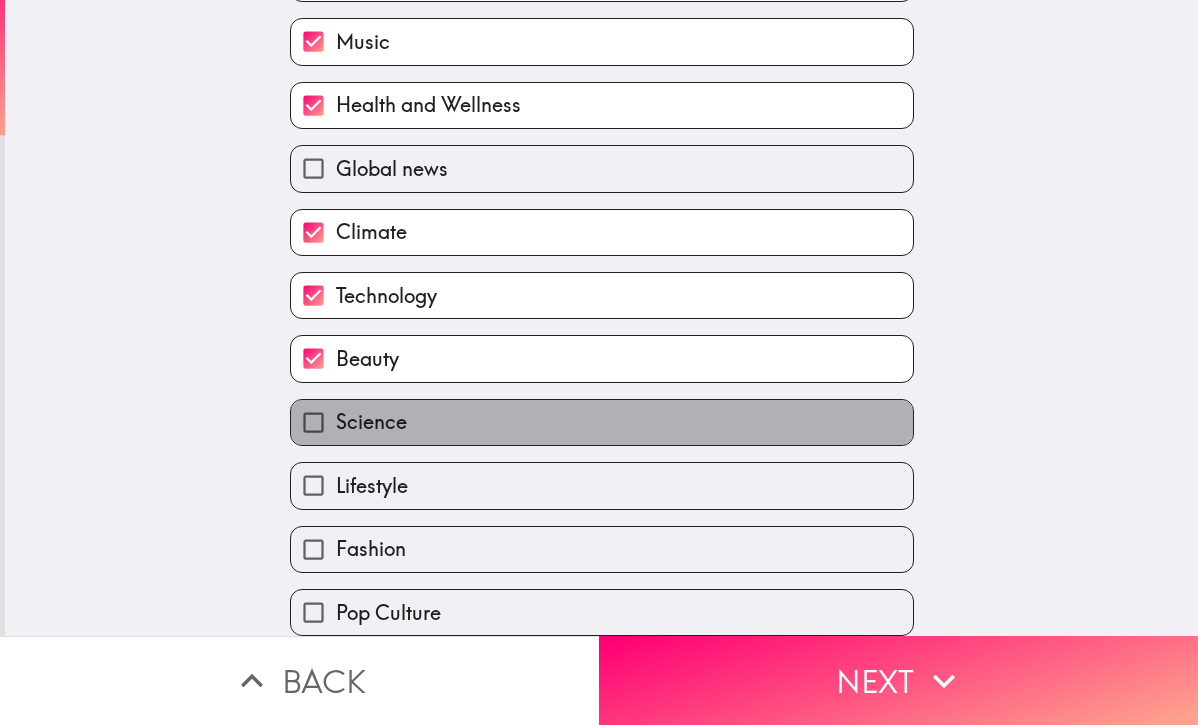 click on "Science" at bounding box center (602, 422) 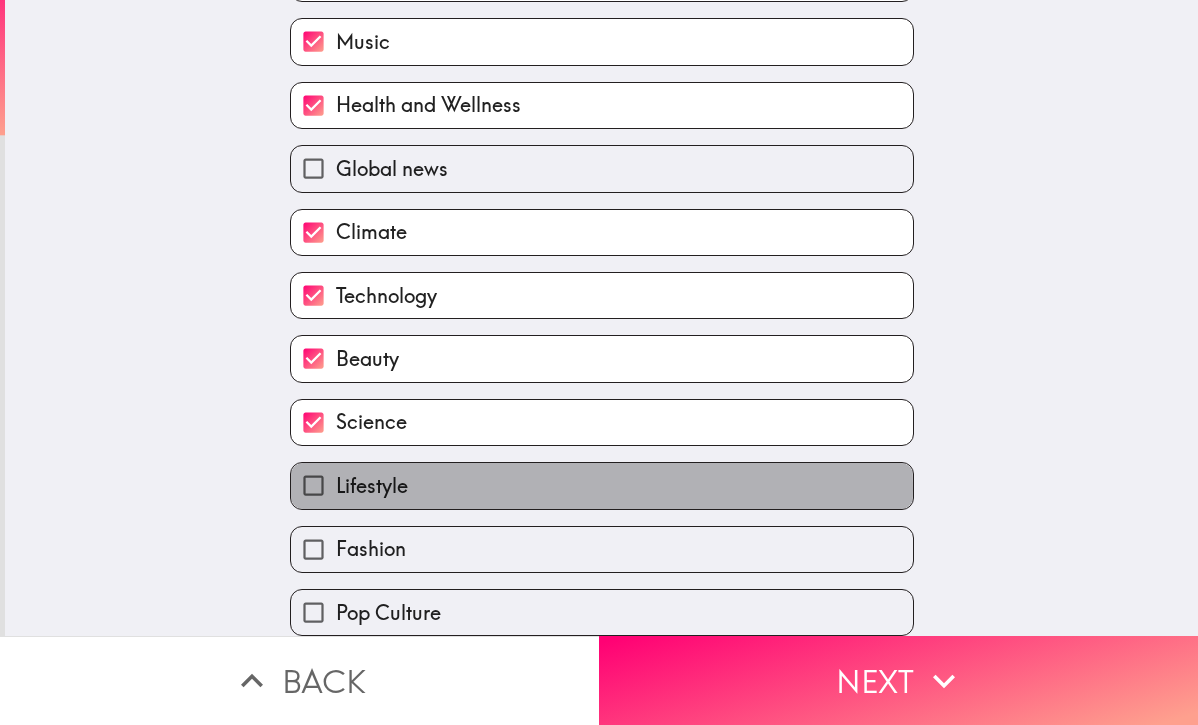 click on "Lifestyle" at bounding box center [602, 485] 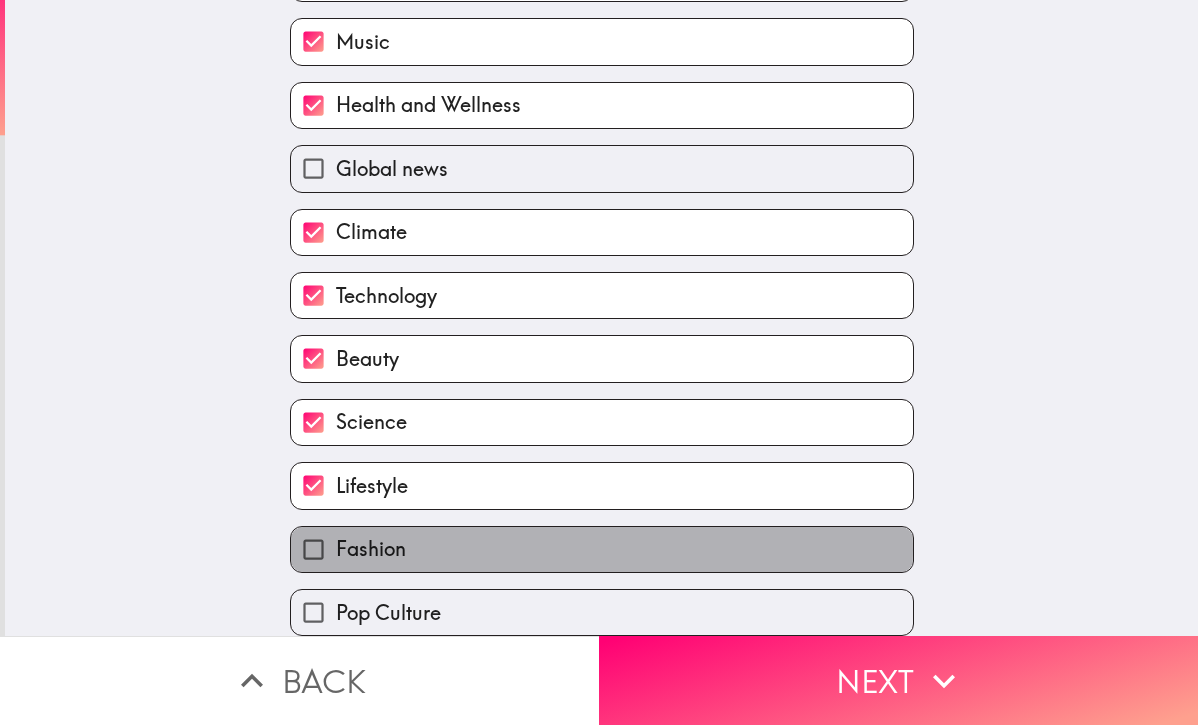 click on "Fashion" at bounding box center (602, 549) 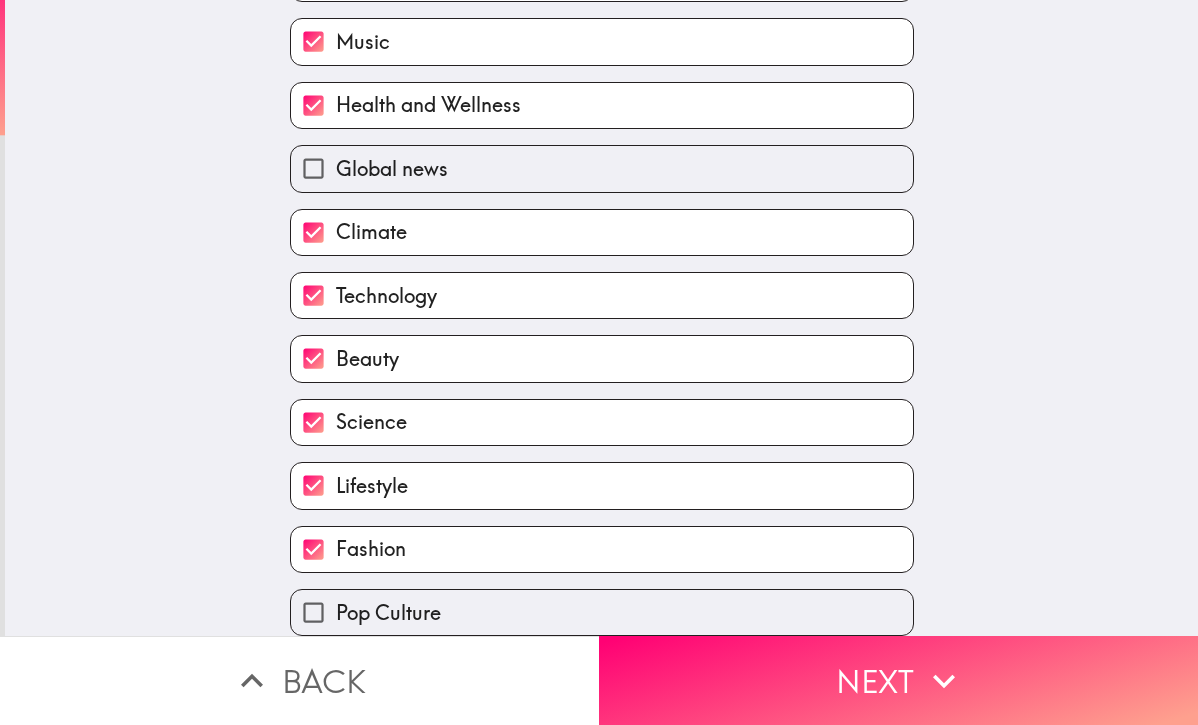 click on "Pop Culture" at bounding box center [388, 613] 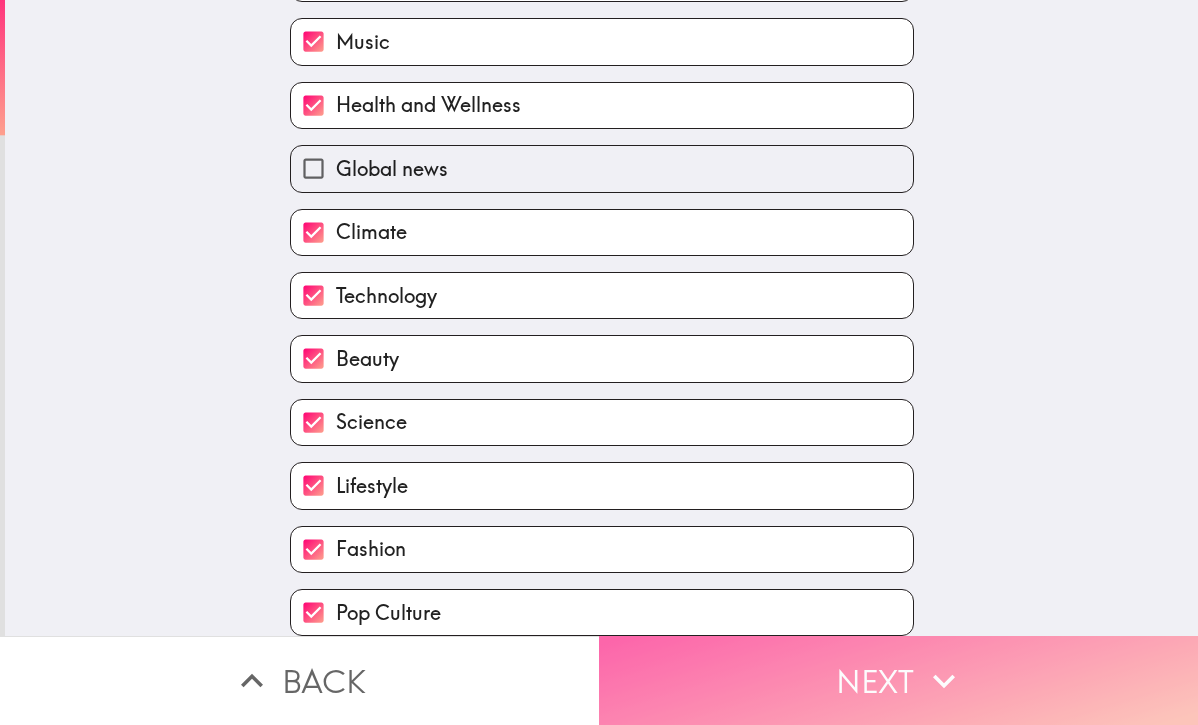 click on "Next" at bounding box center (898, 680) 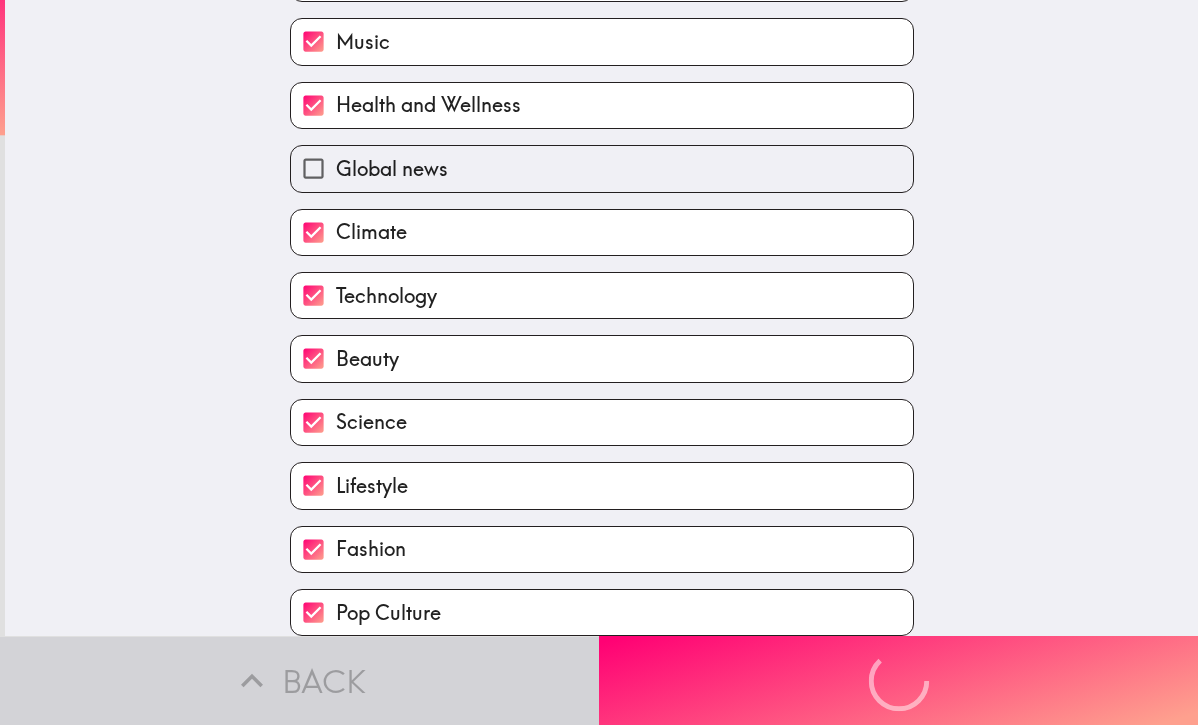 scroll, scrollTop: 0, scrollLeft: 0, axis: both 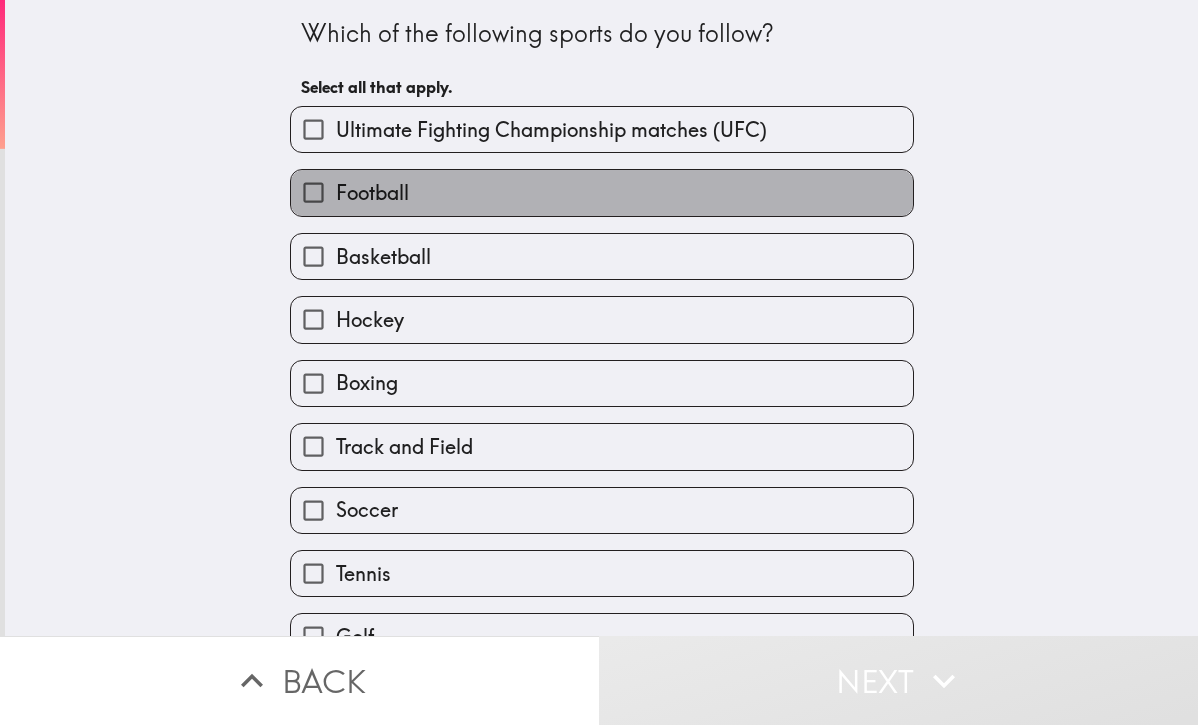 click on "Football" at bounding box center (602, 192) 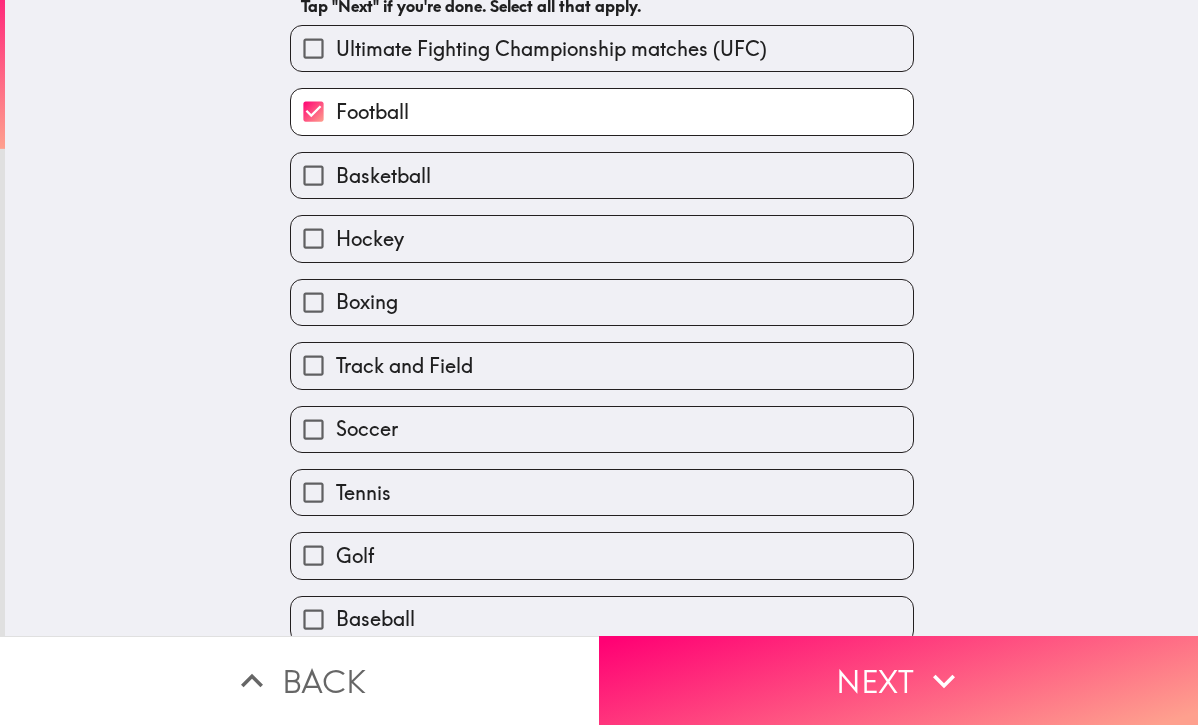 scroll, scrollTop: 162, scrollLeft: 0, axis: vertical 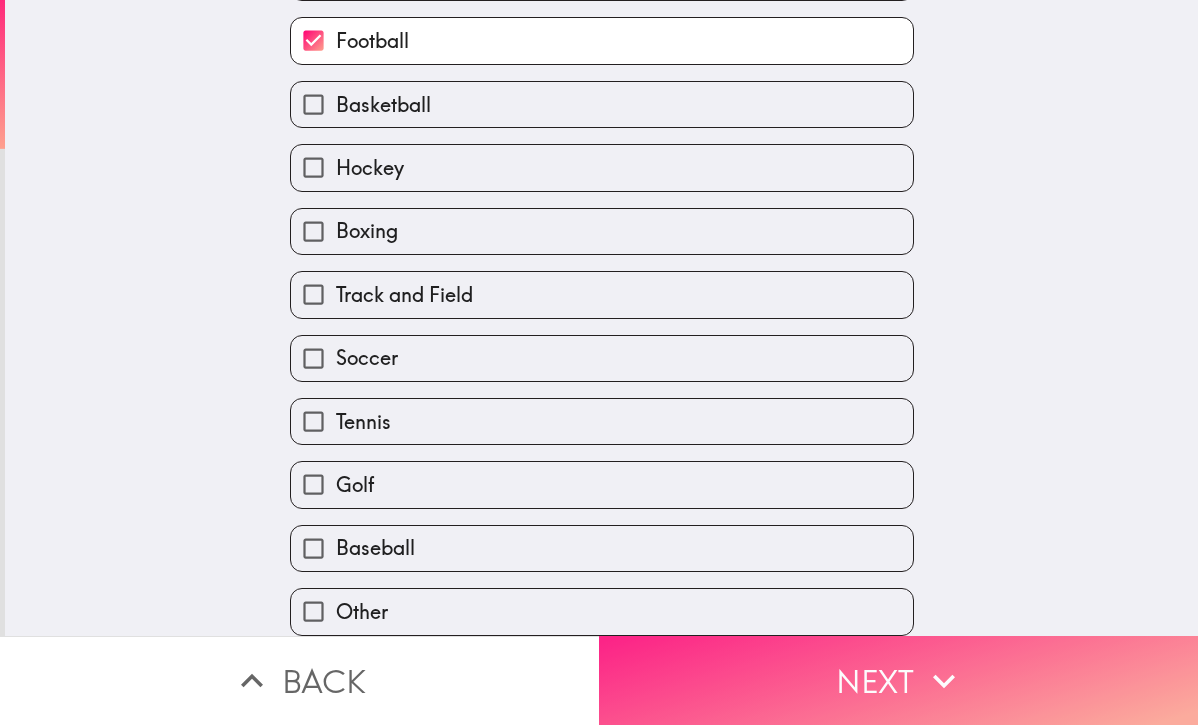 click on "Next" at bounding box center [898, 680] 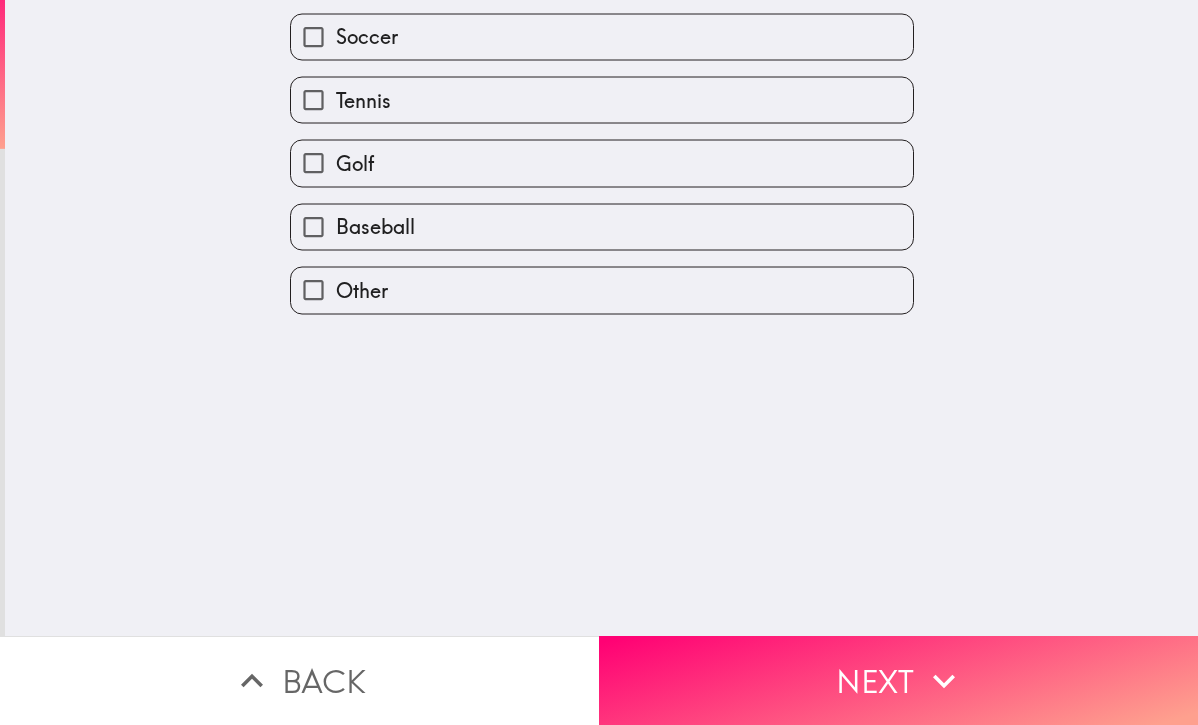 scroll, scrollTop: 0, scrollLeft: 0, axis: both 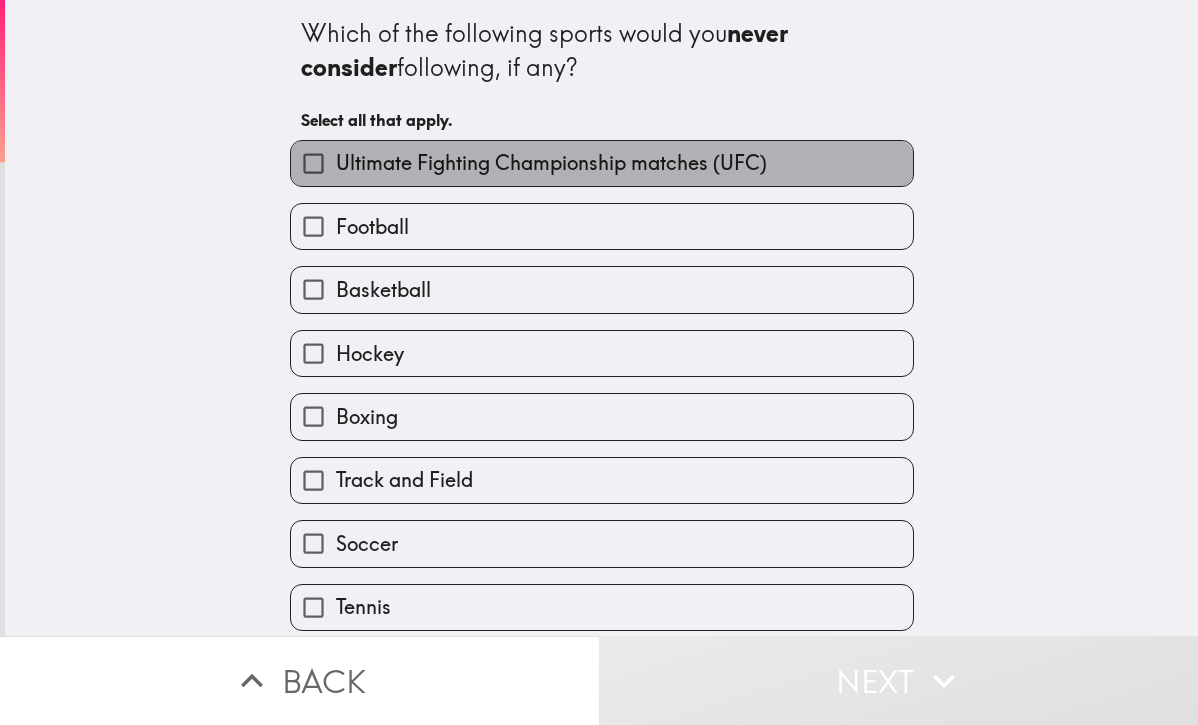 click on "Ultimate Fighting Championship matches (UFC)" at bounding box center (602, 163) 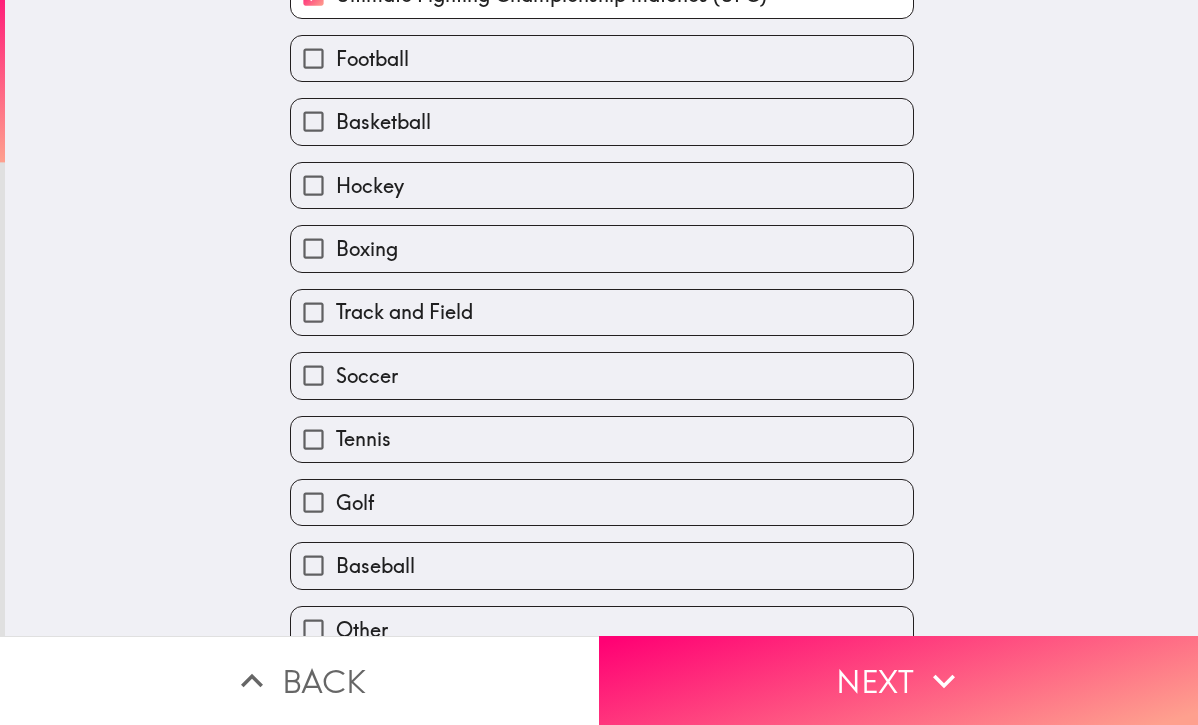 click on "Boxing" at bounding box center [602, 248] 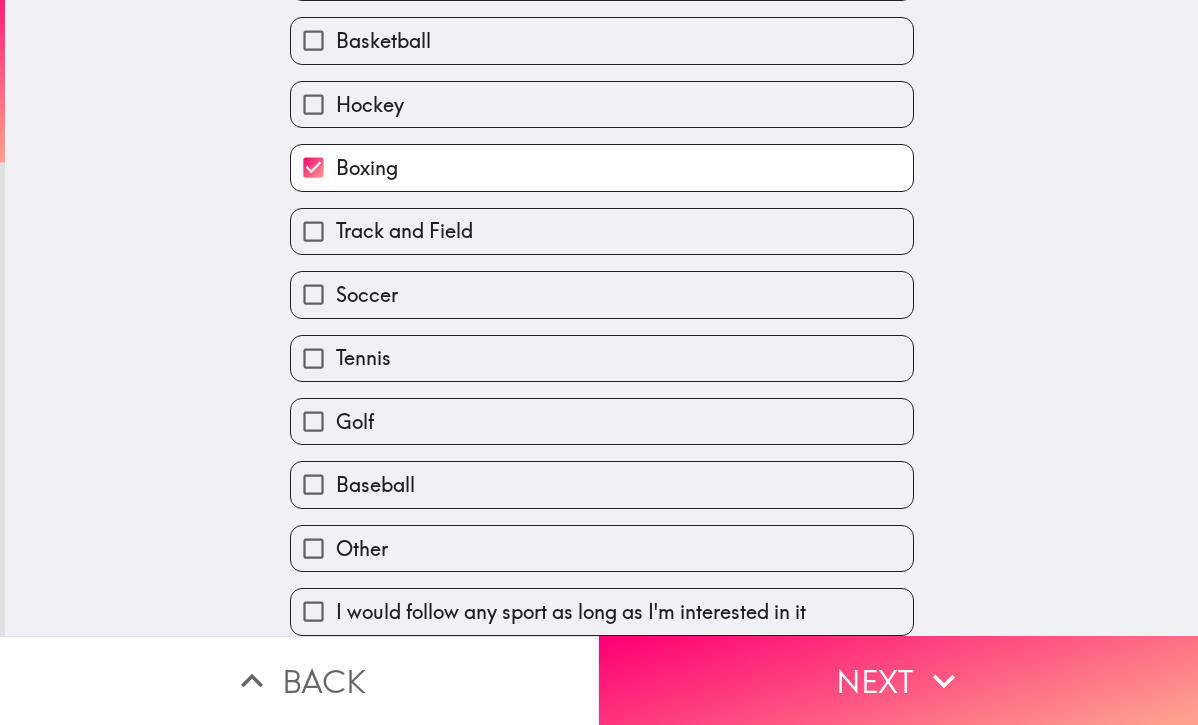 scroll, scrollTop: 260, scrollLeft: 0, axis: vertical 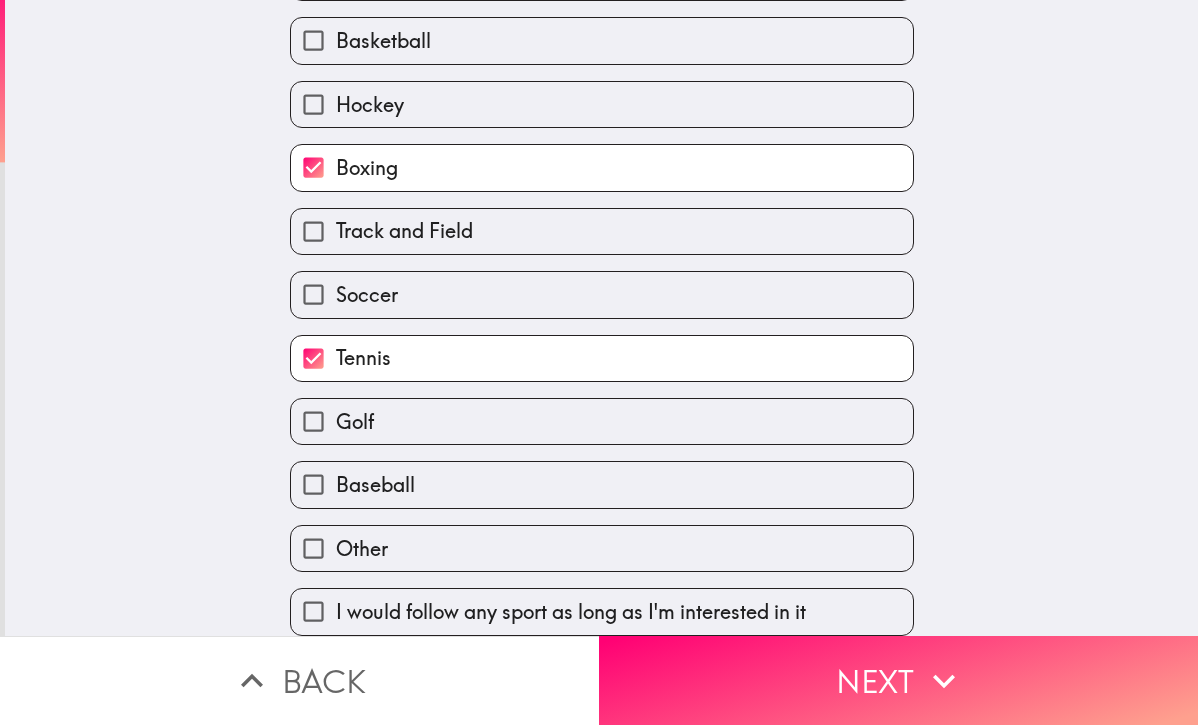 click on "Golf" at bounding box center [602, 421] 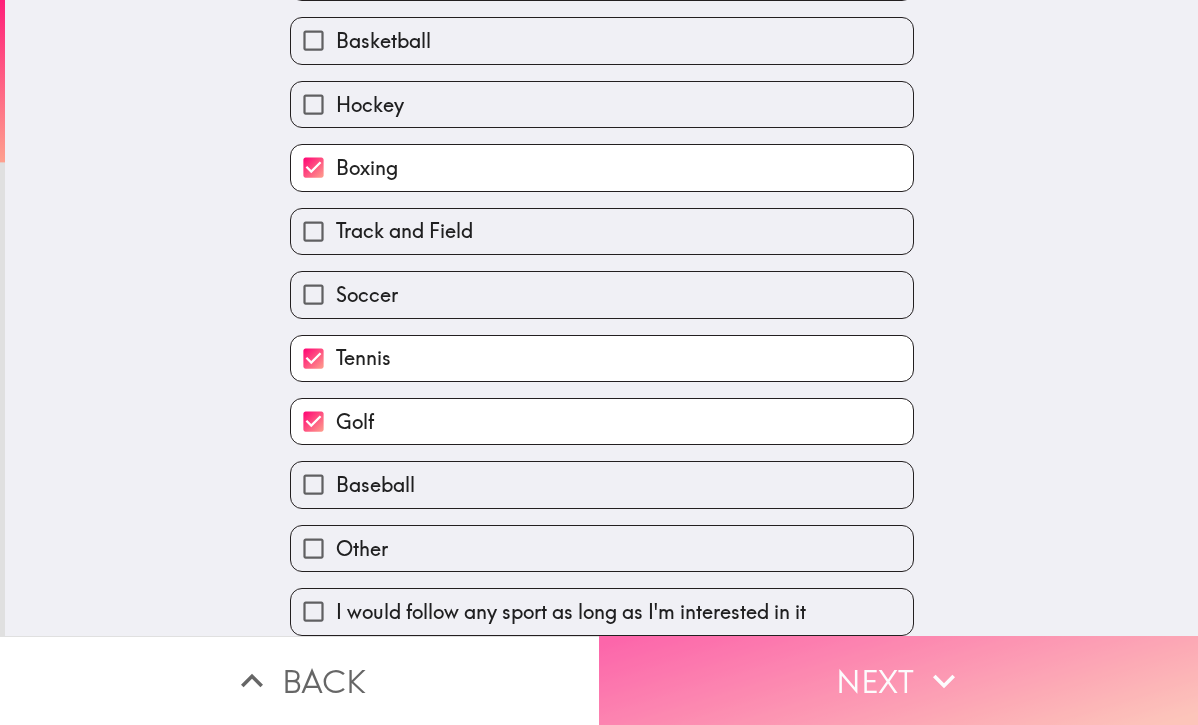 click on "Next" at bounding box center [898, 680] 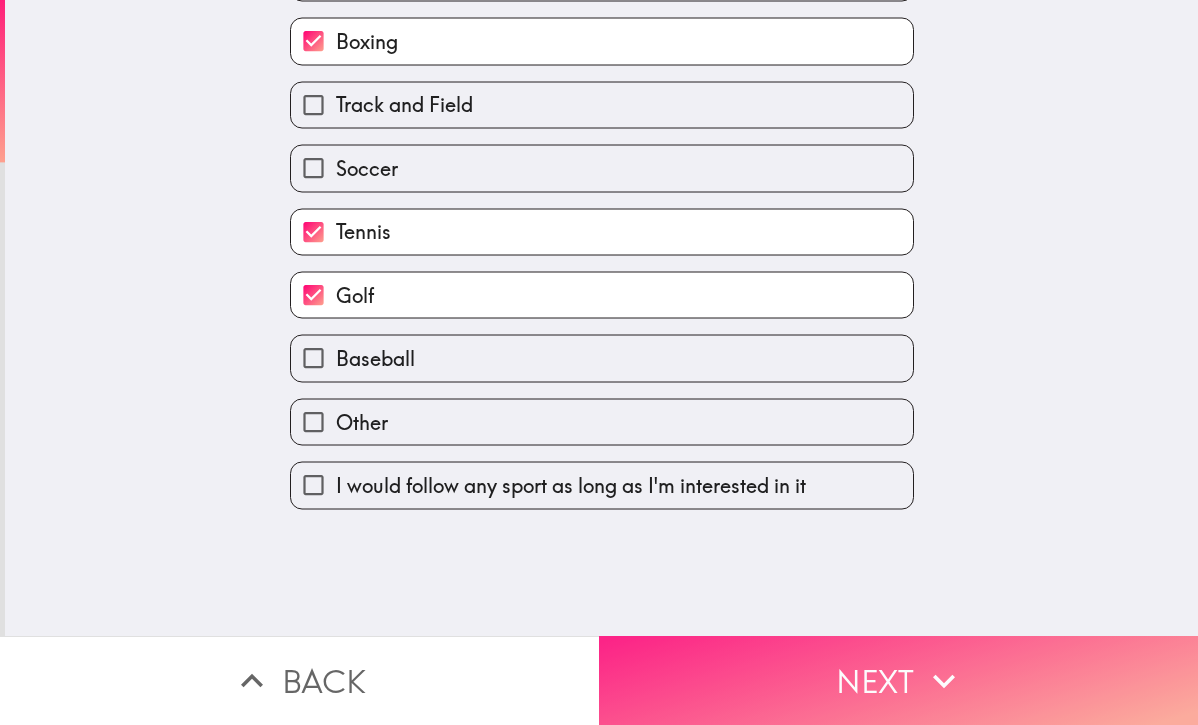 scroll, scrollTop: 0, scrollLeft: 0, axis: both 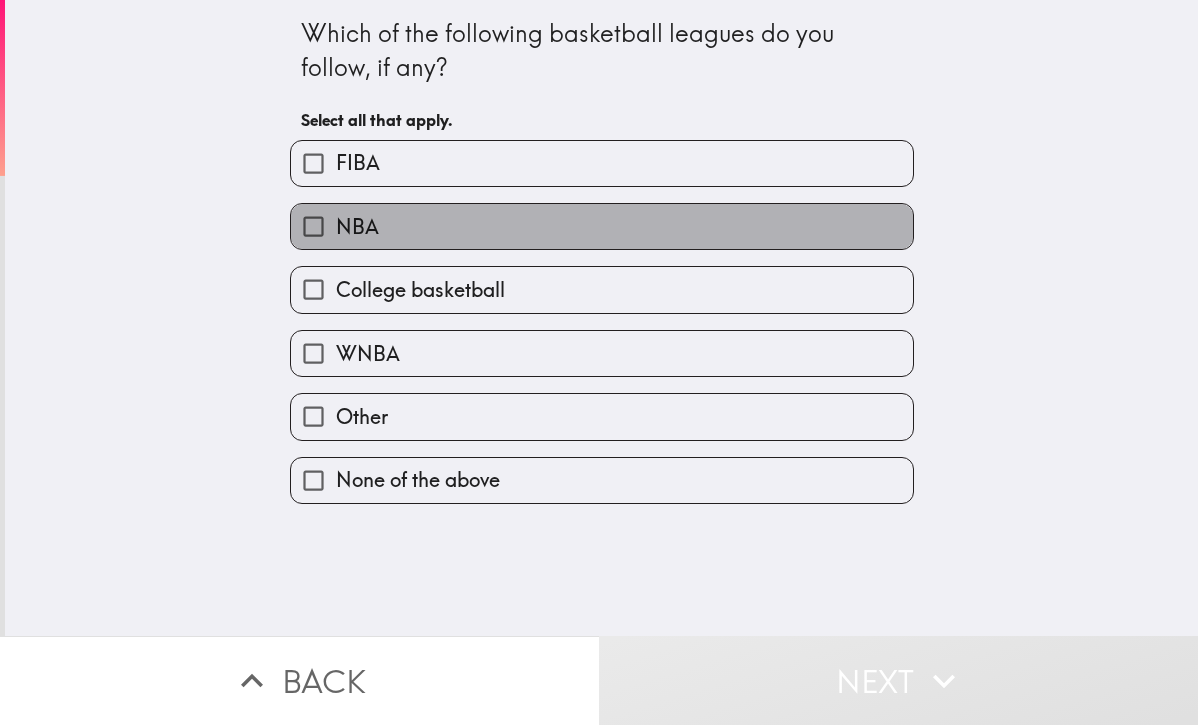 click on "NBA" at bounding box center (602, 226) 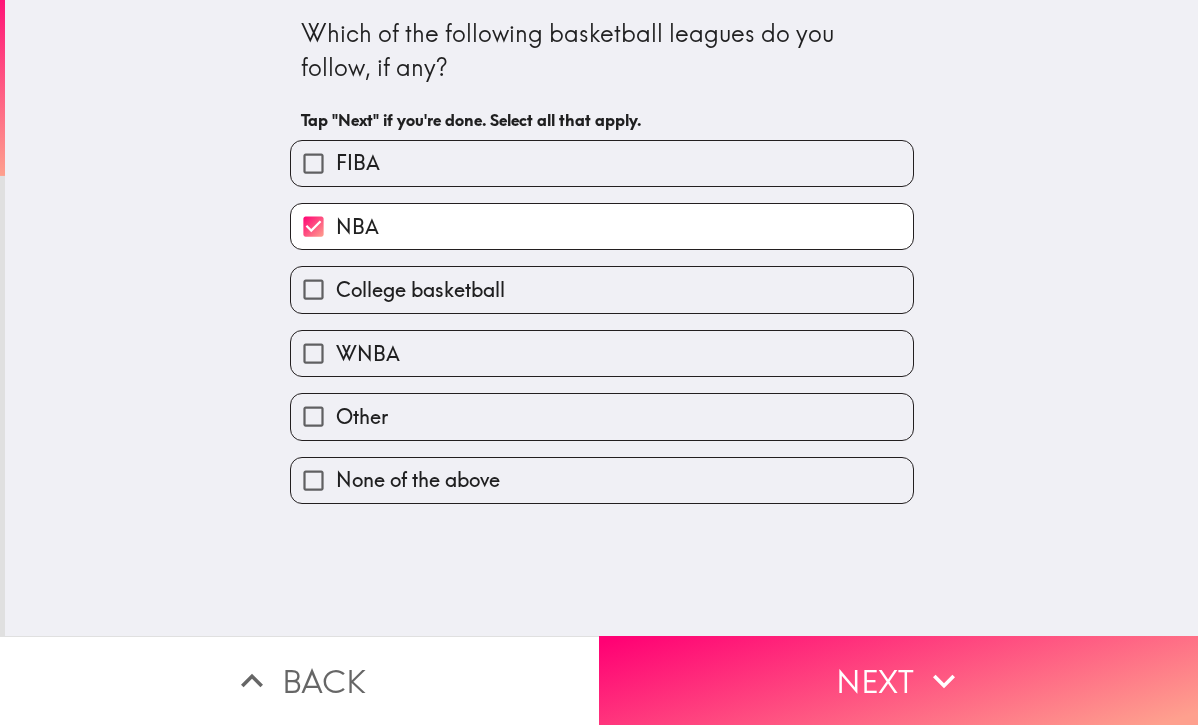 click on "NBA" at bounding box center (602, 226) 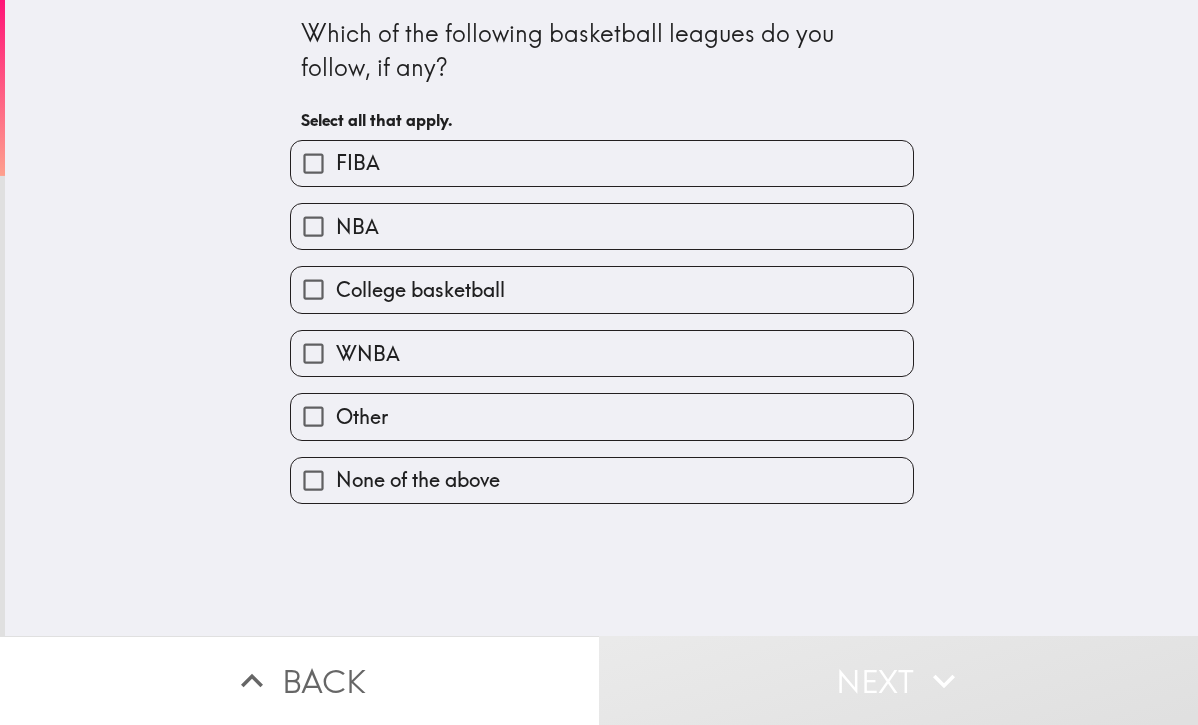 click on "College basketball" at bounding box center [602, 289] 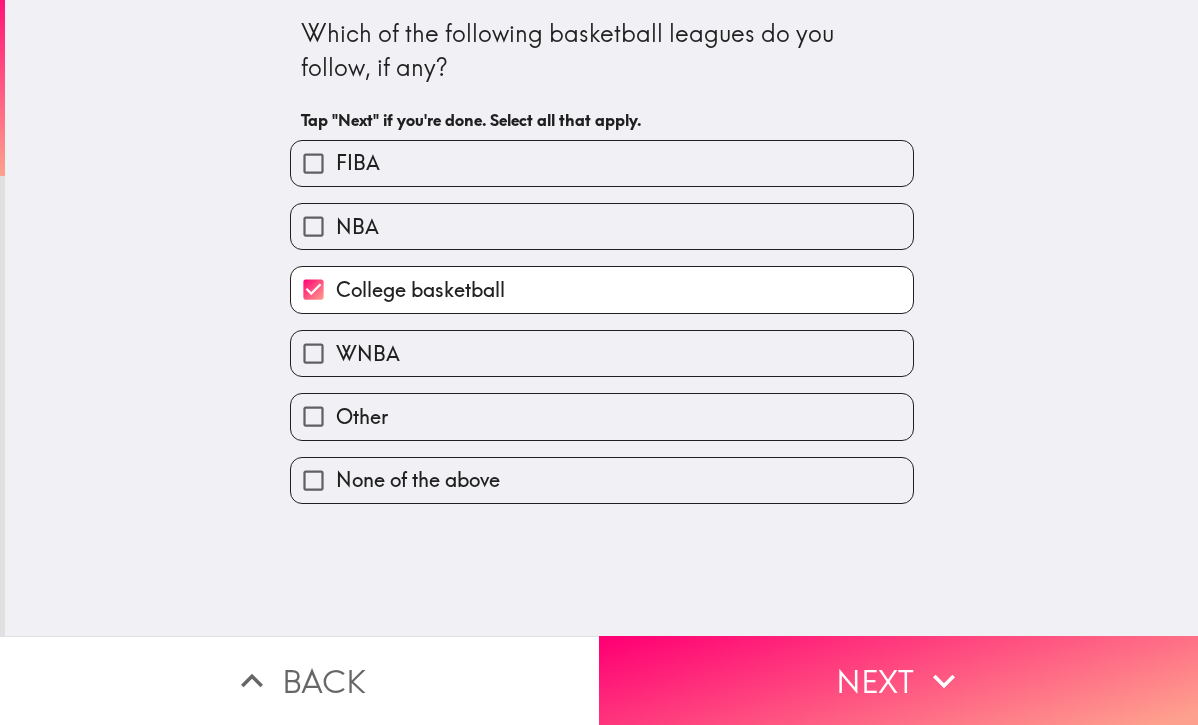 click at bounding box center [152, 77] 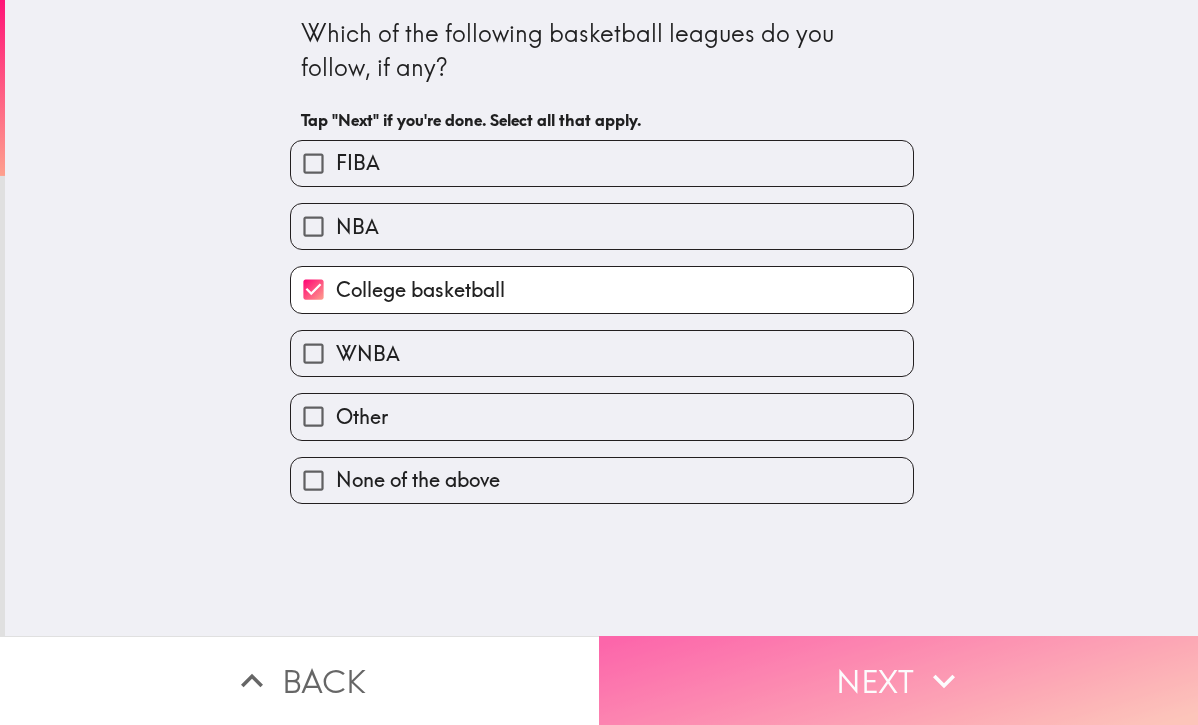 click on "Next" at bounding box center (898, 680) 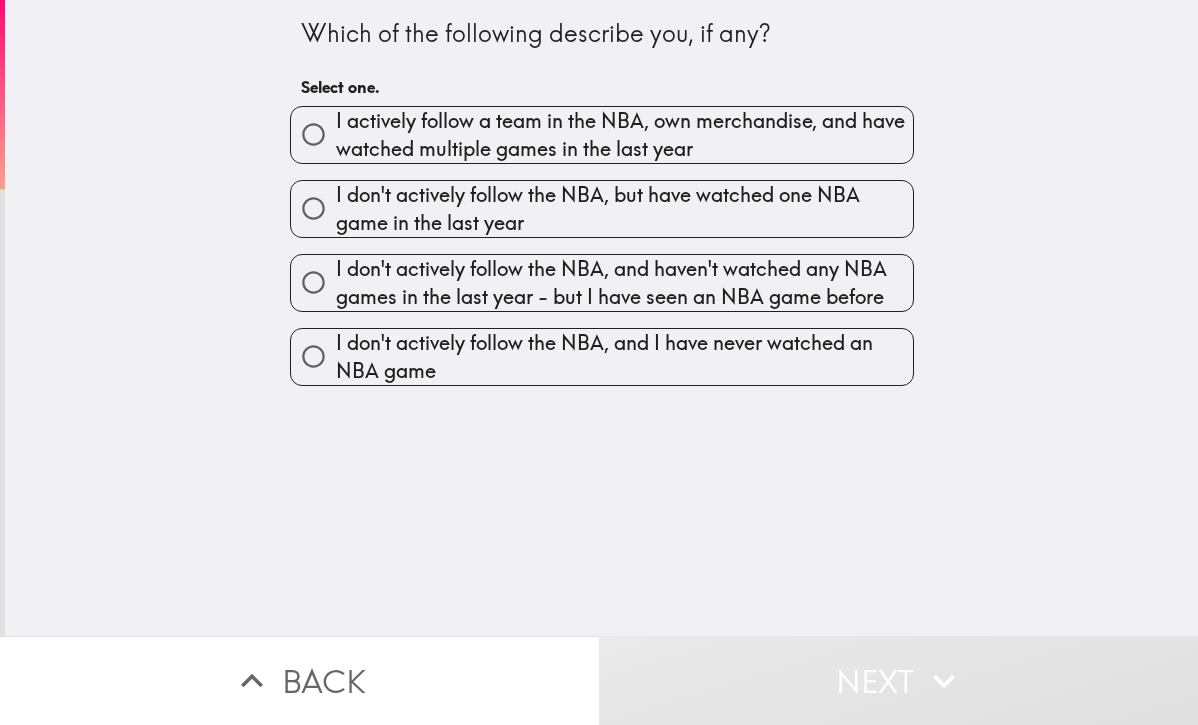 click on "I don't actively follow the NBA, and haven't watched any NBA games in the last year - but I have seen an NBA game before" at bounding box center (624, 283) 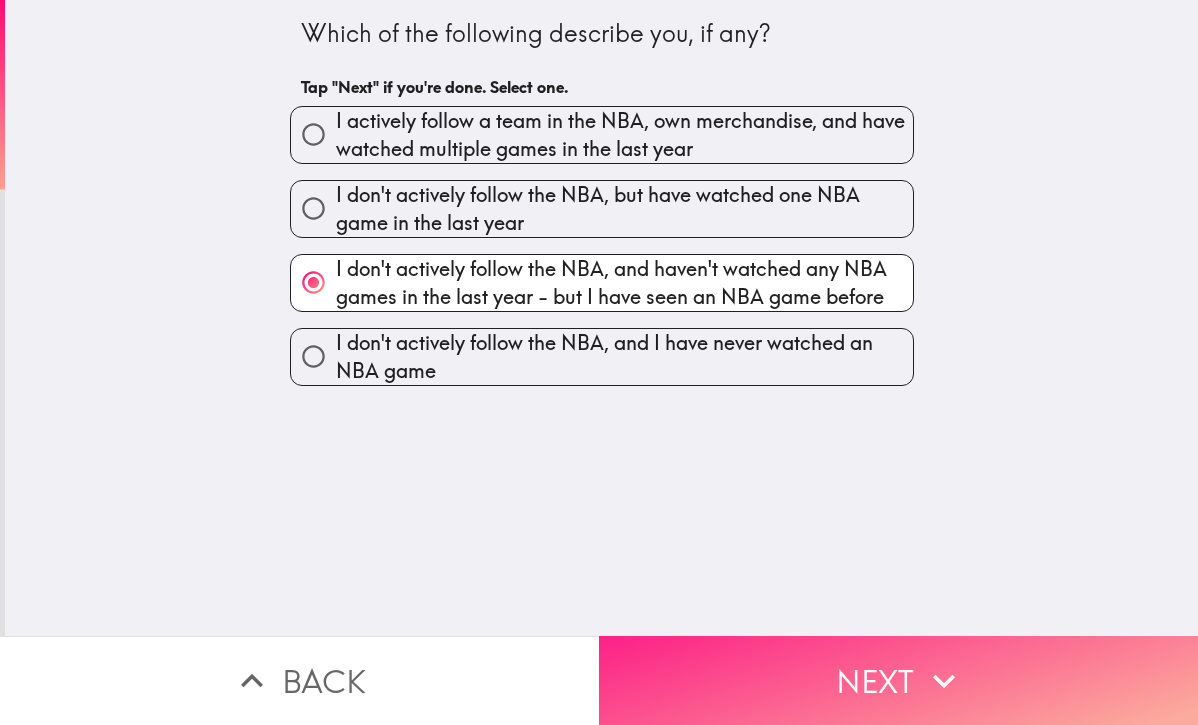 click on "Next" at bounding box center (898, 680) 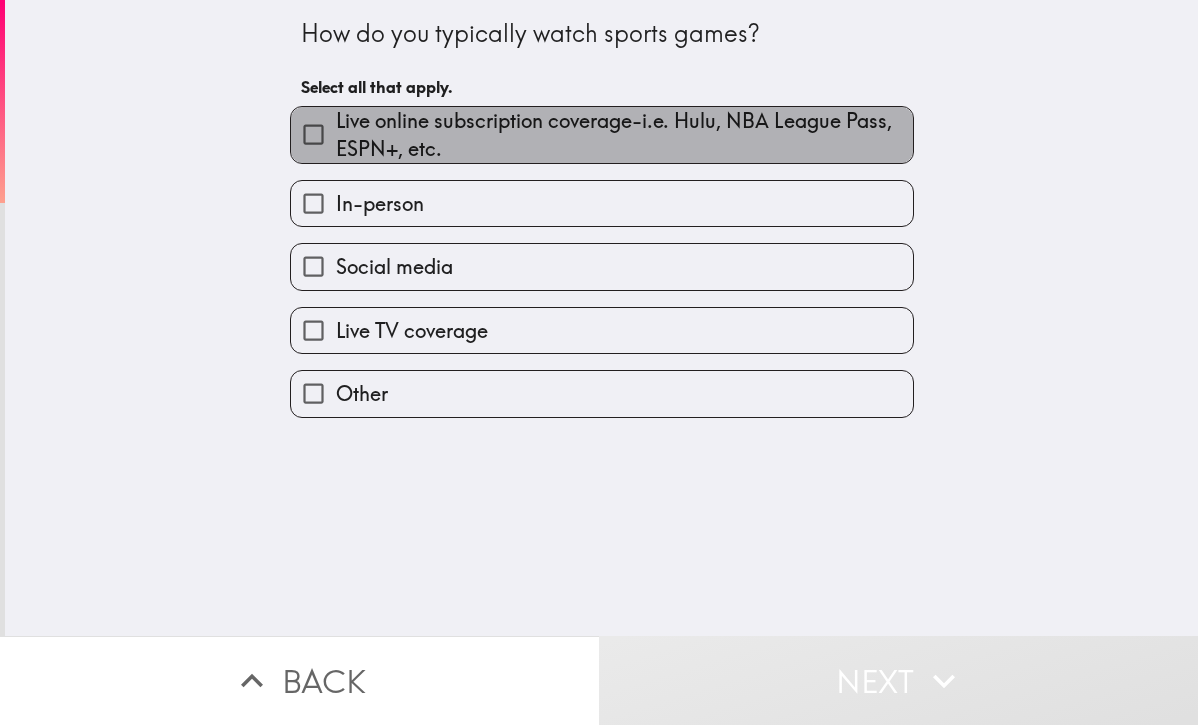 click on "Live online subscription coverage-i.e. Hulu, NBA League Pass, ESPN+, etc." at bounding box center (624, 135) 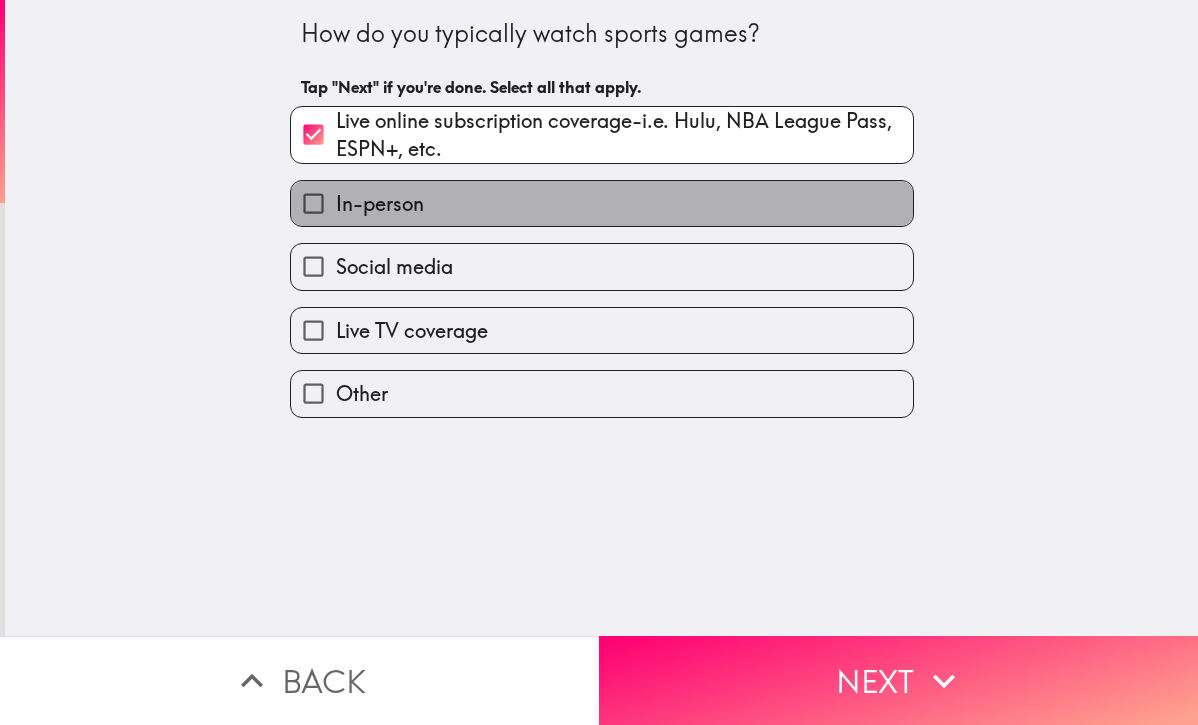 click on "In-person" at bounding box center [602, 203] 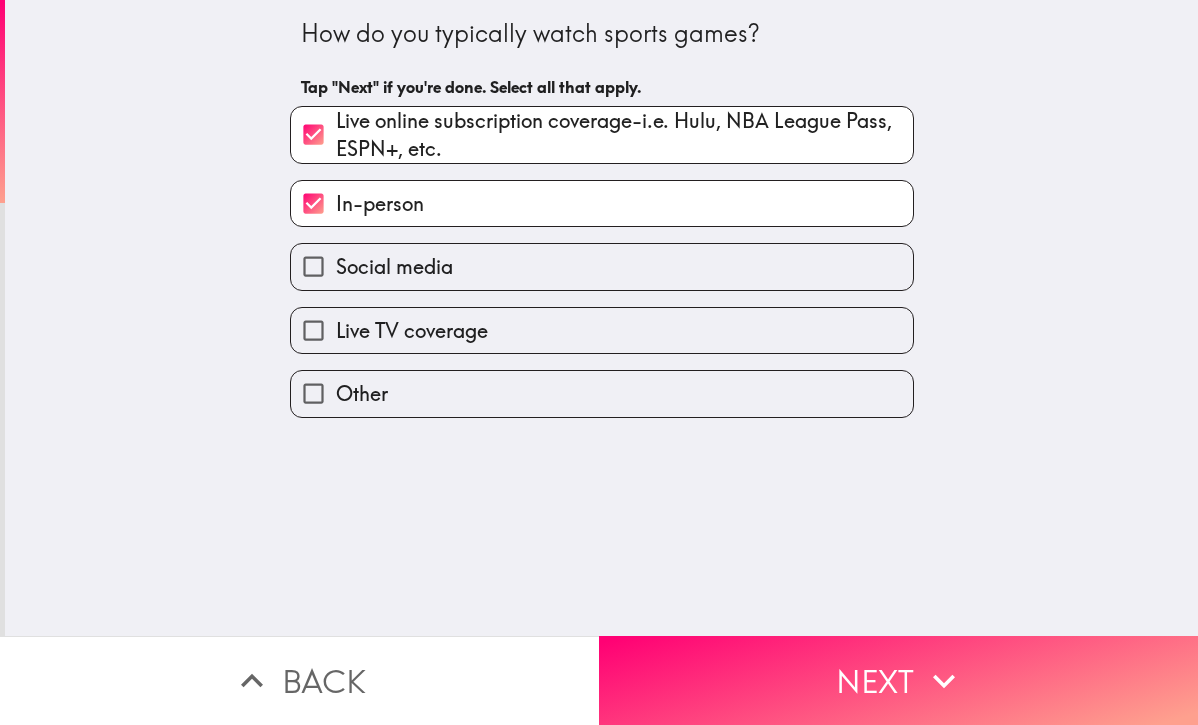 click on "Live TV coverage" at bounding box center [602, 330] 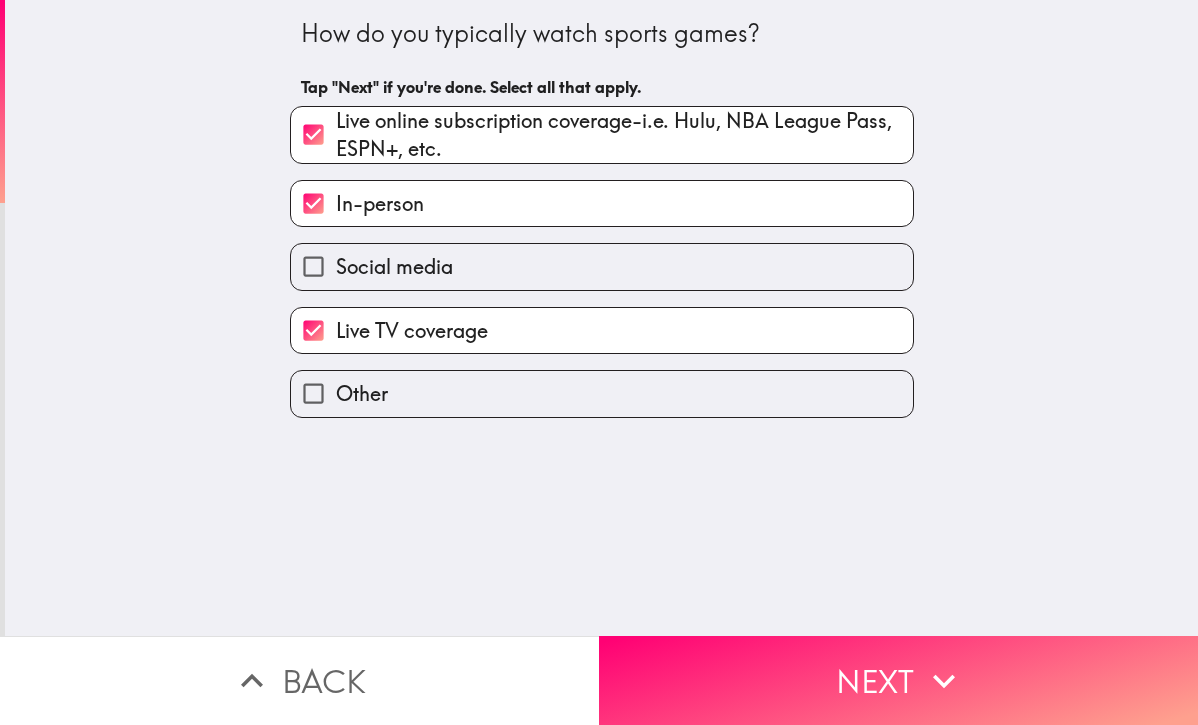 click on "Next" at bounding box center (898, 680) 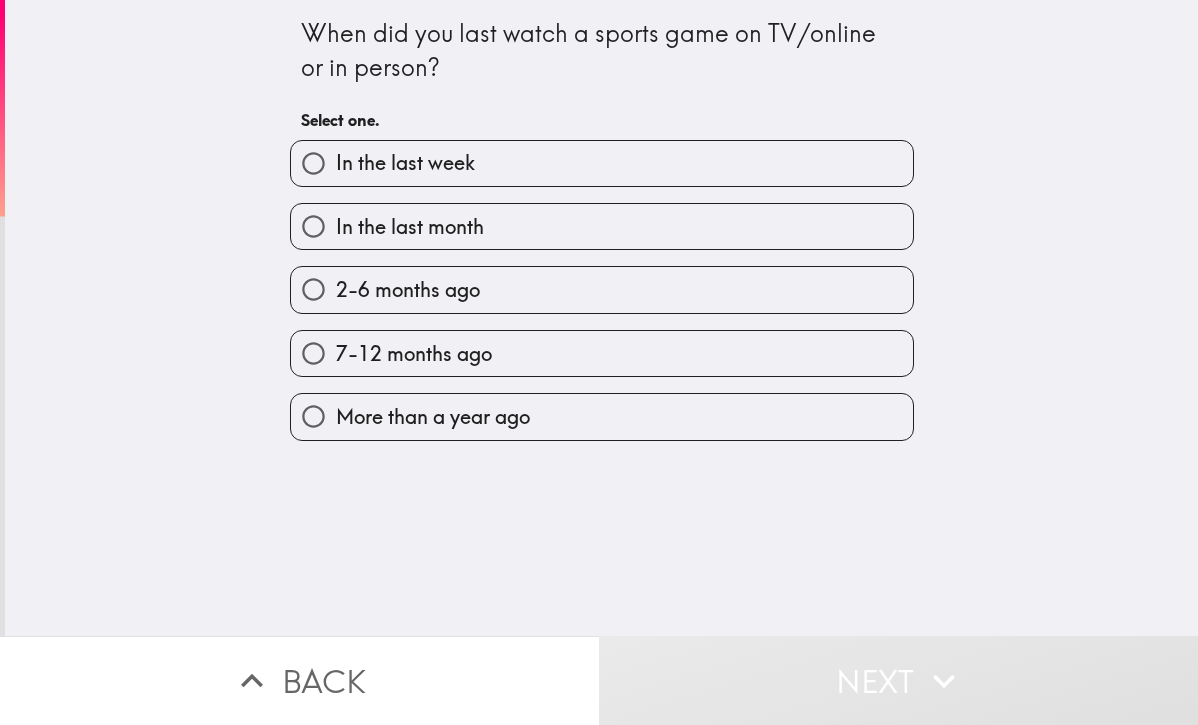 click on "In the last month" at bounding box center (594, 218) 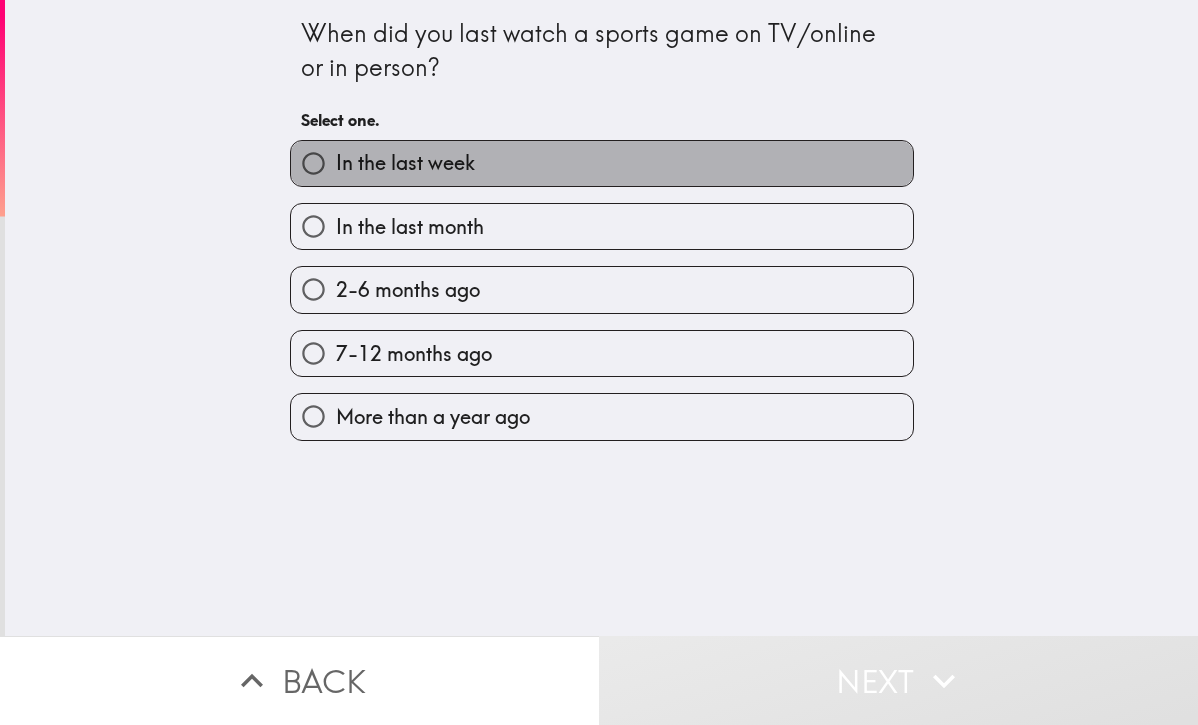 click on "In the last week" at bounding box center [602, 163] 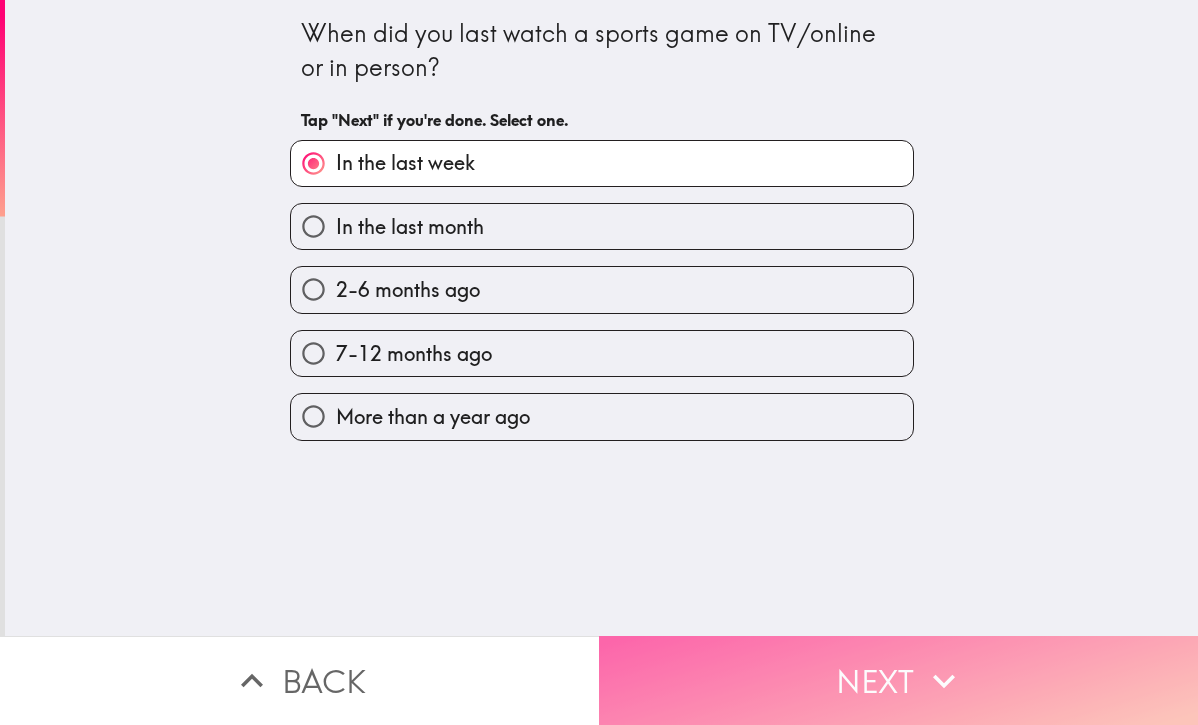 click on "Next" at bounding box center (898, 680) 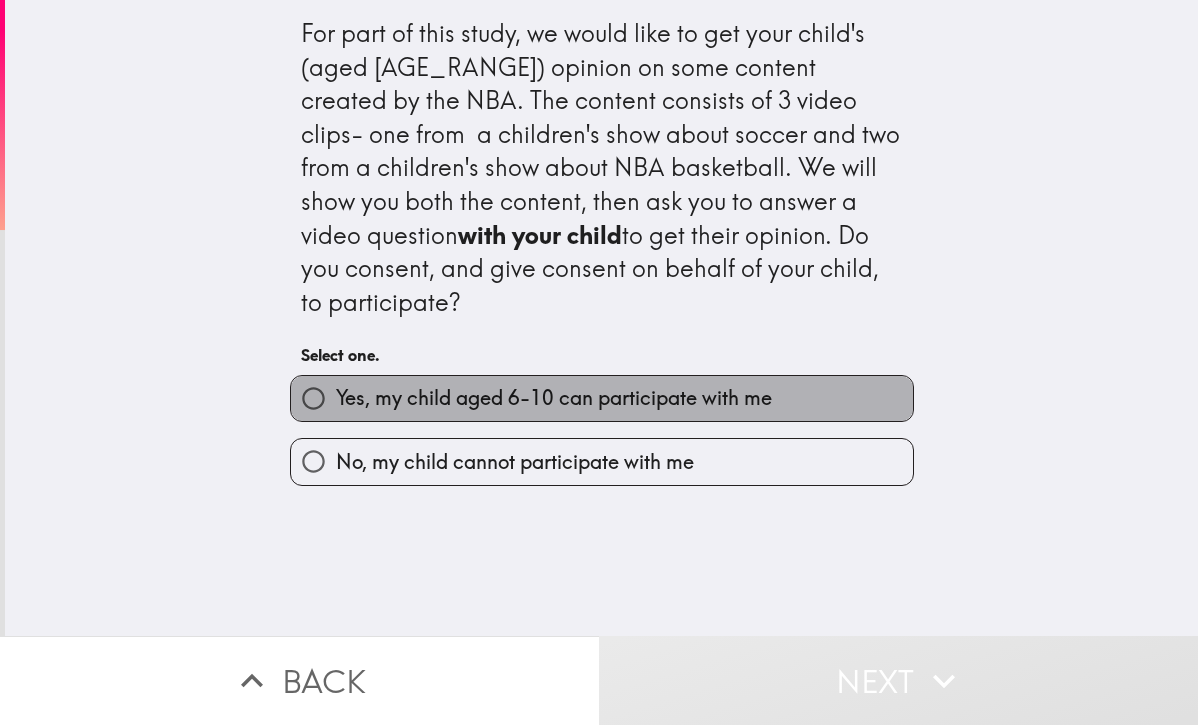 click on "Yes, my child aged 6-10 can participate with me" at bounding box center [554, 398] 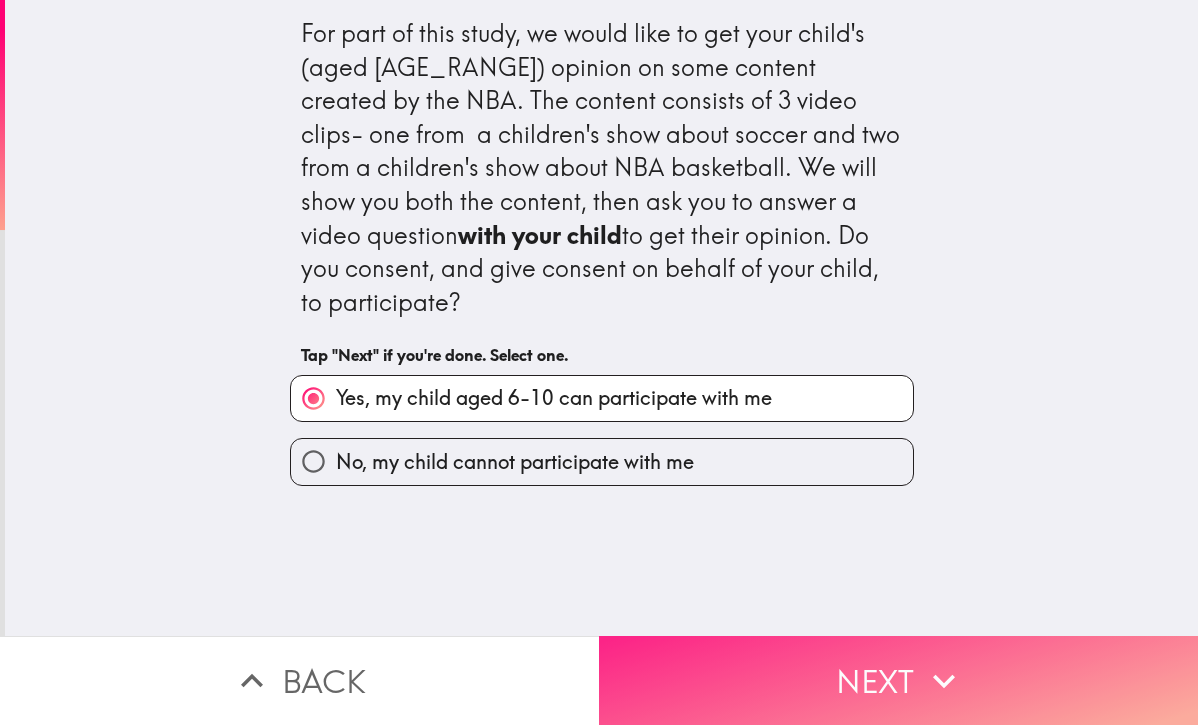 click on "Next" at bounding box center (898, 680) 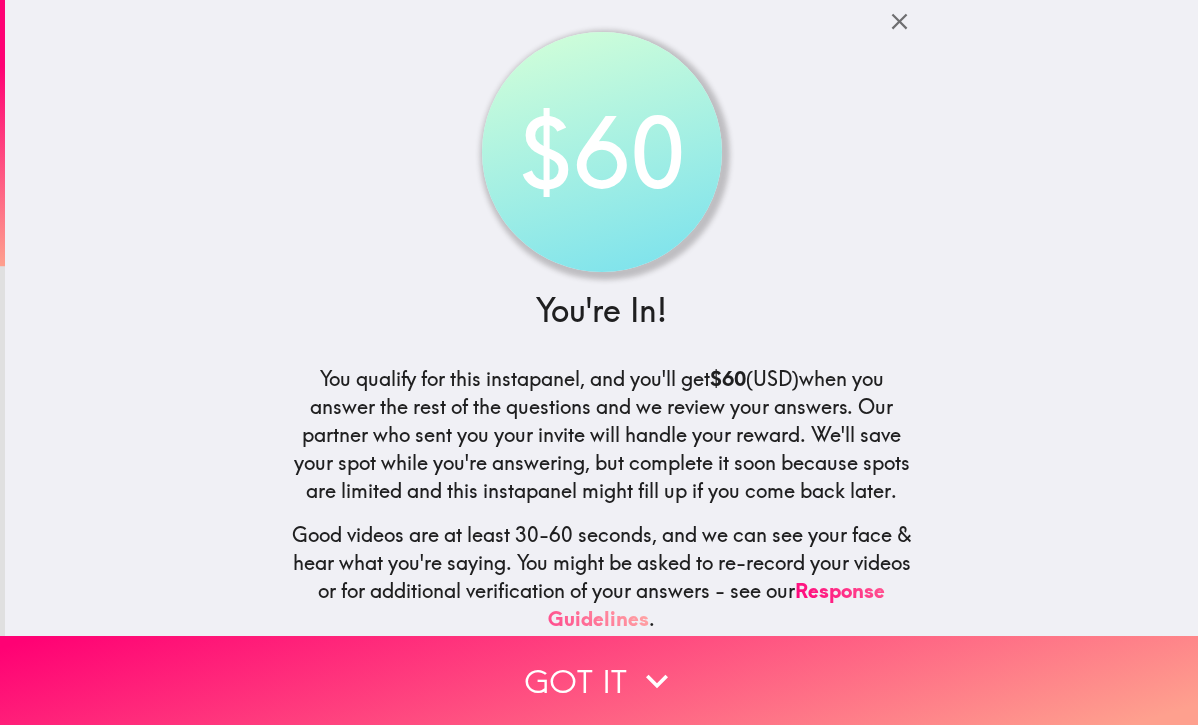 scroll, scrollTop: 85, scrollLeft: 0, axis: vertical 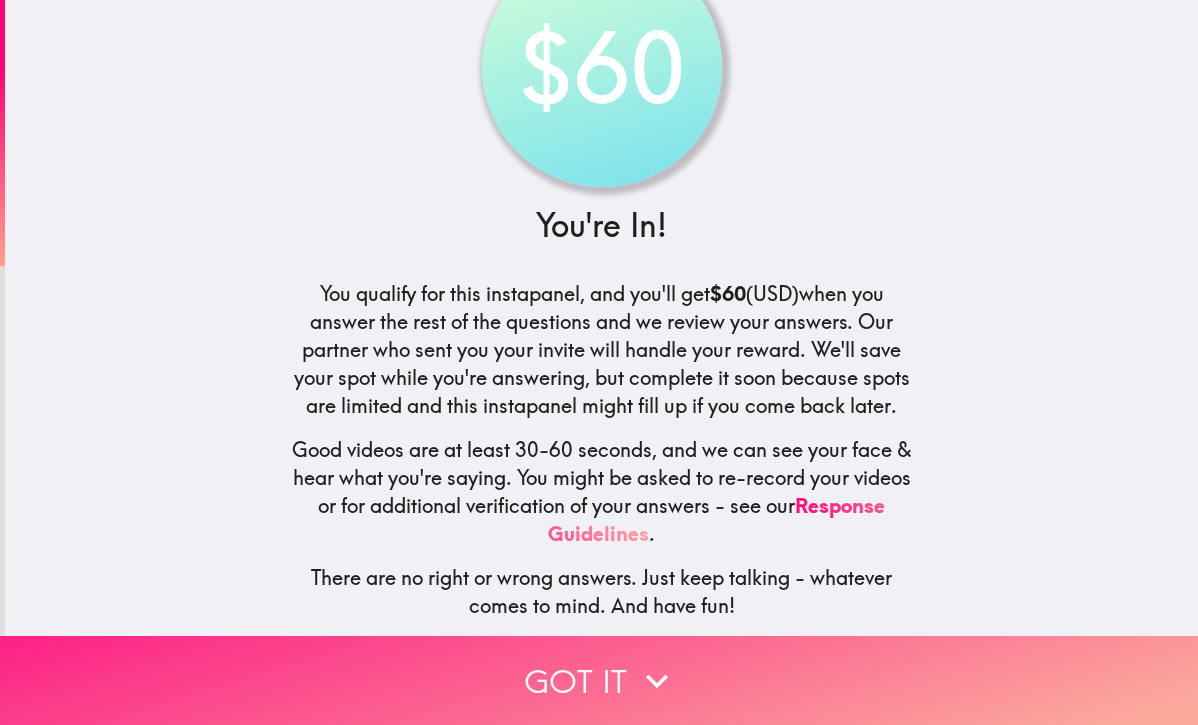 click on "Got it" at bounding box center [599, 680] 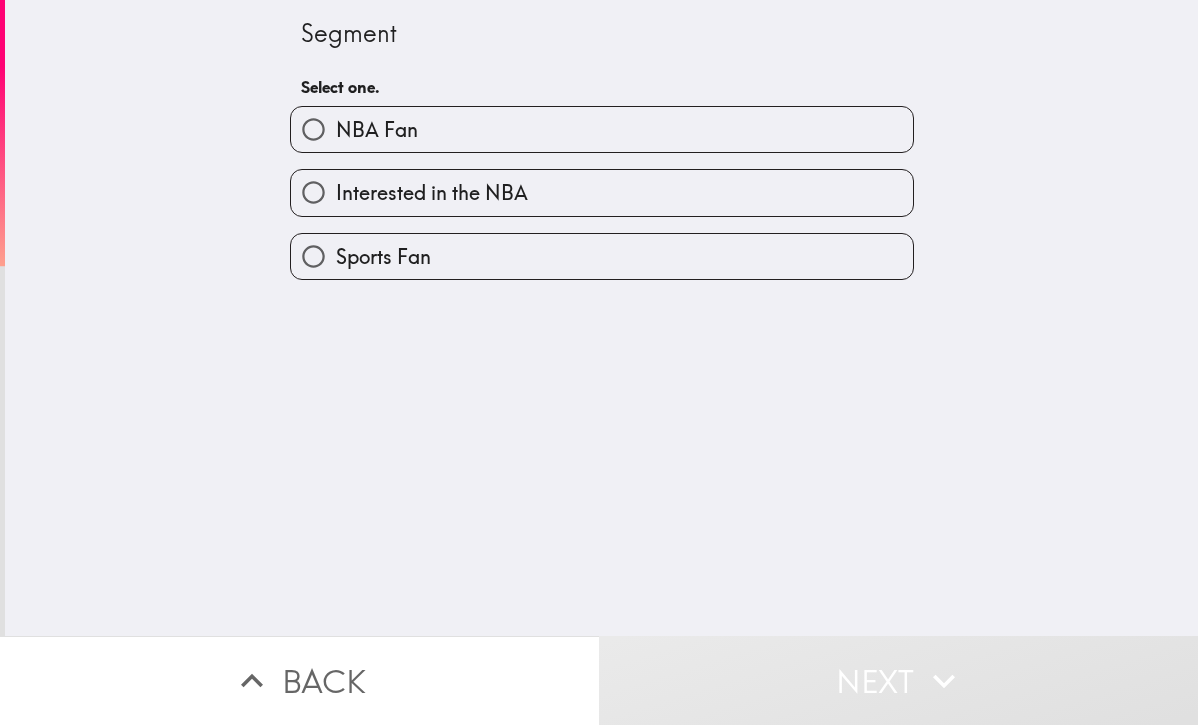 click on "NBA Fan" at bounding box center [602, 129] 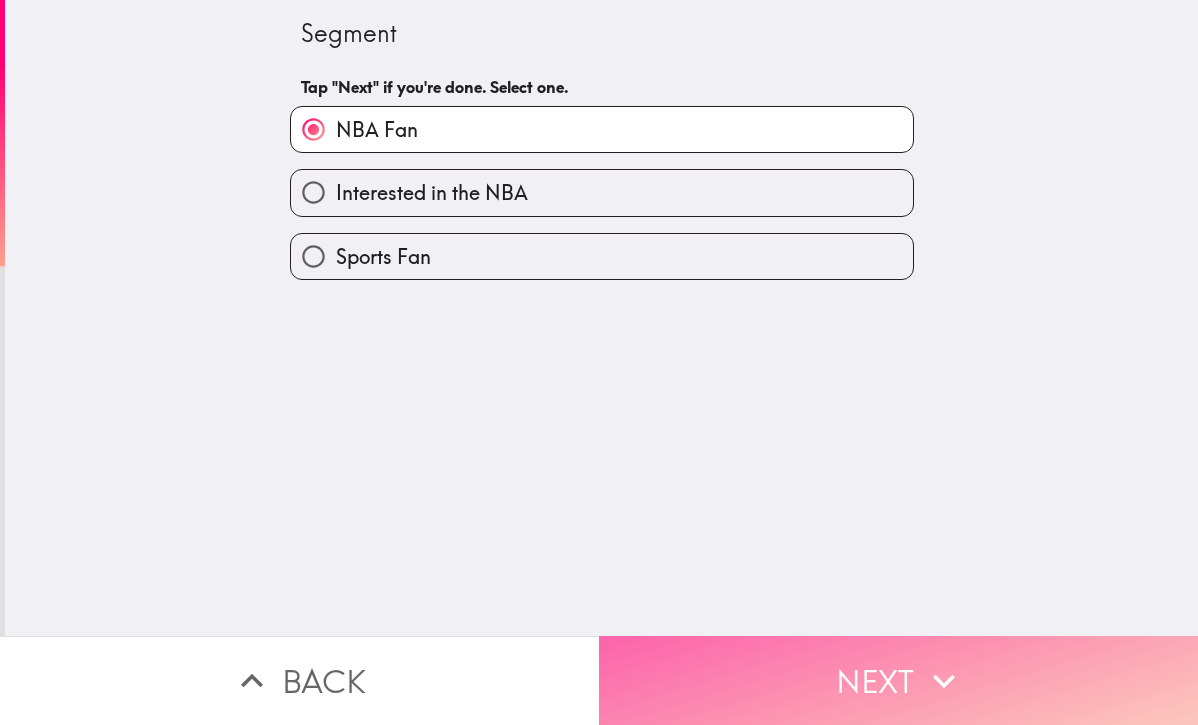 click on "Next" at bounding box center [898, 680] 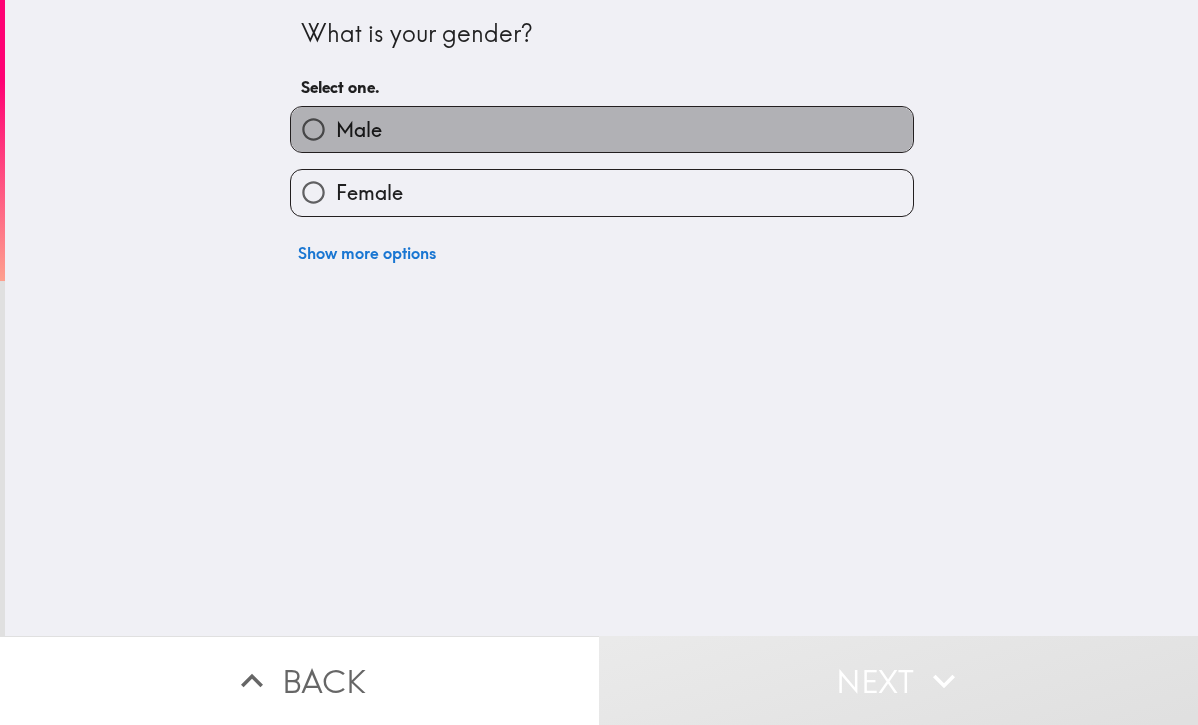 click on "Male" at bounding box center (602, 129) 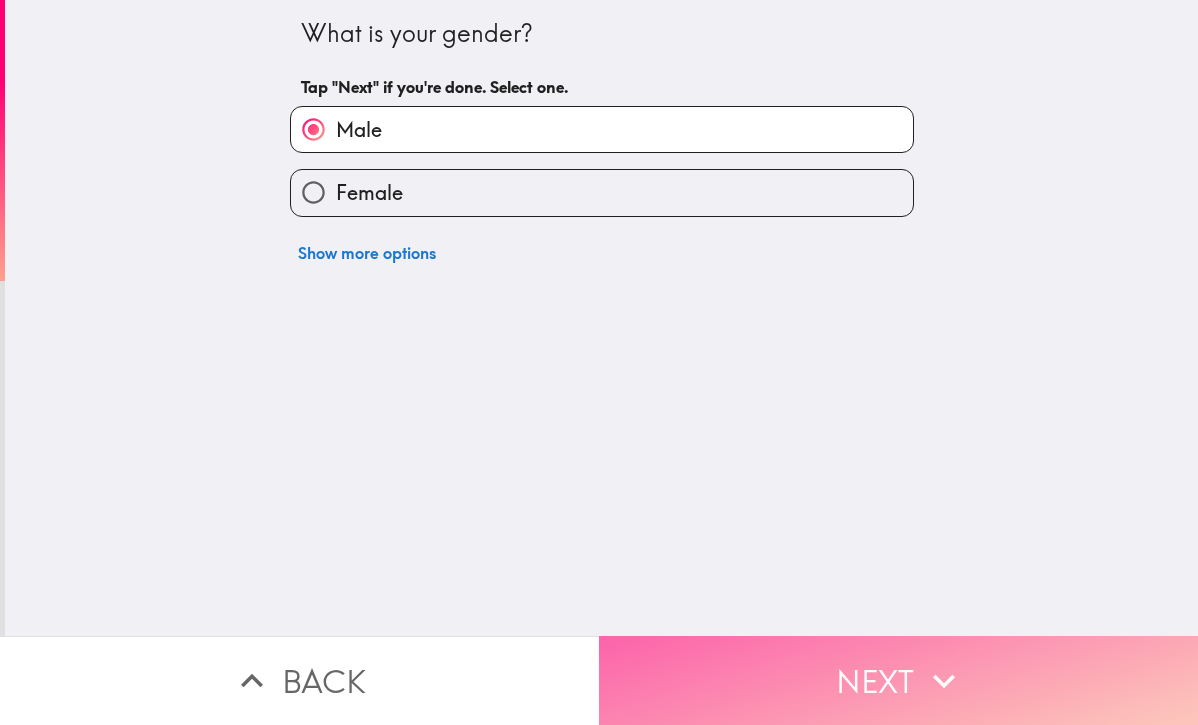 click on "Next" at bounding box center [898, 680] 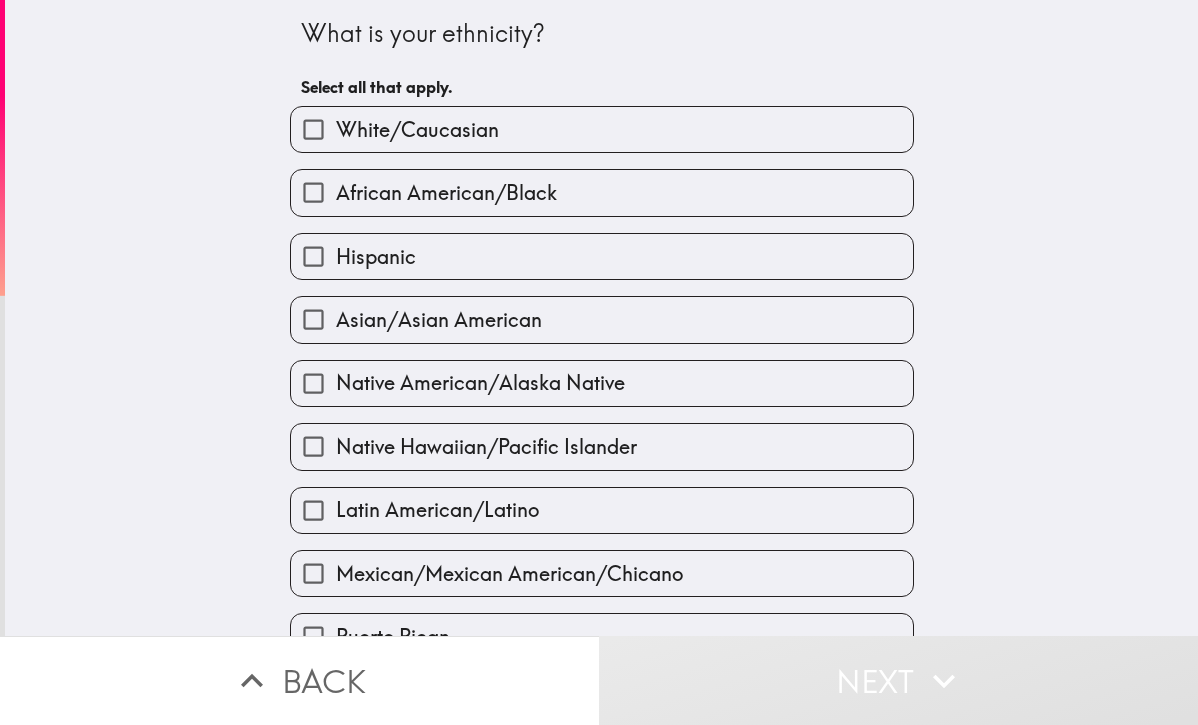 click on "Back" at bounding box center (299, 680) 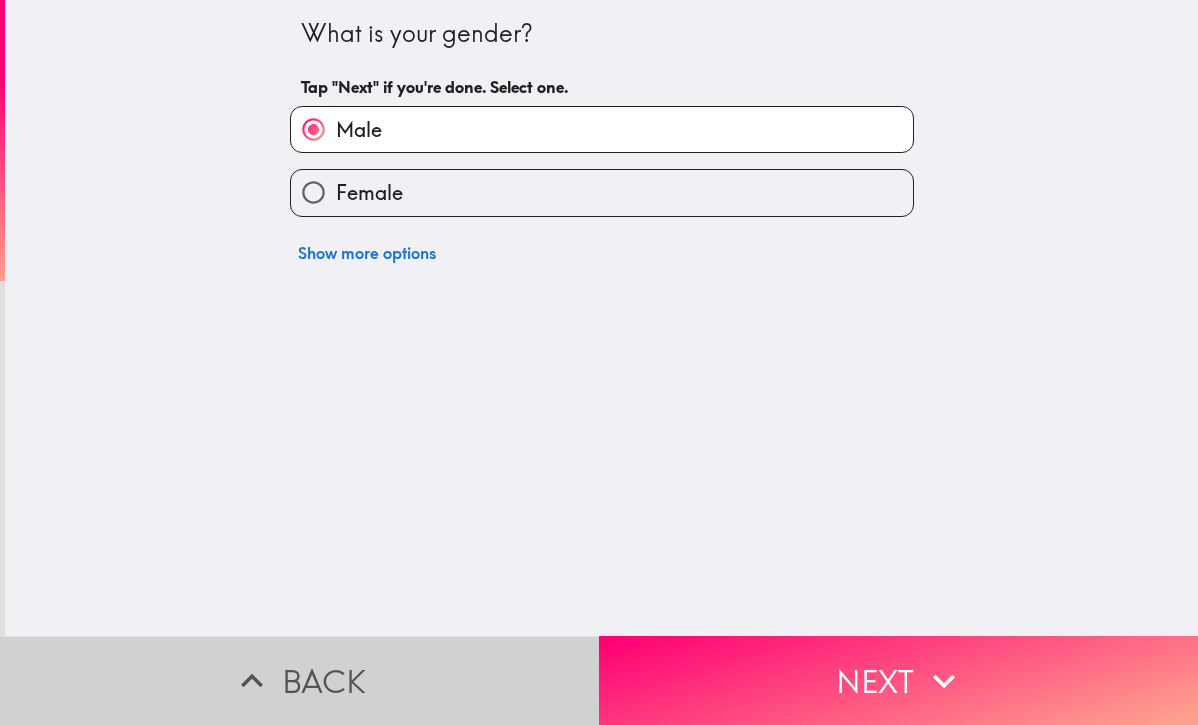 click on "Back" at bounding box center (299, 680) 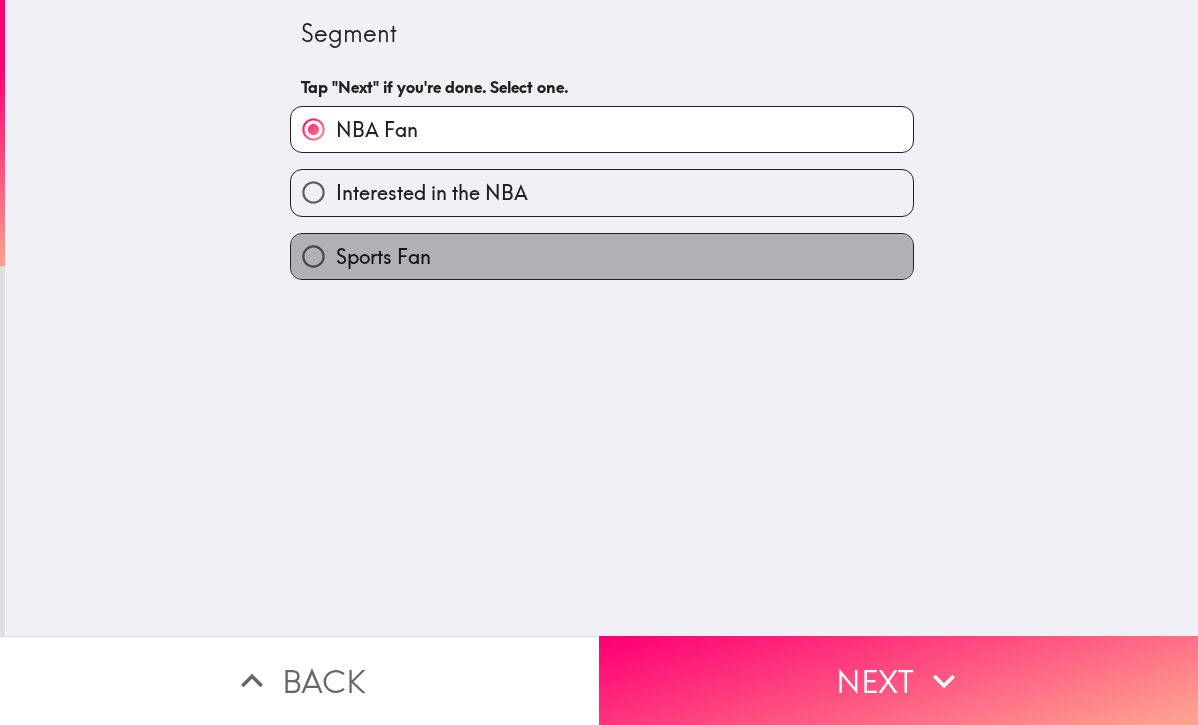 click on "Sports Fan" at bounding box center [602, 256] 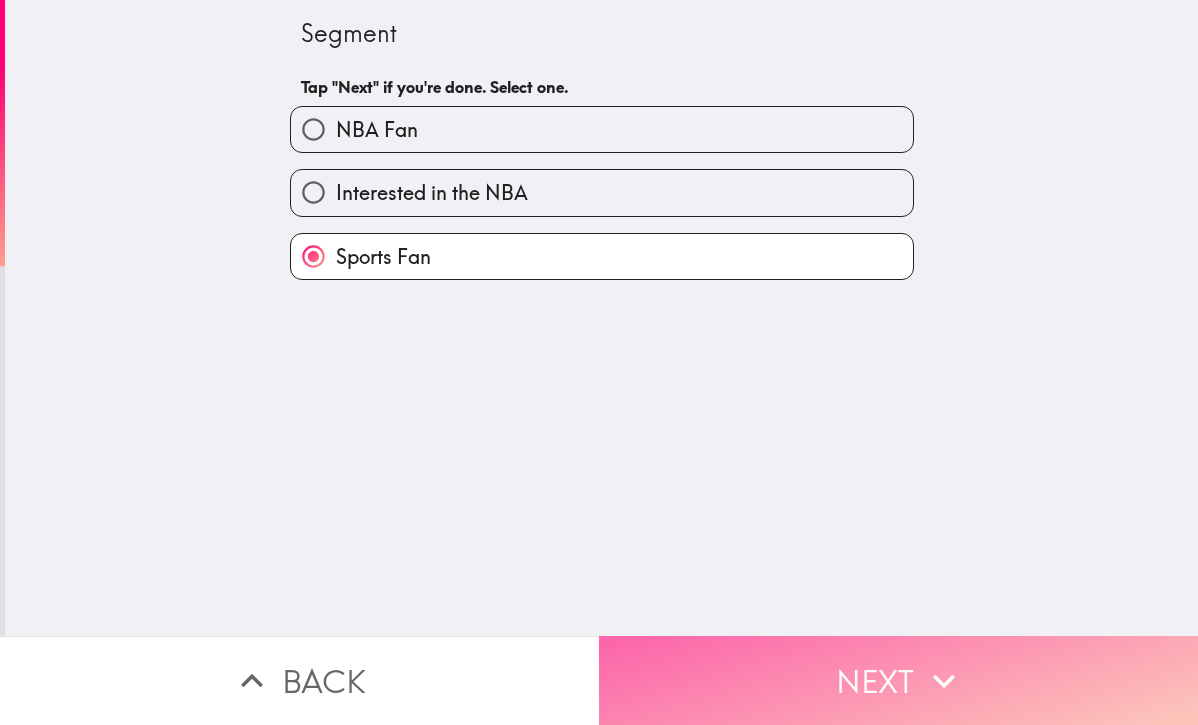 click on "Next" at bounding box center [898, 680] 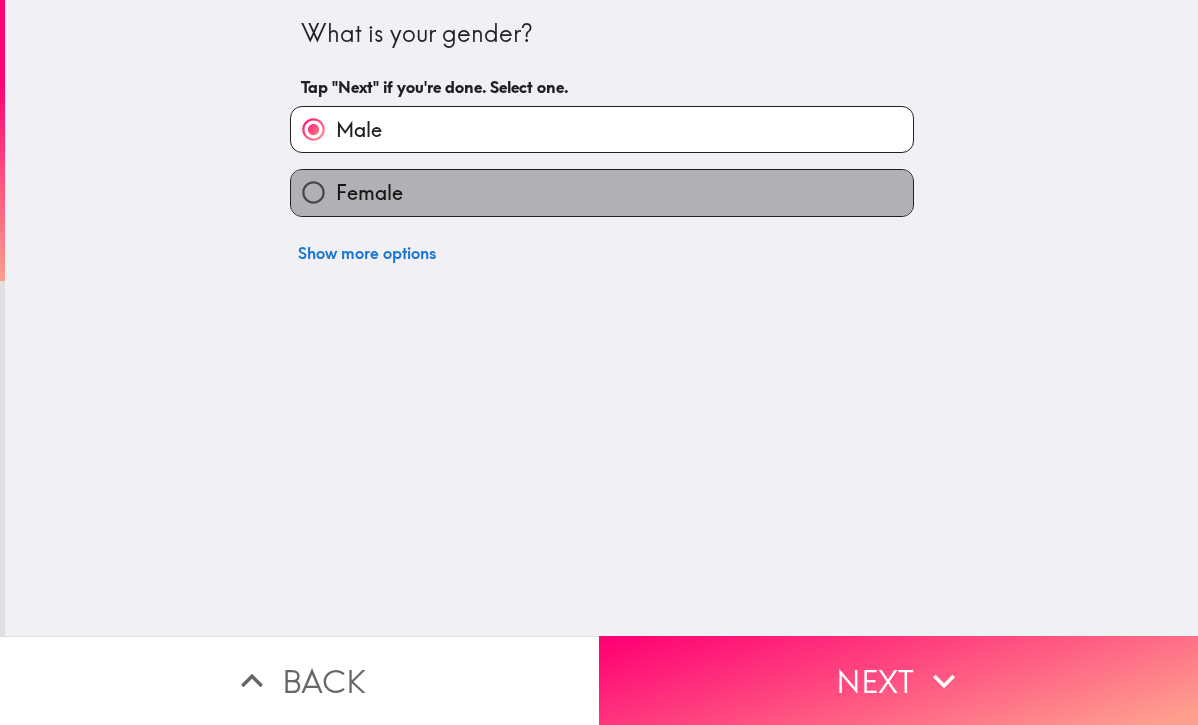 click on "Female" at bounding box center [602, 192] 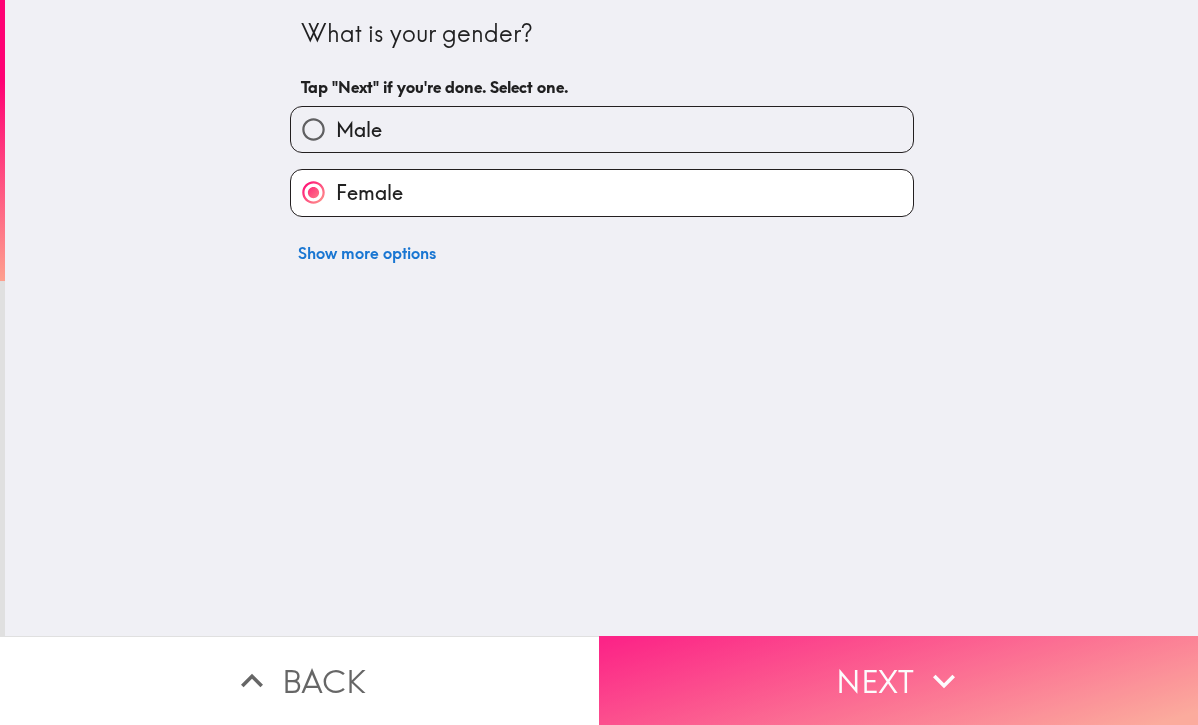 click on "Next" at bounding box center (898, 680) 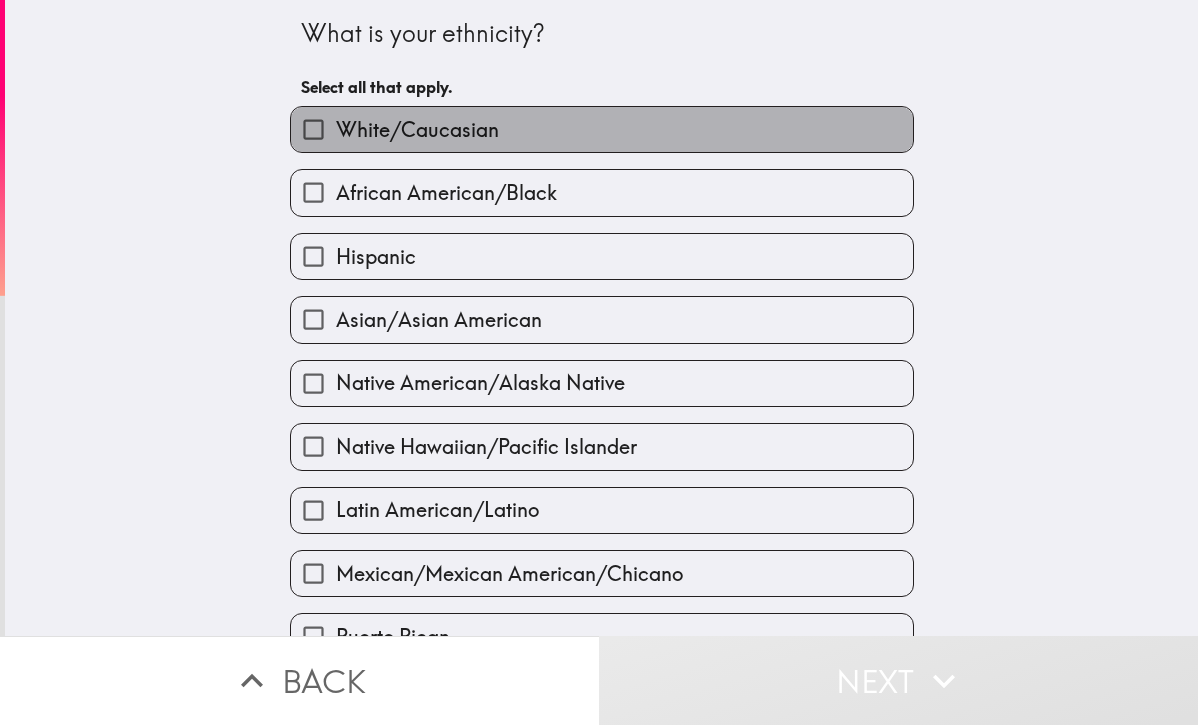 click on "White/Caucasian" at bounding box center (602, 129) 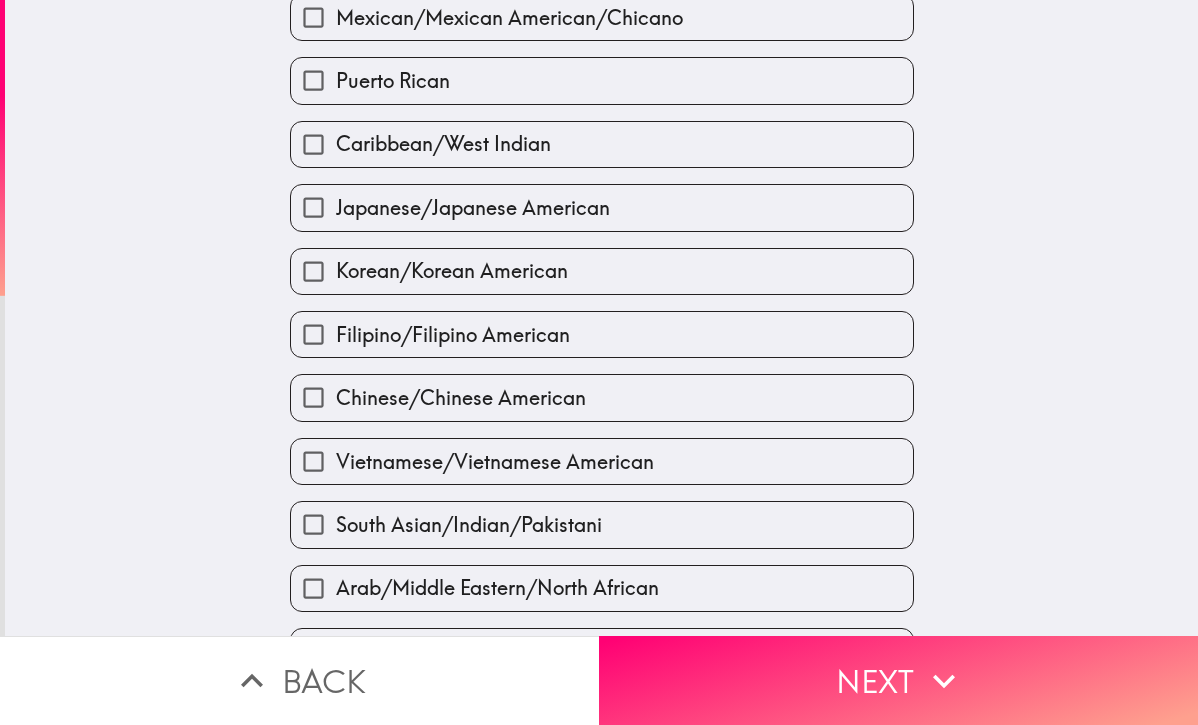 scroll, scrollTop: 678, scrollLeft: 0, axis: vertical 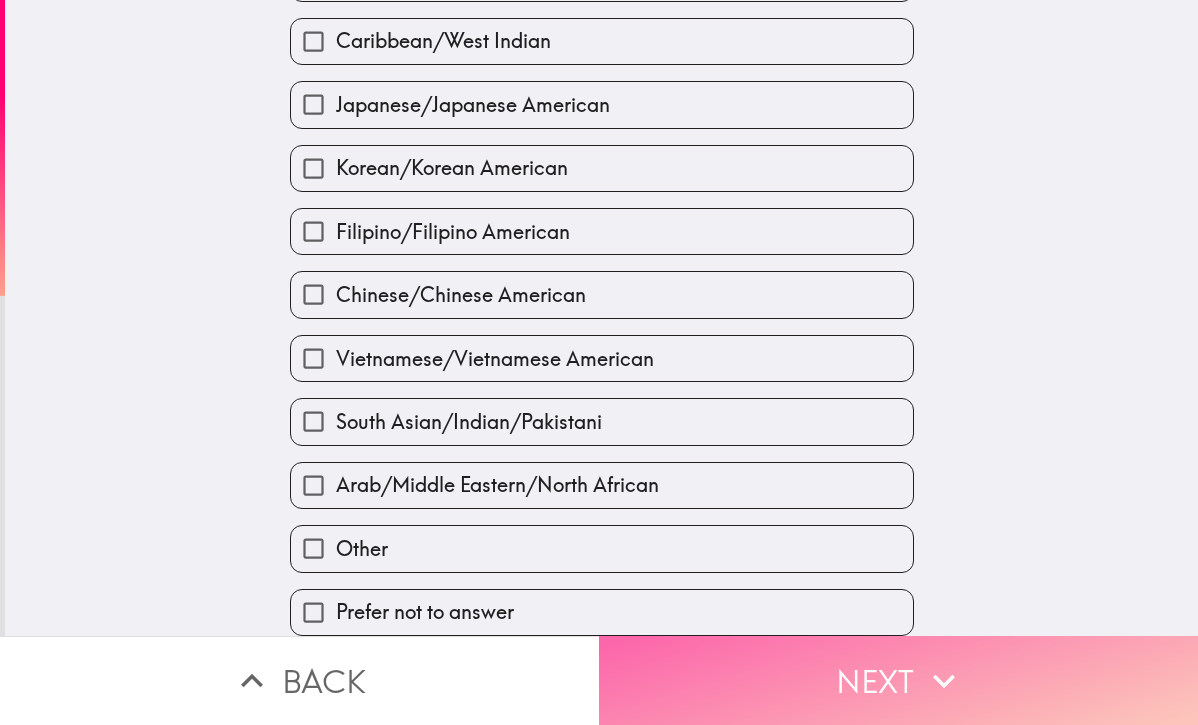 click on "Next" at bounding box center [898, 680] 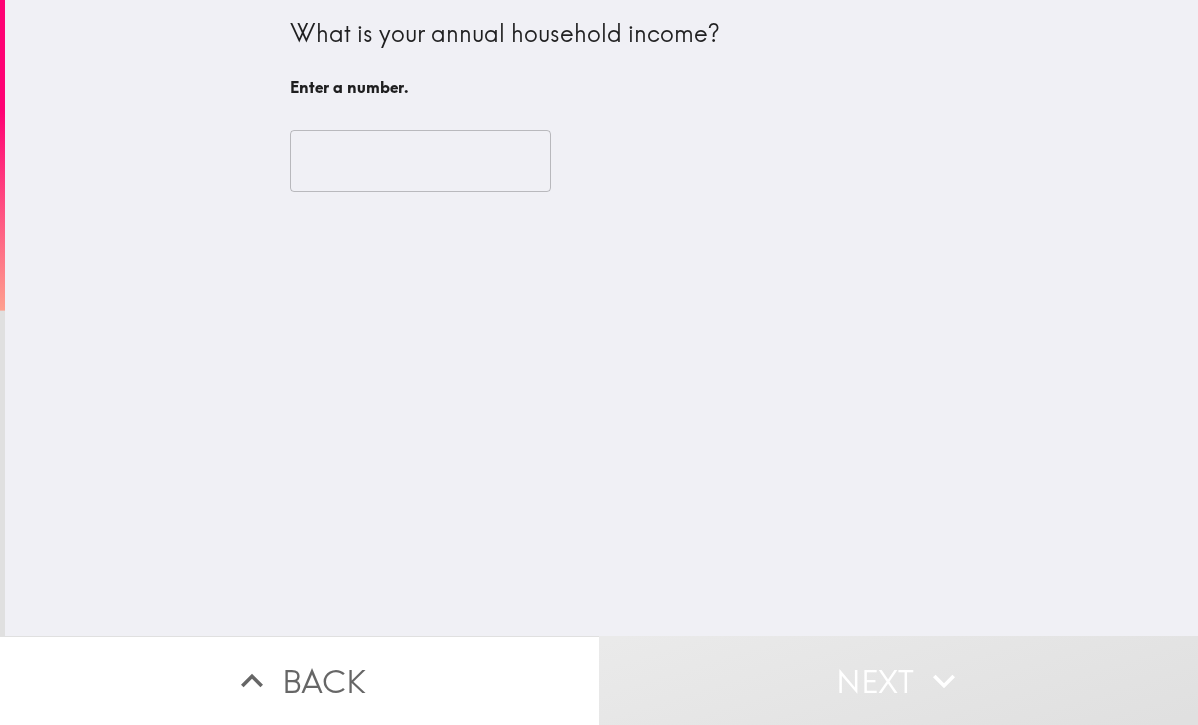 scroll, scrollTop: 0, scrollLeft: 0, axis: both 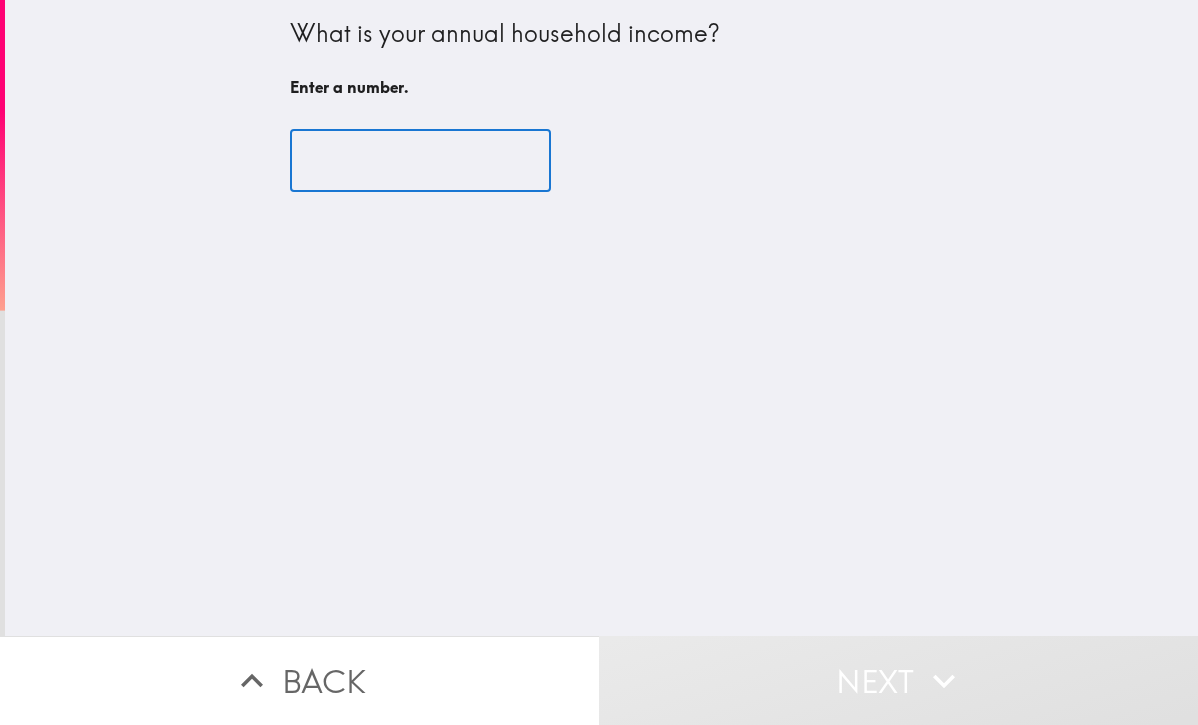 click at bounding box center (420, 161) 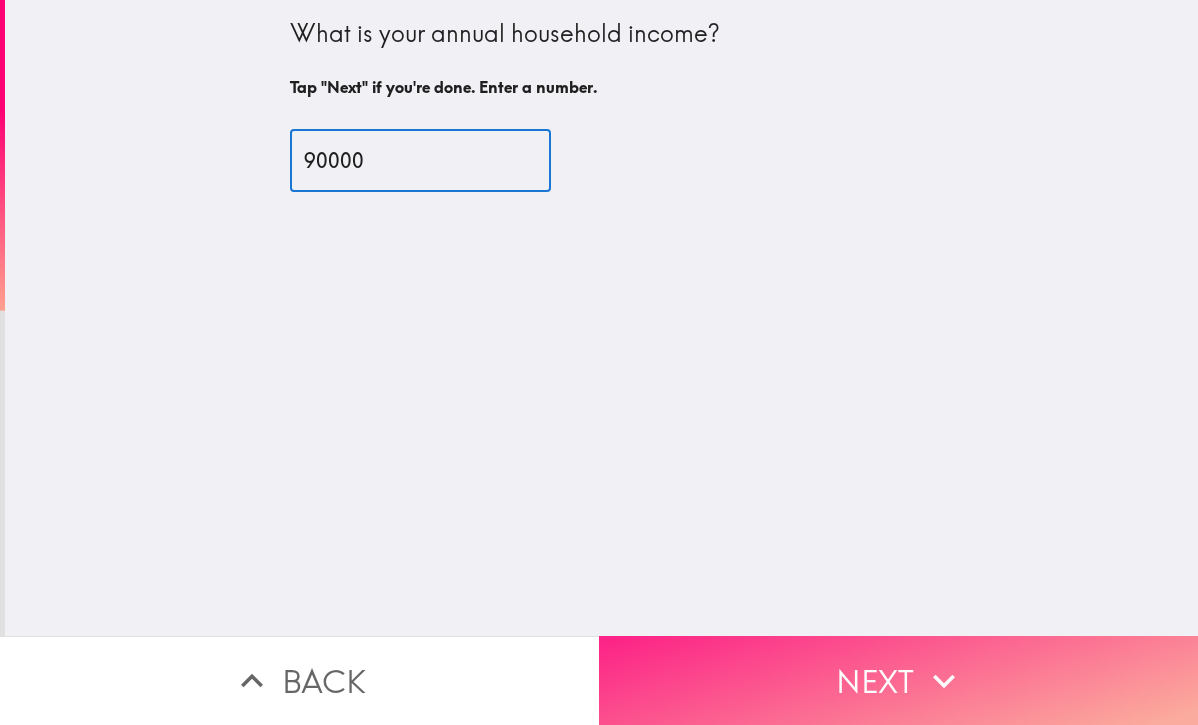 type on "90000" 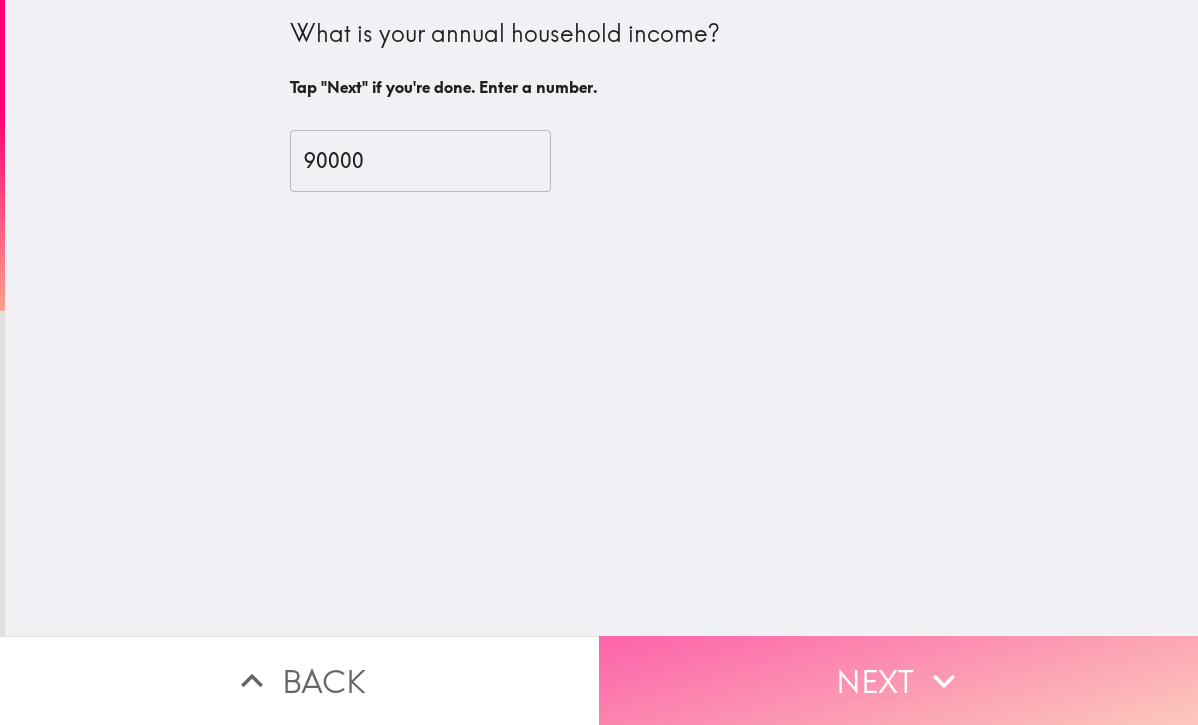 click on "Next" at bounding box center (898, 680) 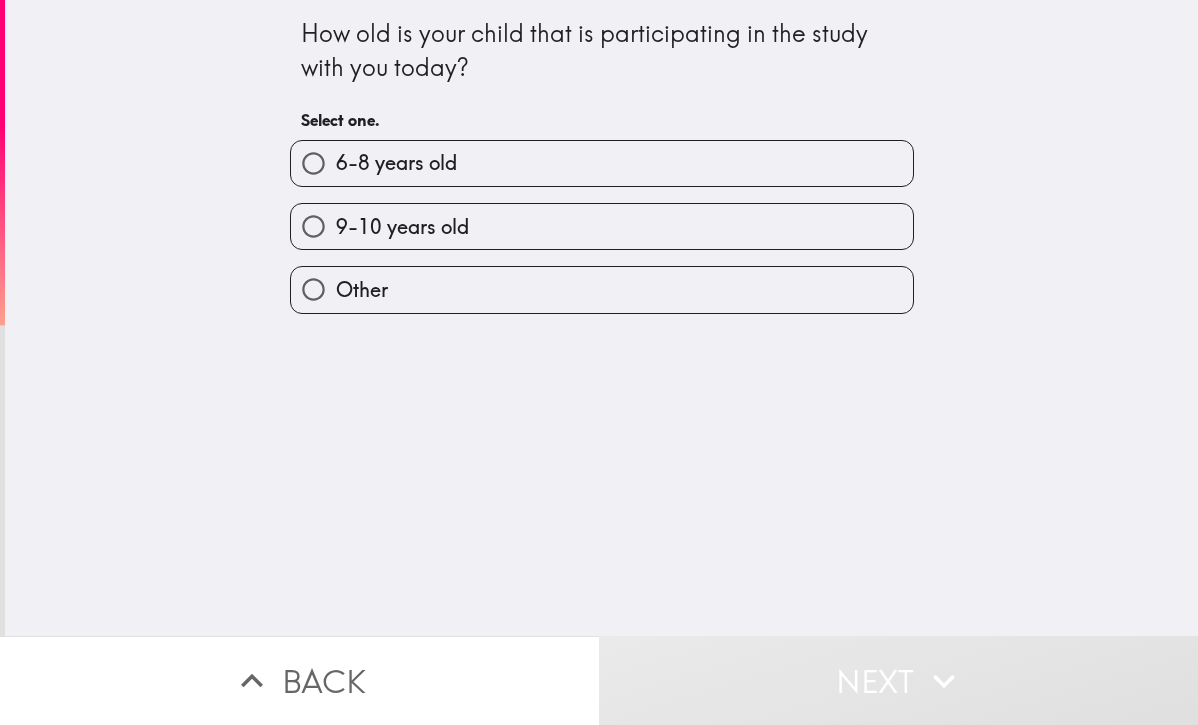 click on "6-8 years old" at bounding box center [602, 163] 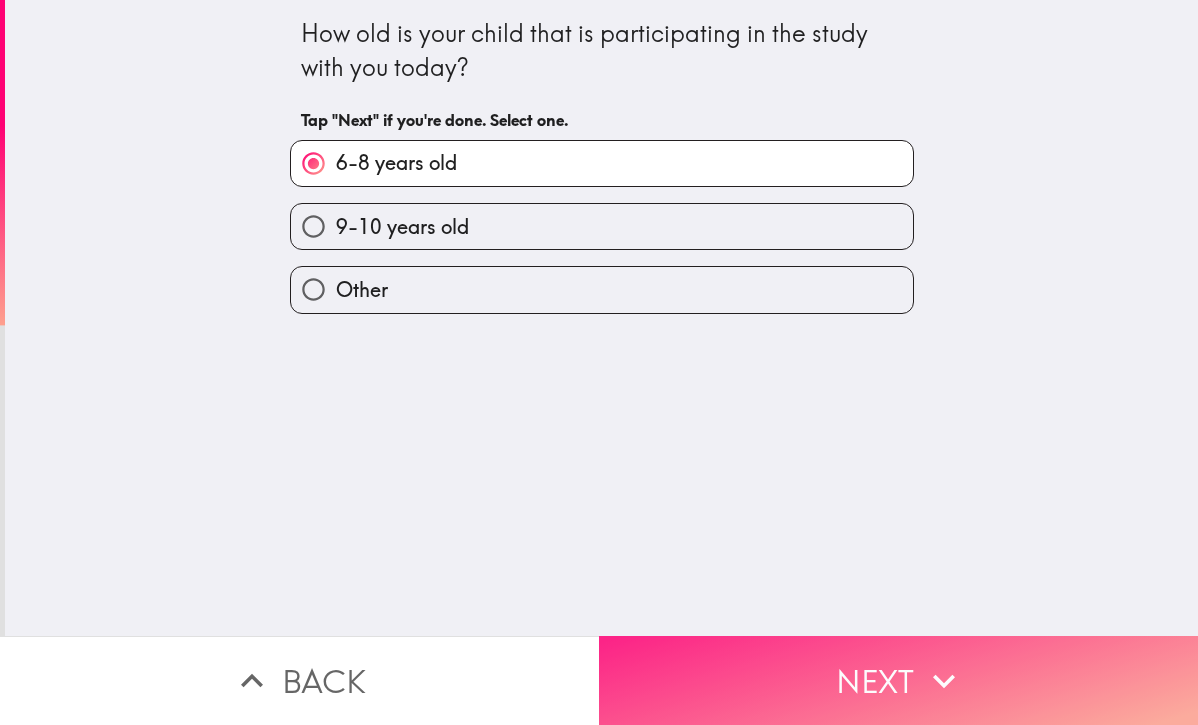 click on "Next" at bounding box center (898, 680) 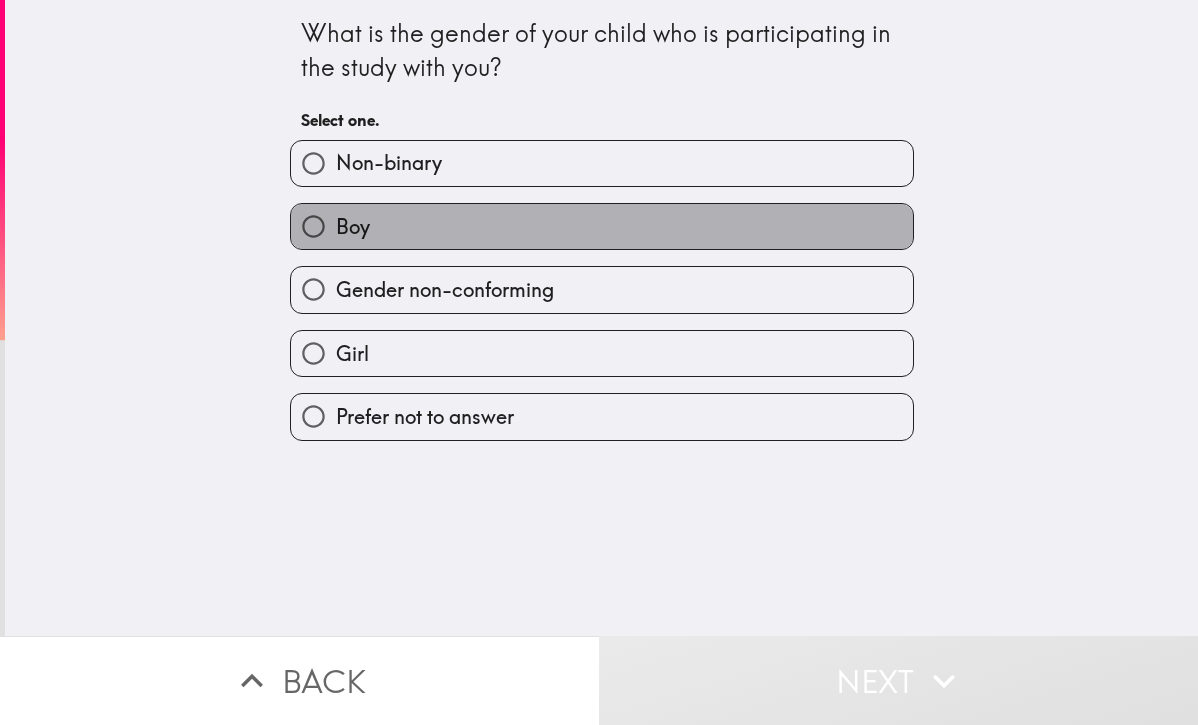 click on "Boy" at bounding box center (602, 226) 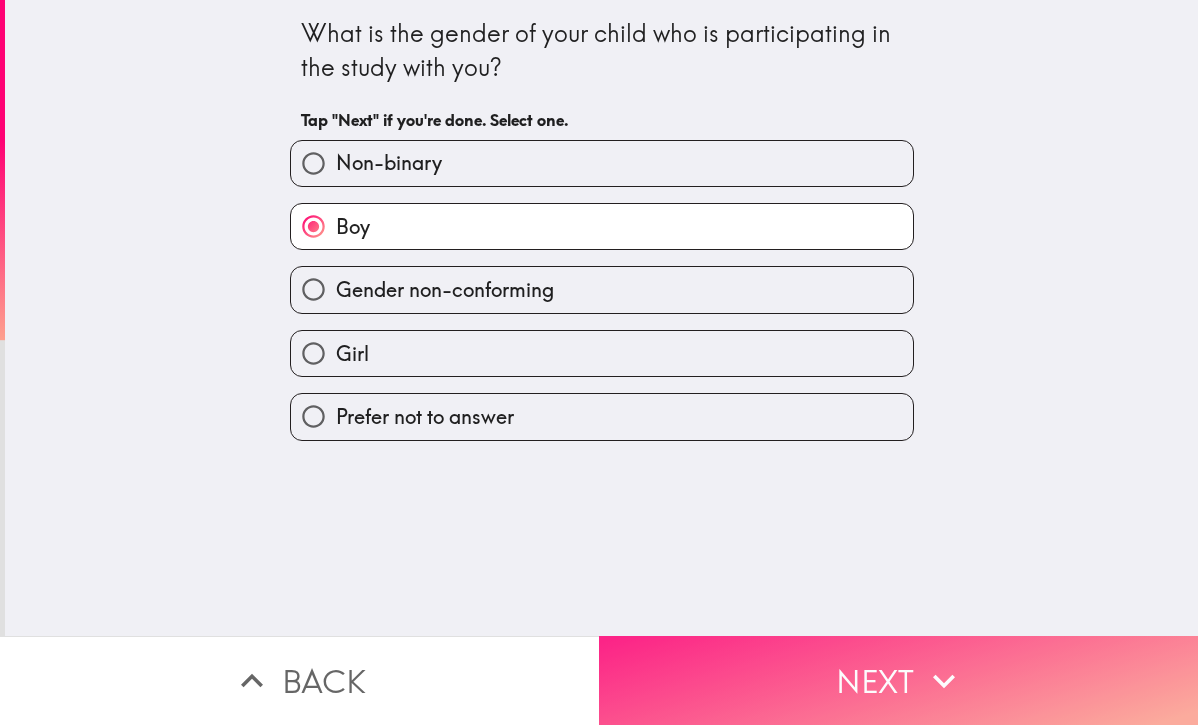 click on "Next" at bounding box center (898, 680) 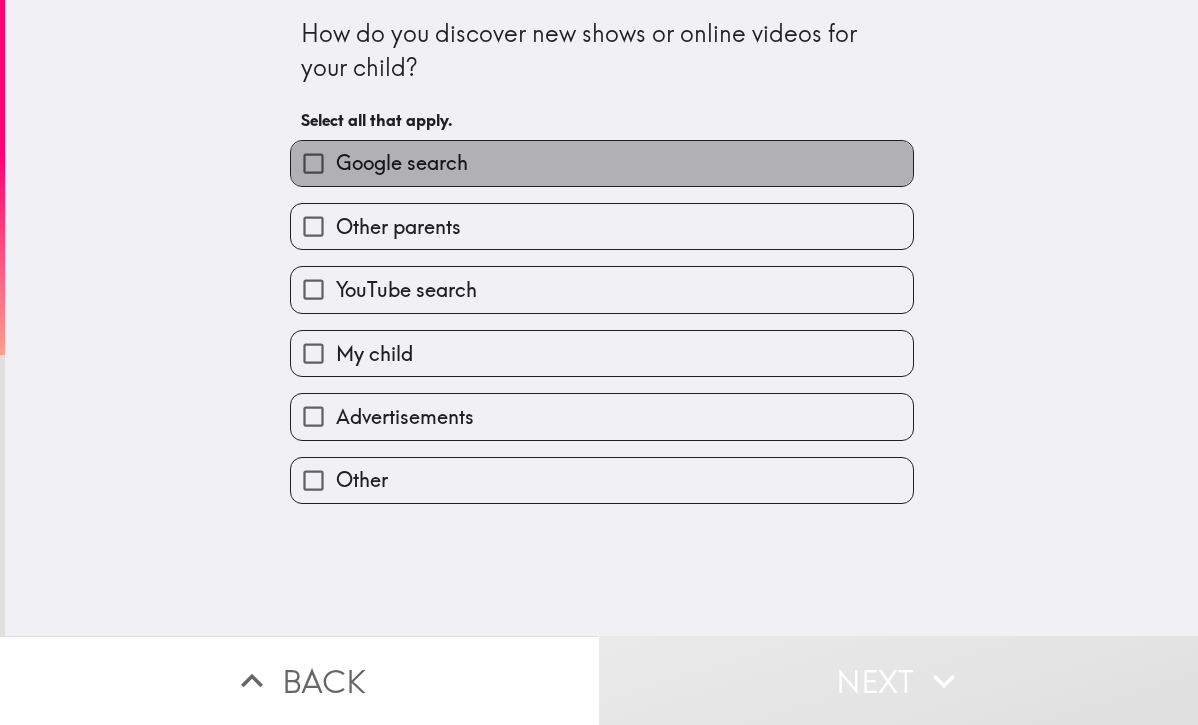 click on "Google search" at bounding box center (602, 163) 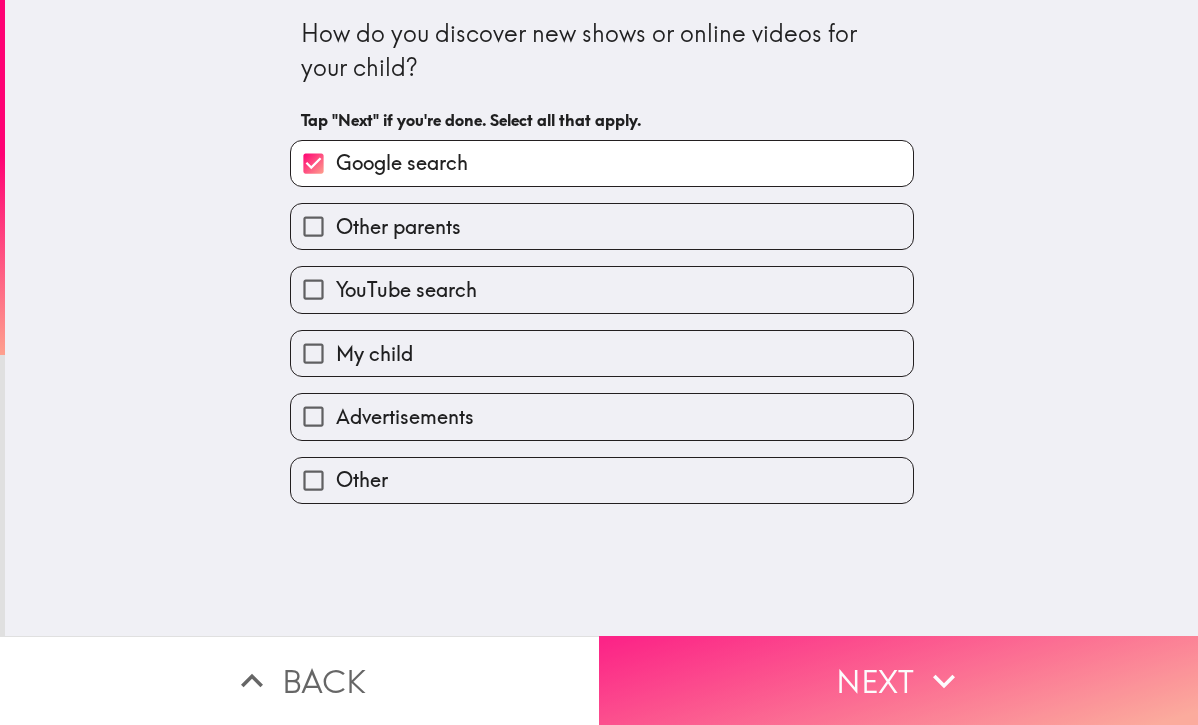 click on "Next" at bounding box center (898, 680) 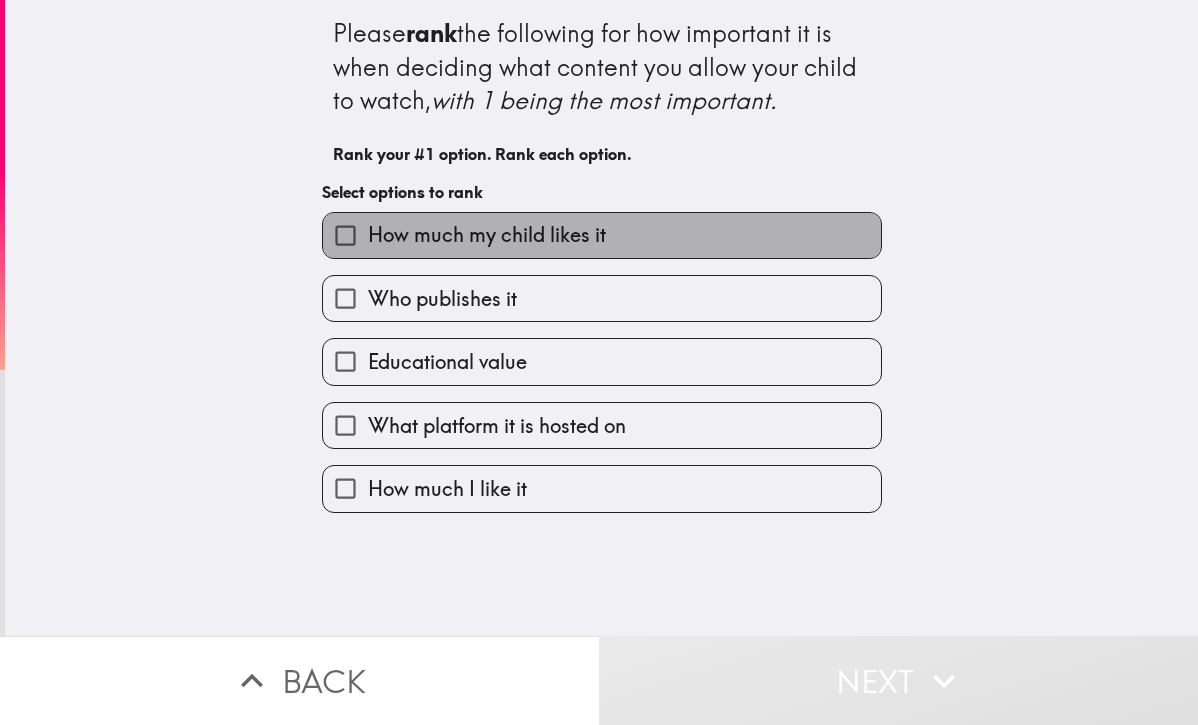 click on "How much my child likes it" at bounding box center [602, 235] 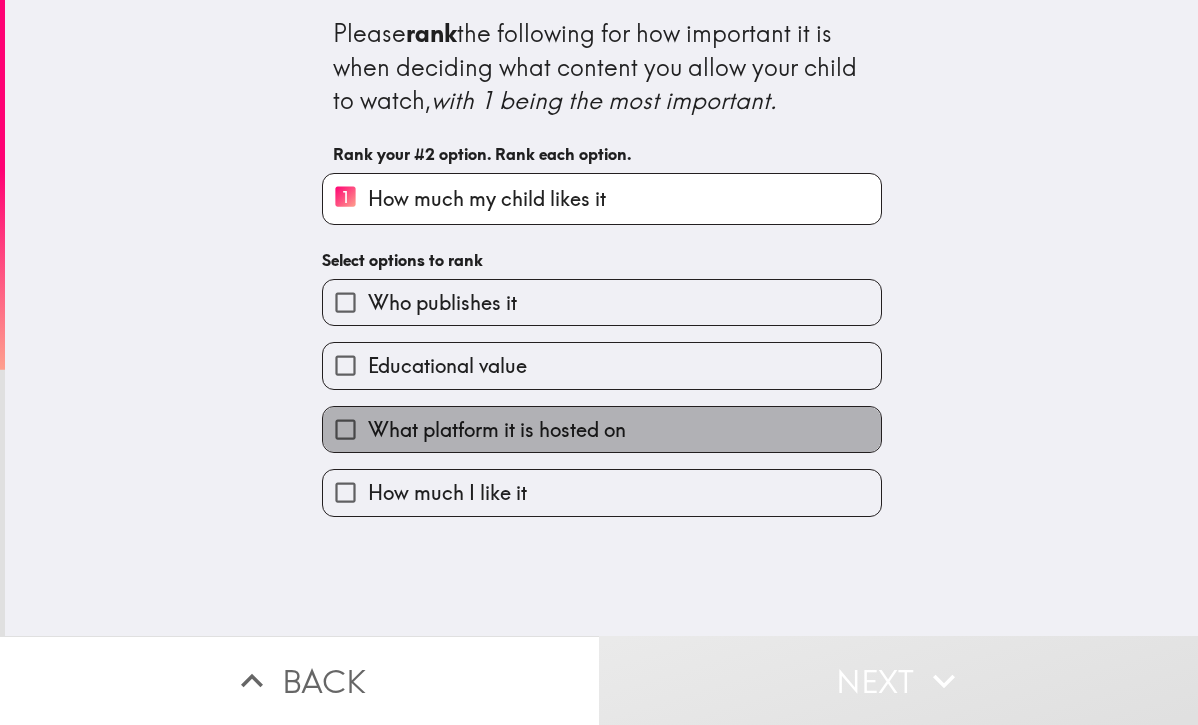 click on "What platform it is hosted on" at bounding box center (602, 429) 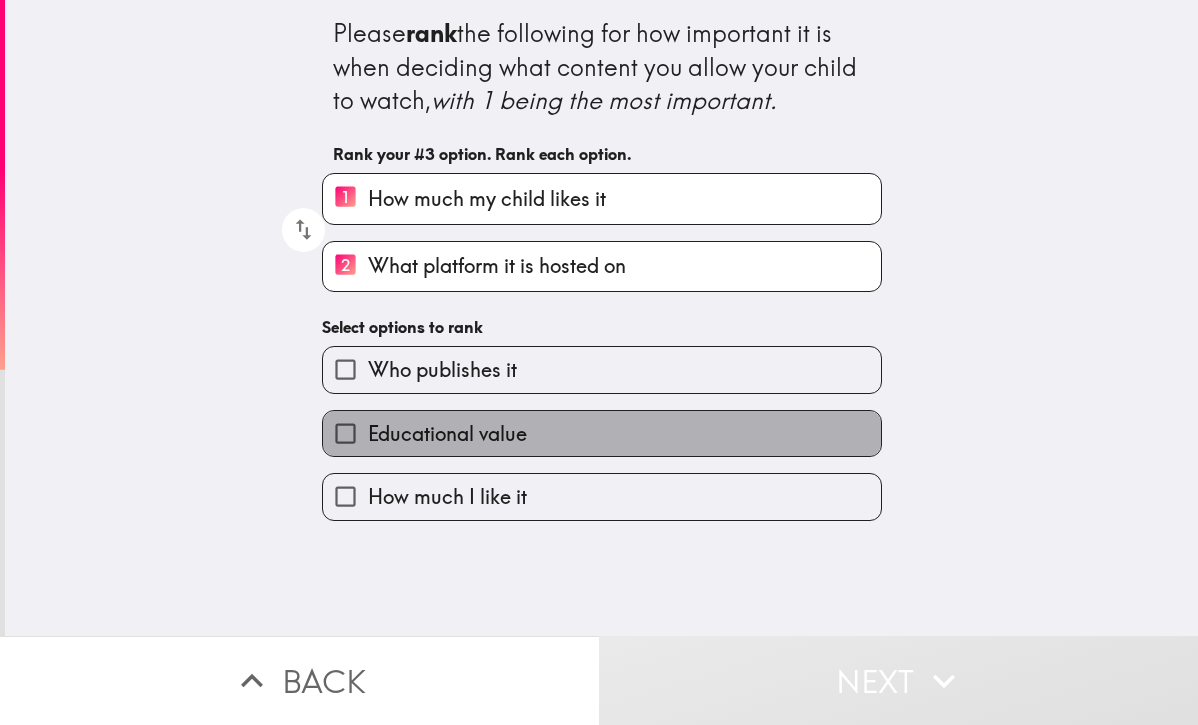 click on "Educational value" at bounding box center (602, 433) 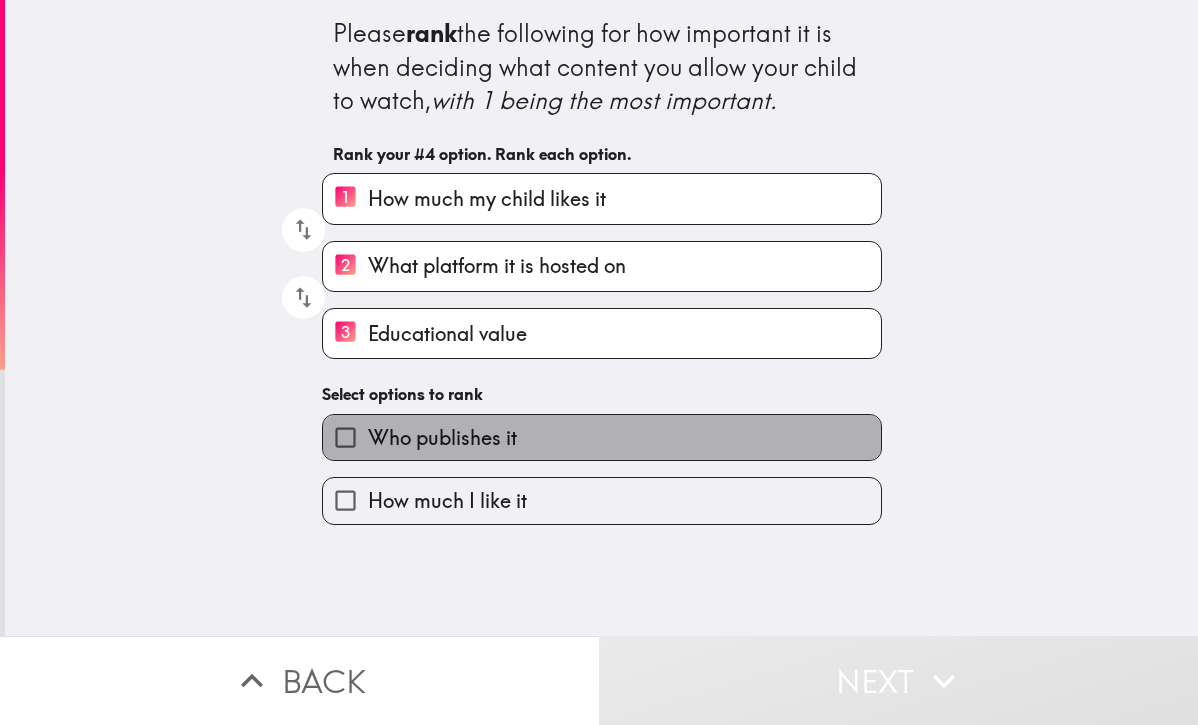 click on "Who publishes it" at bounding box center (602, 437) 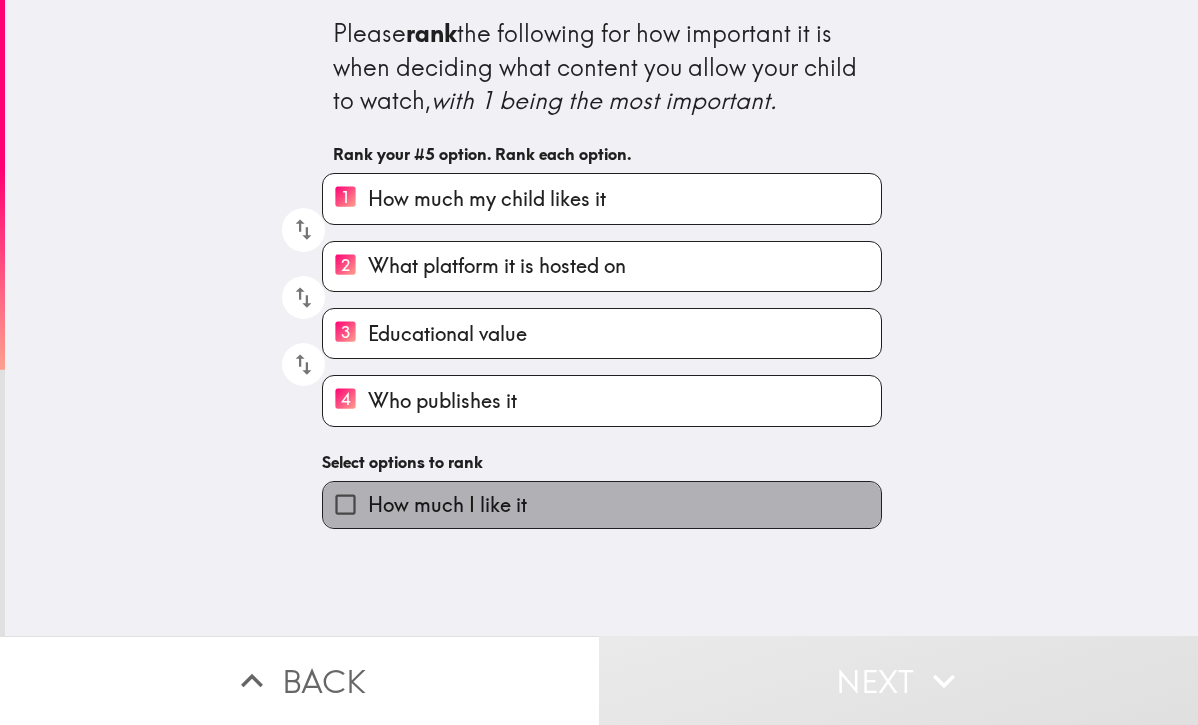 click on "How much I like it" at bounding box center [602, 504] 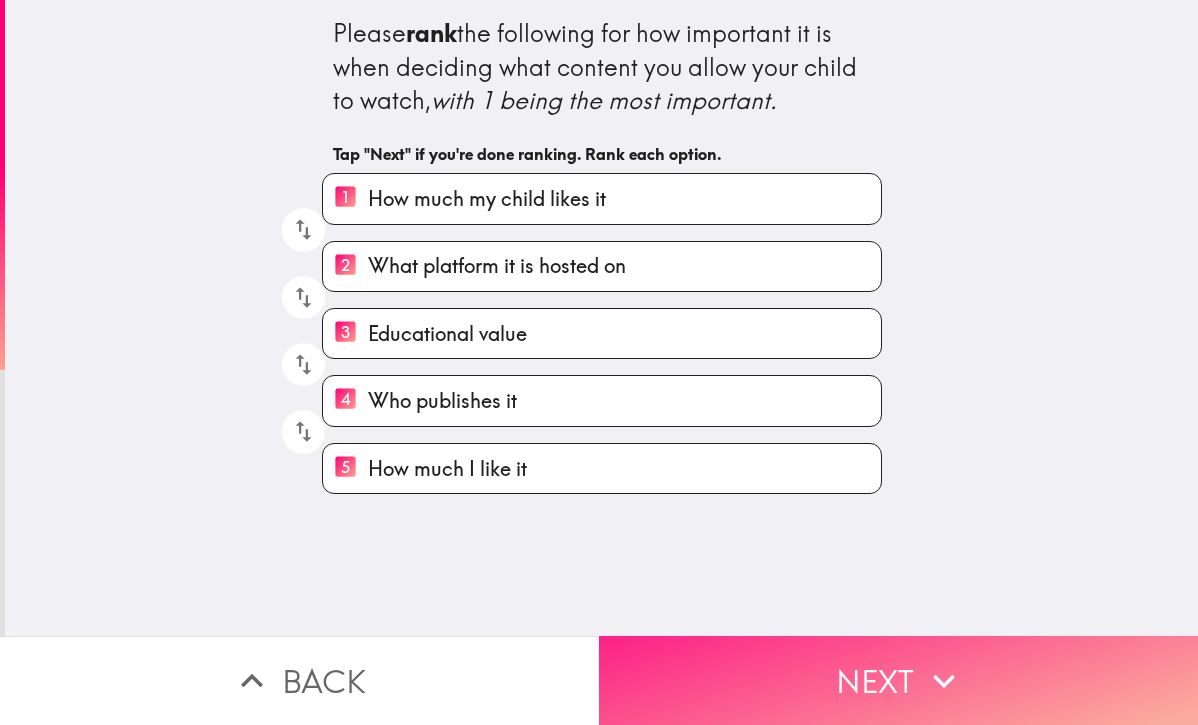 click on "Next" at bounding box center (898, 680) 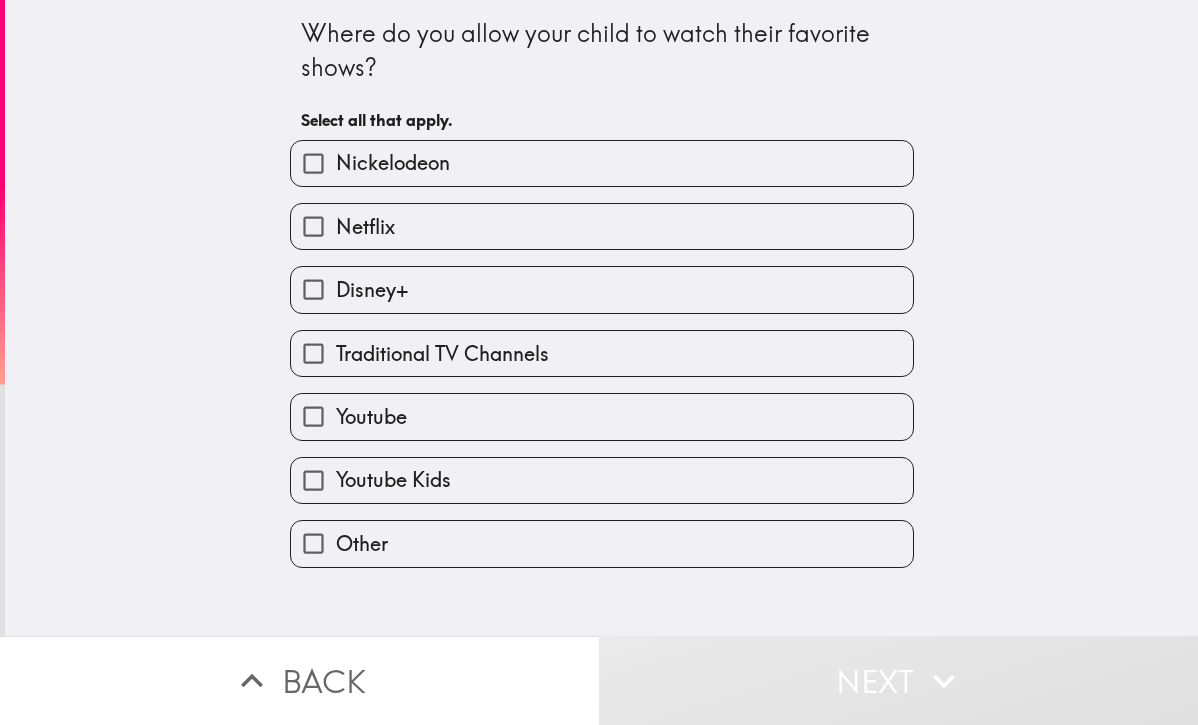 click on "Netflix" at bounding box center (602, 226) 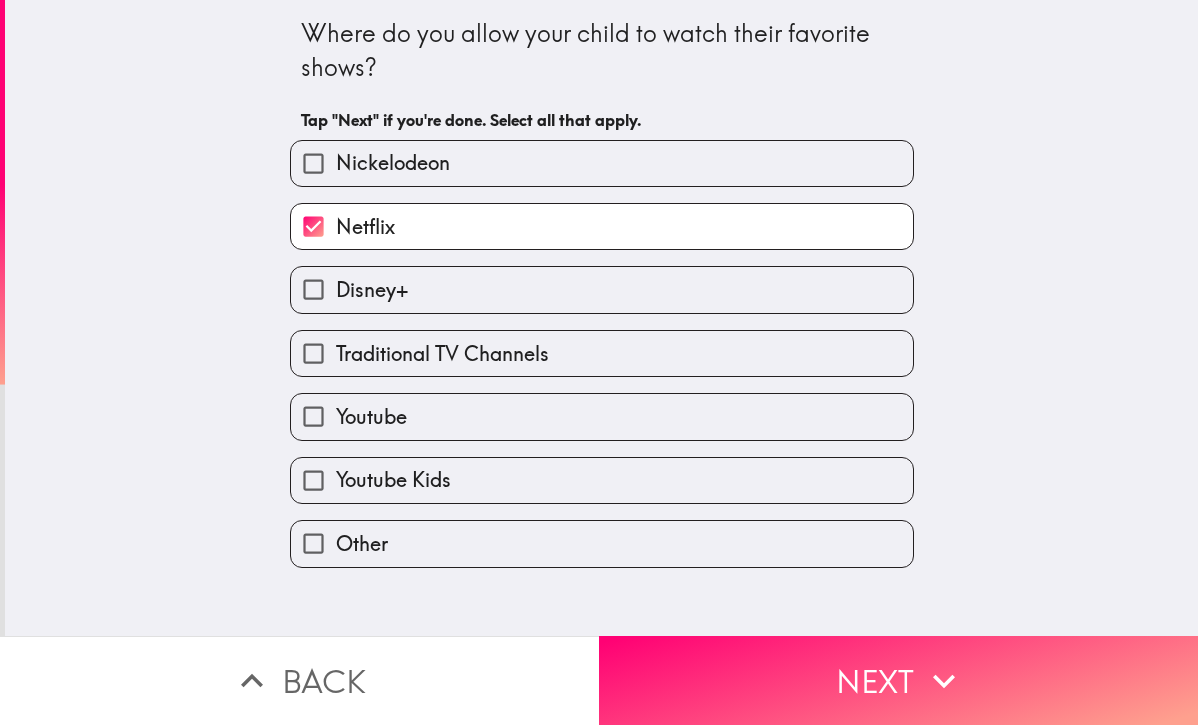 click on "Disney+" at bounding box center (602, 289) 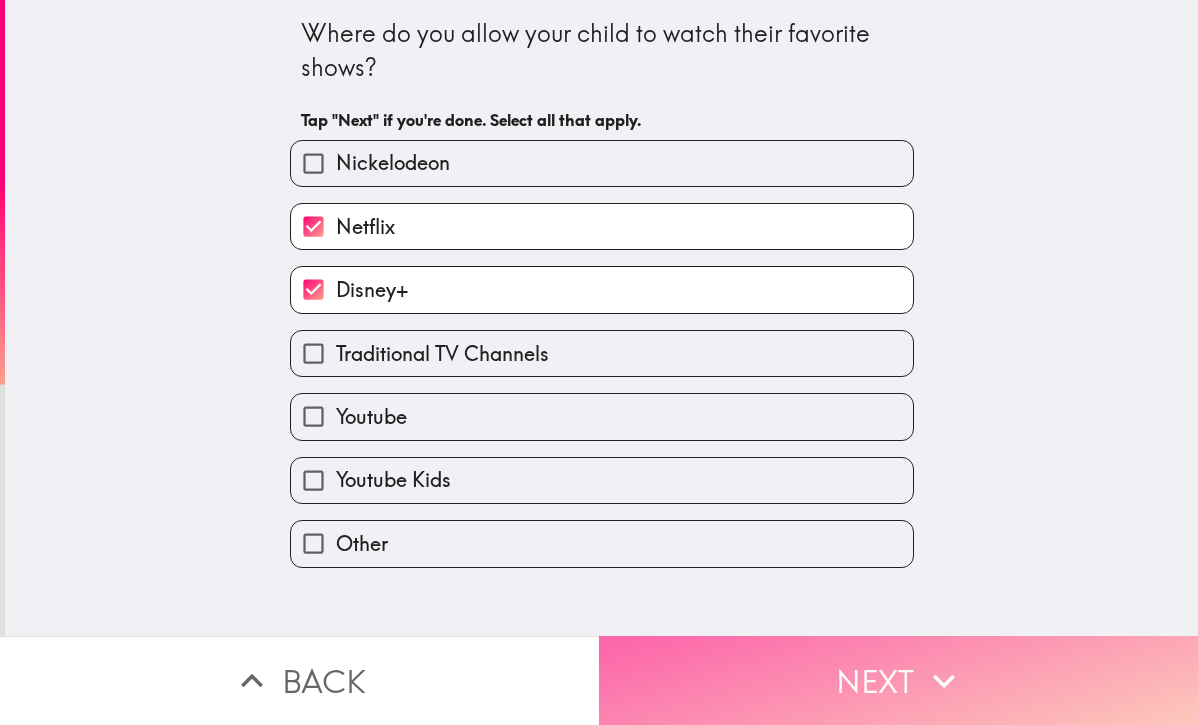 click on "Next" at bounding box center (898, 680) 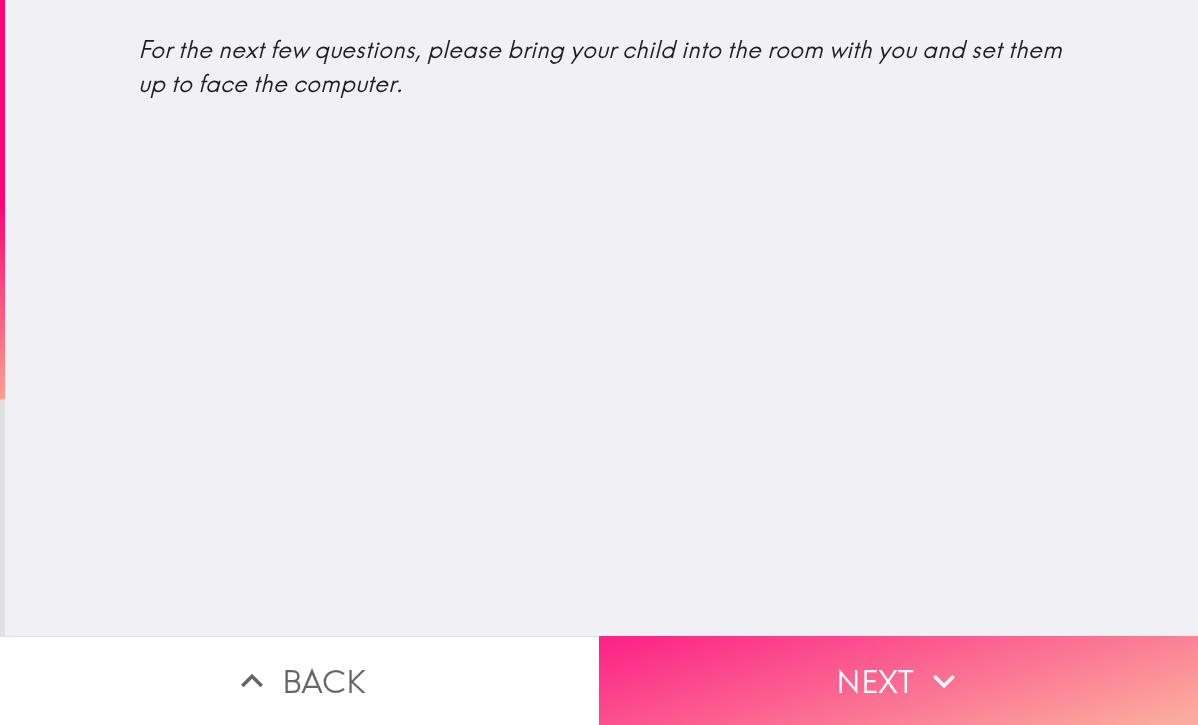 click on "Next" at bounding box center [898, 680] 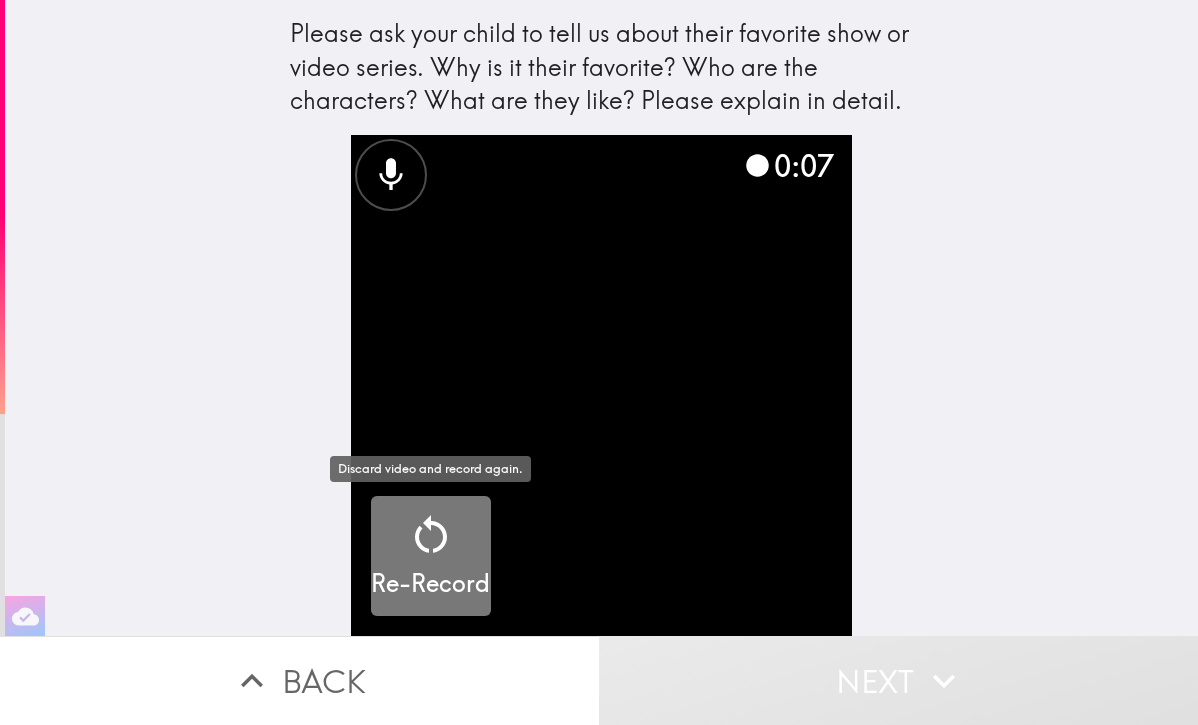 click 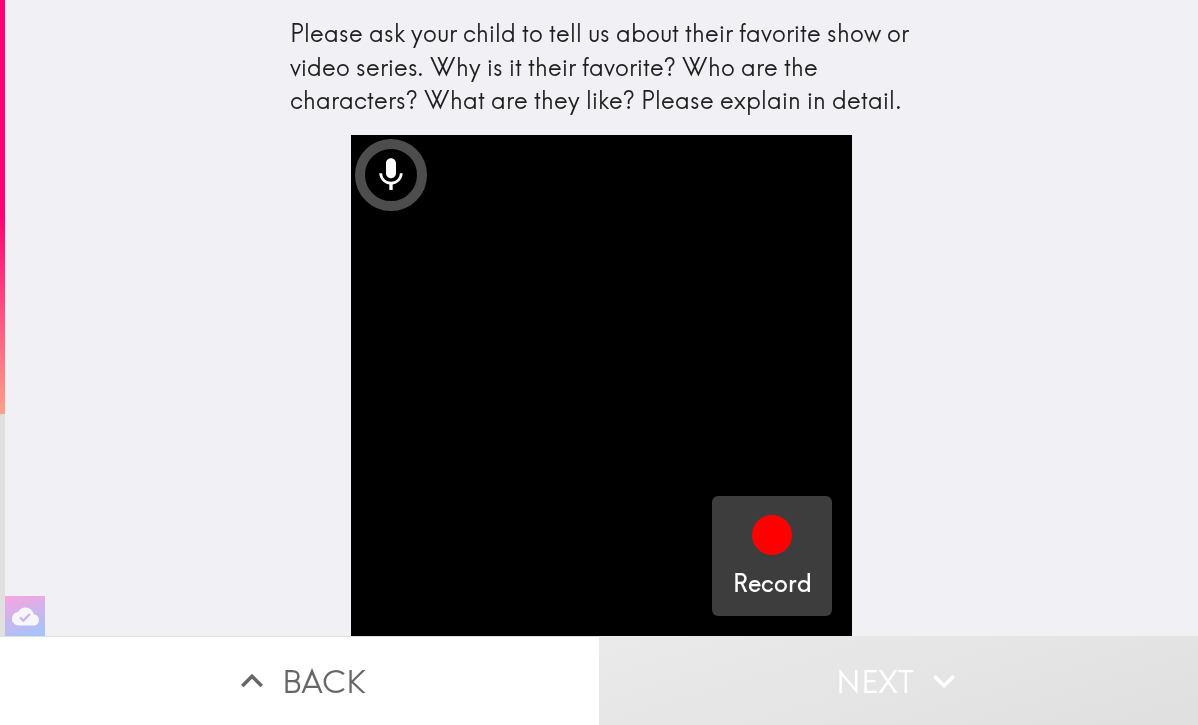 click on "Record" at bounding box center (772, 584) 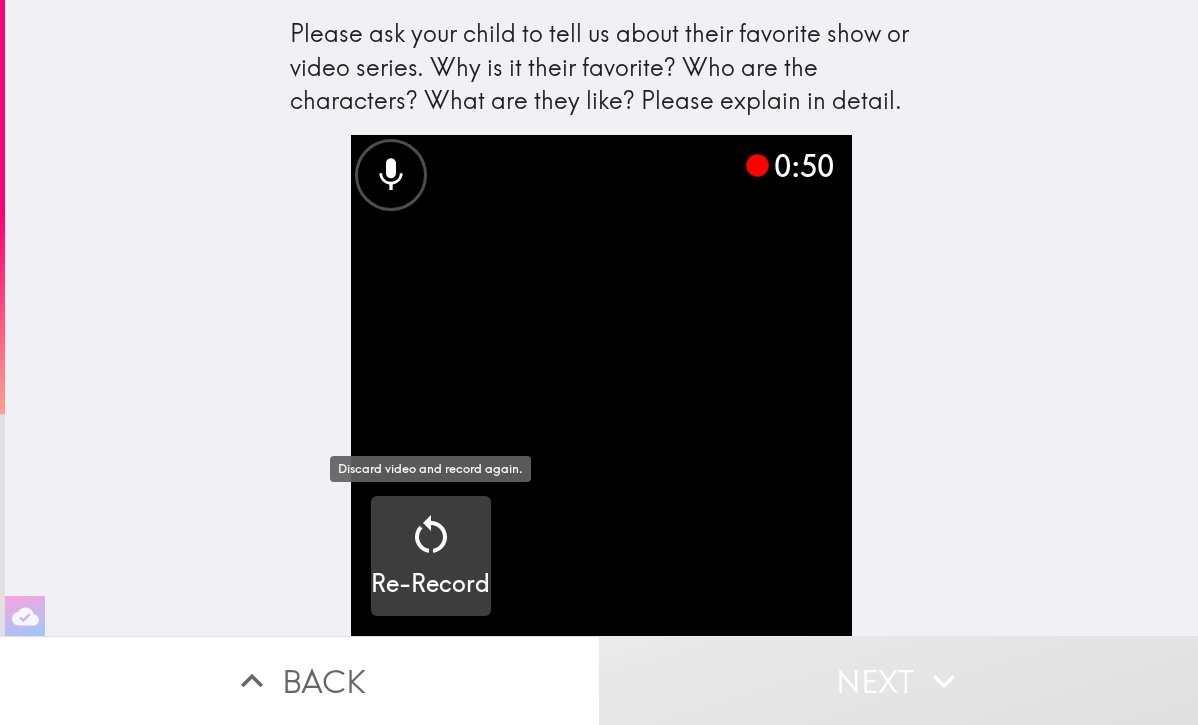 click 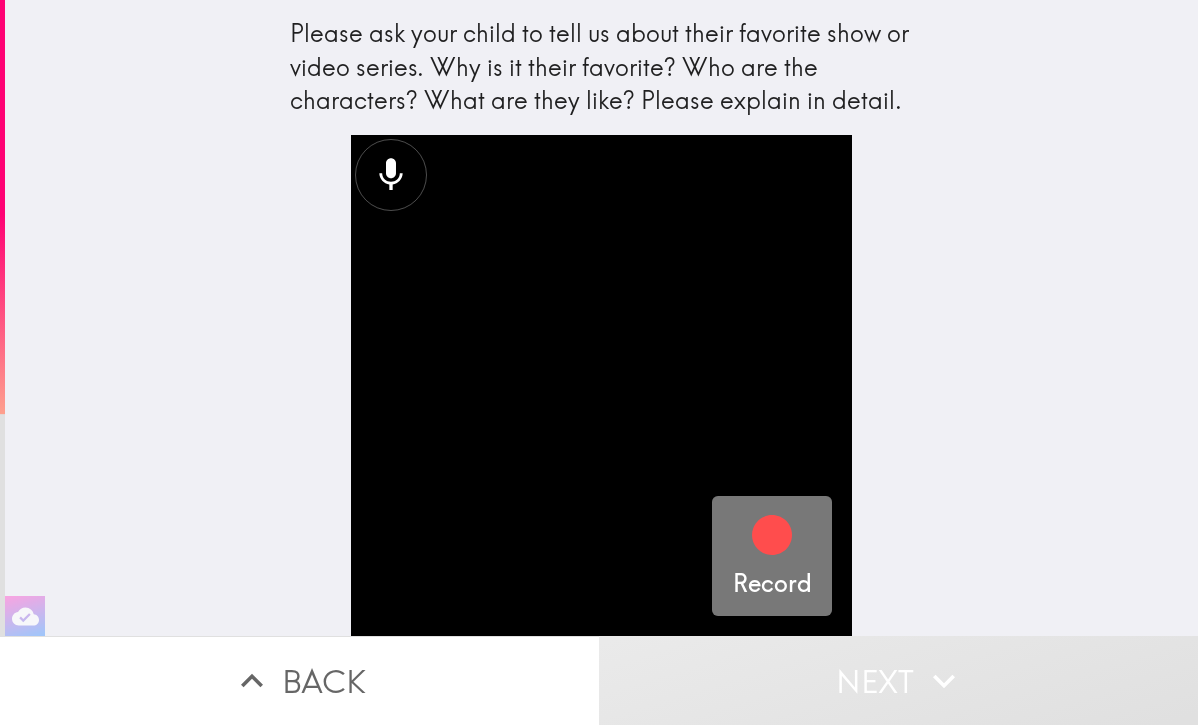 click at bounding box center (772, 539) 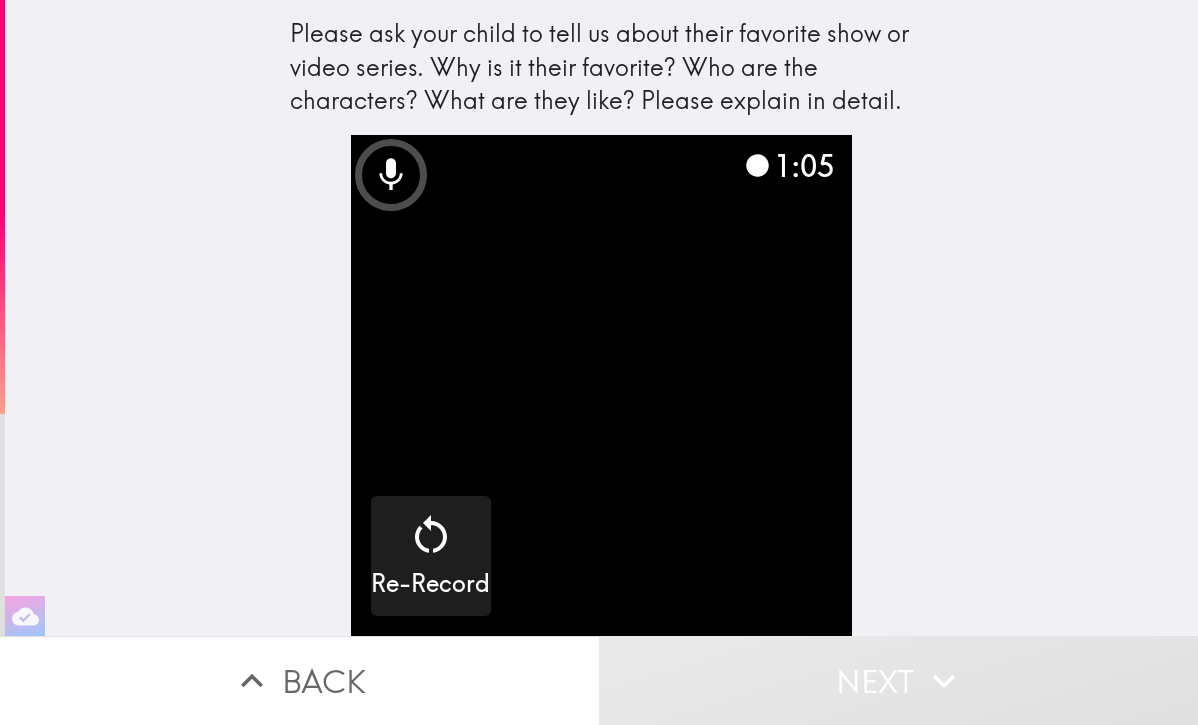 click at bounding box center [601, 385] 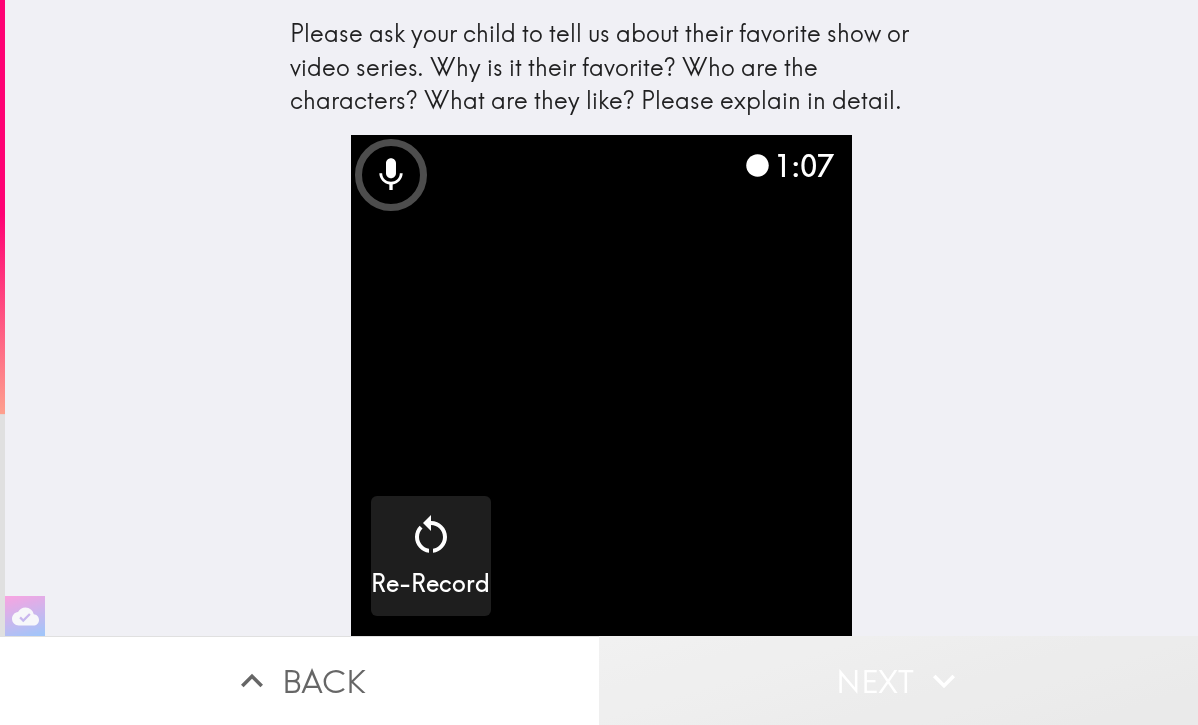 click on "Next" at bounding box center (898, 680) 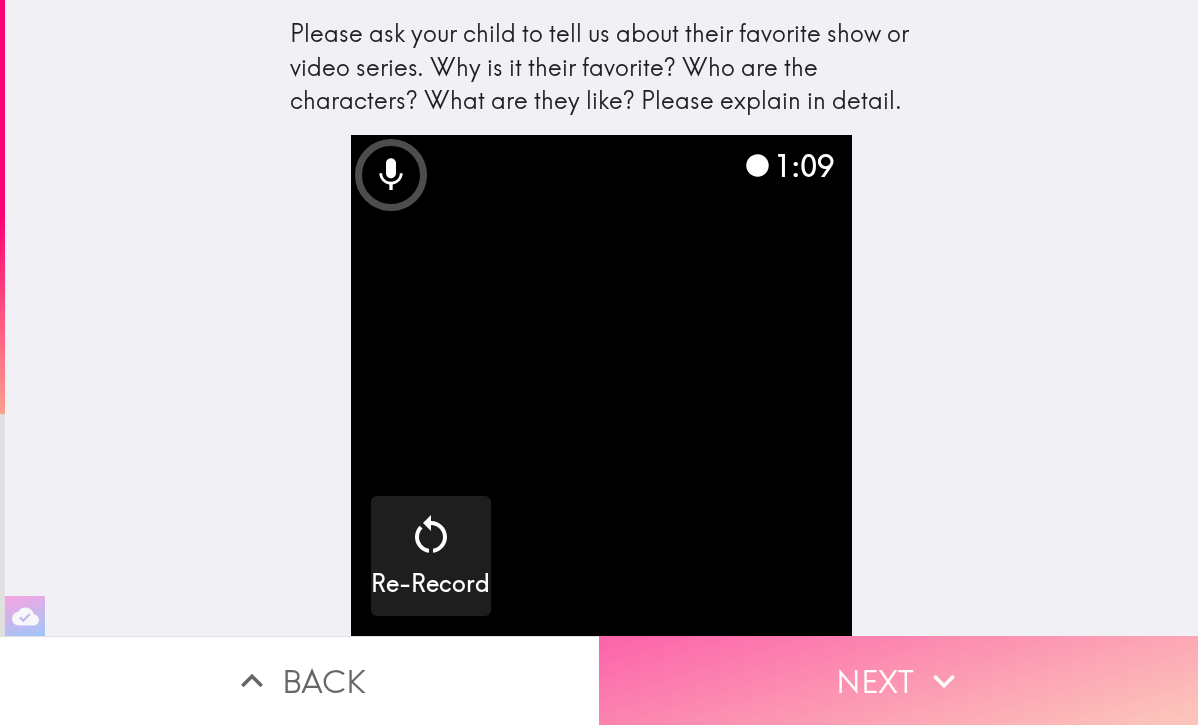 click on "Next" at bounding box center [898, 680] 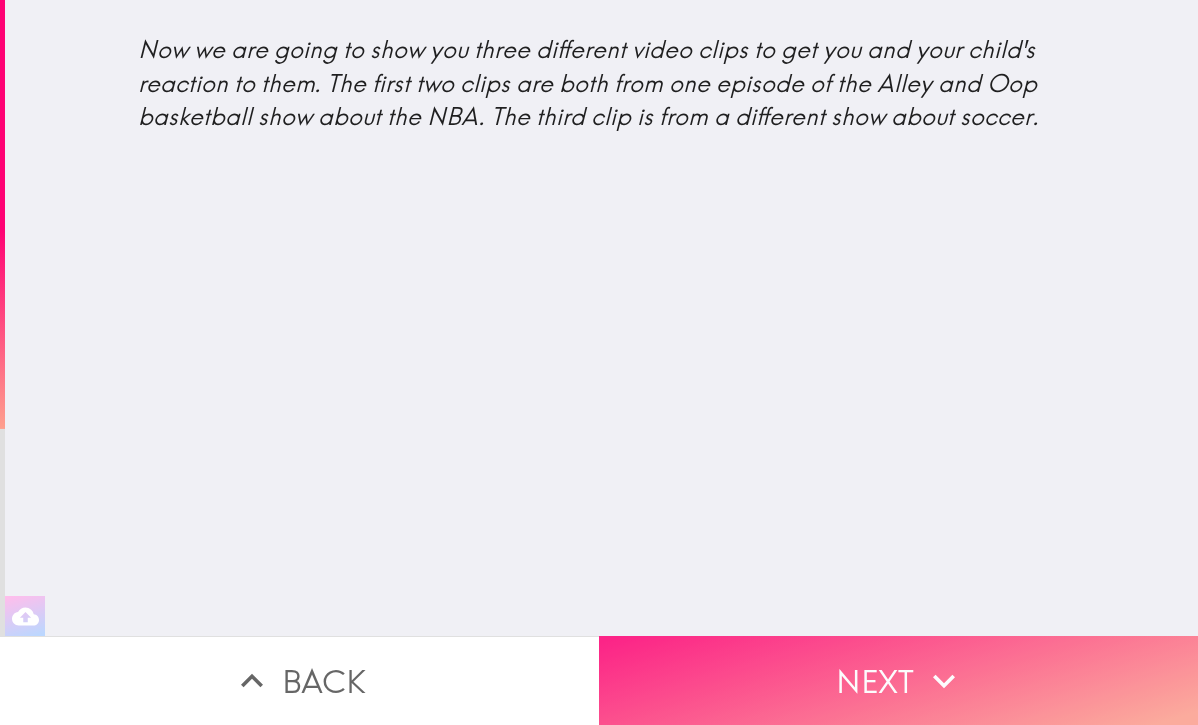 click on "Next" at bounding box center [898, 680] 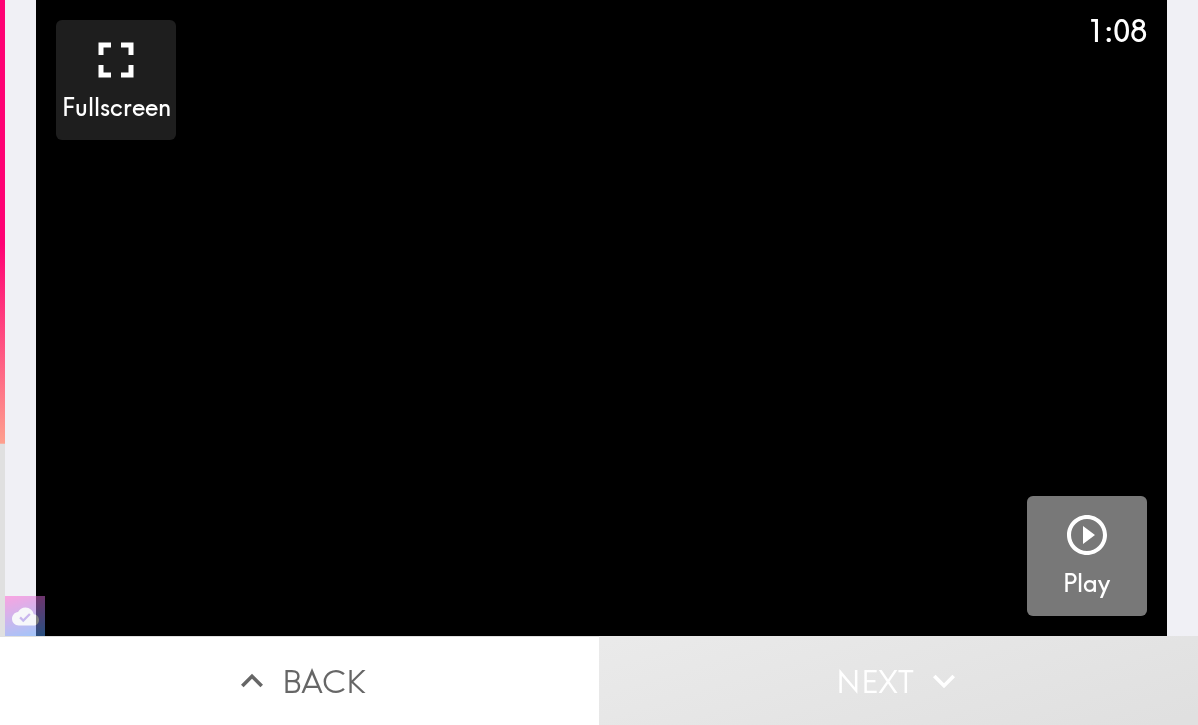 click 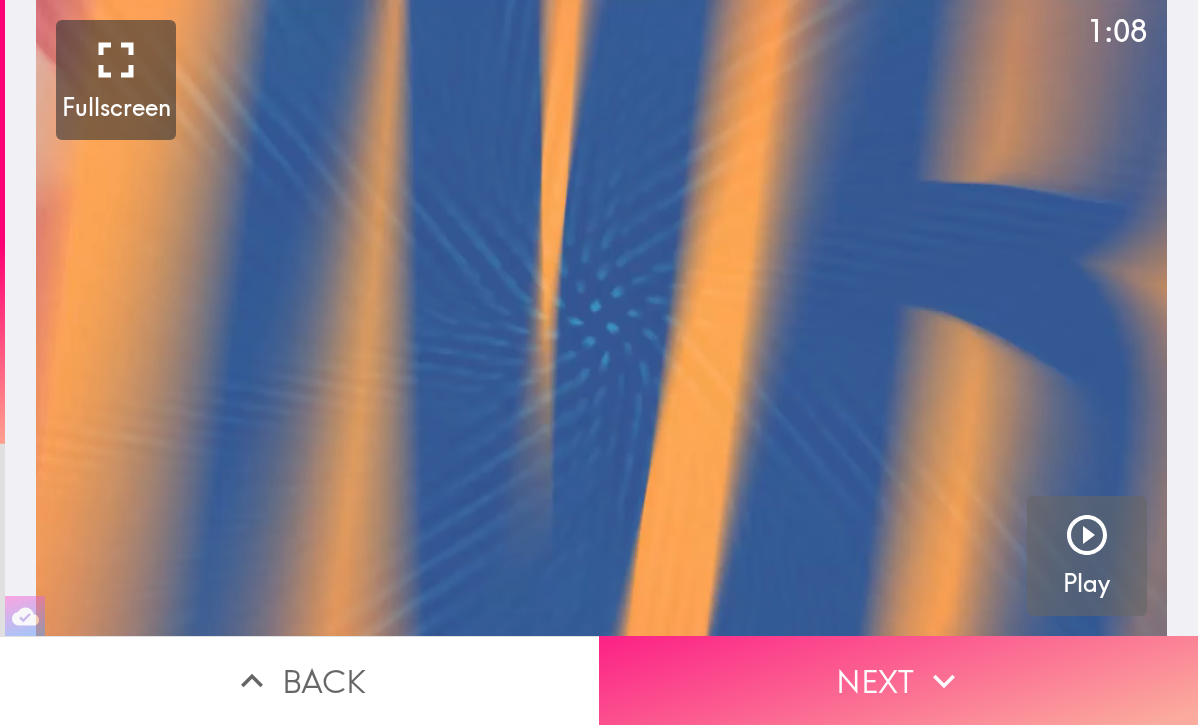 click 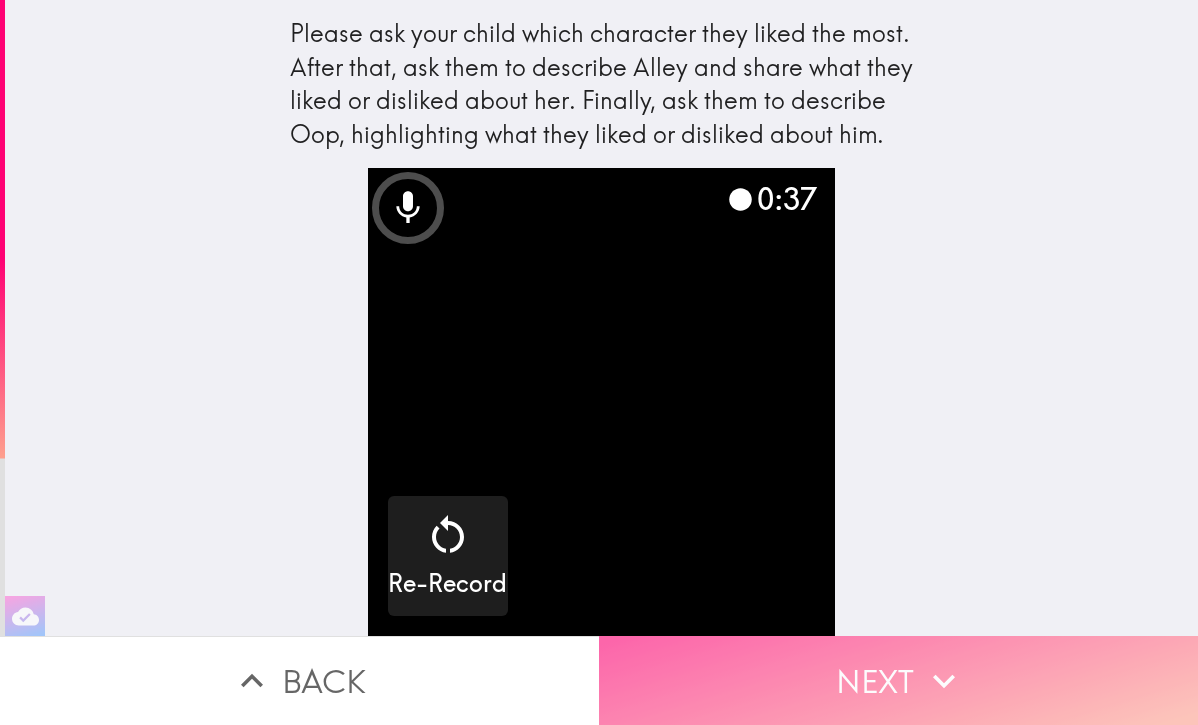 click on "Next" at bounding box center (898, 680) 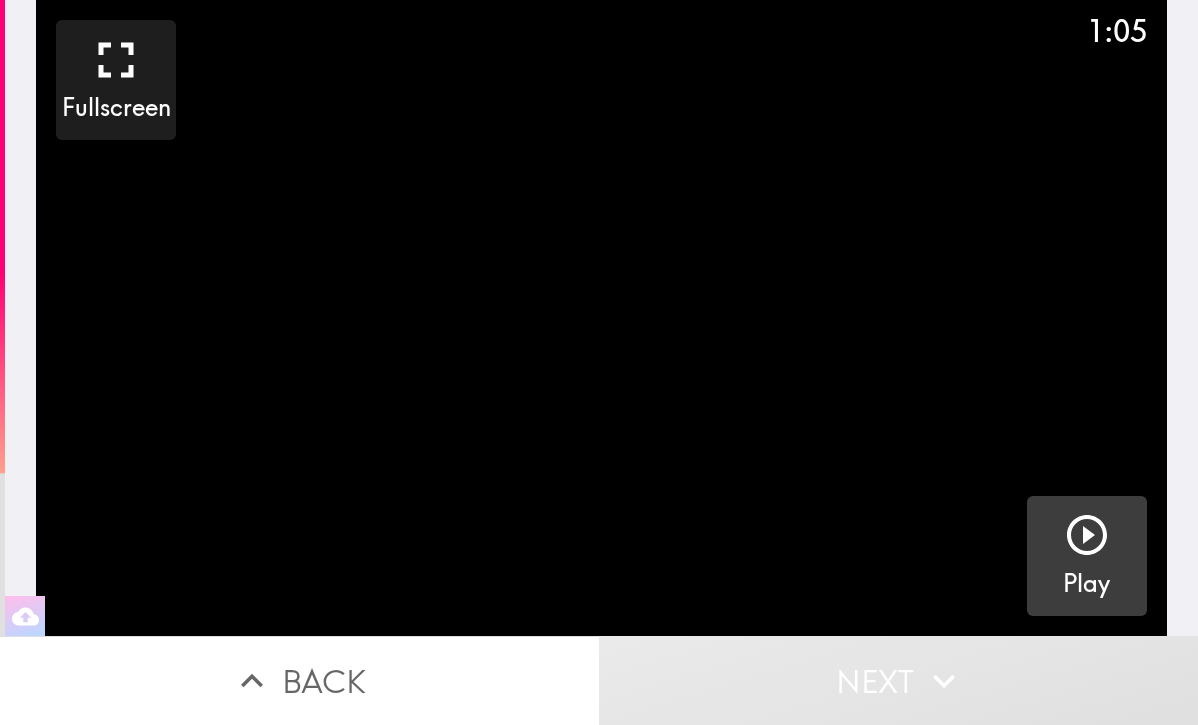 click 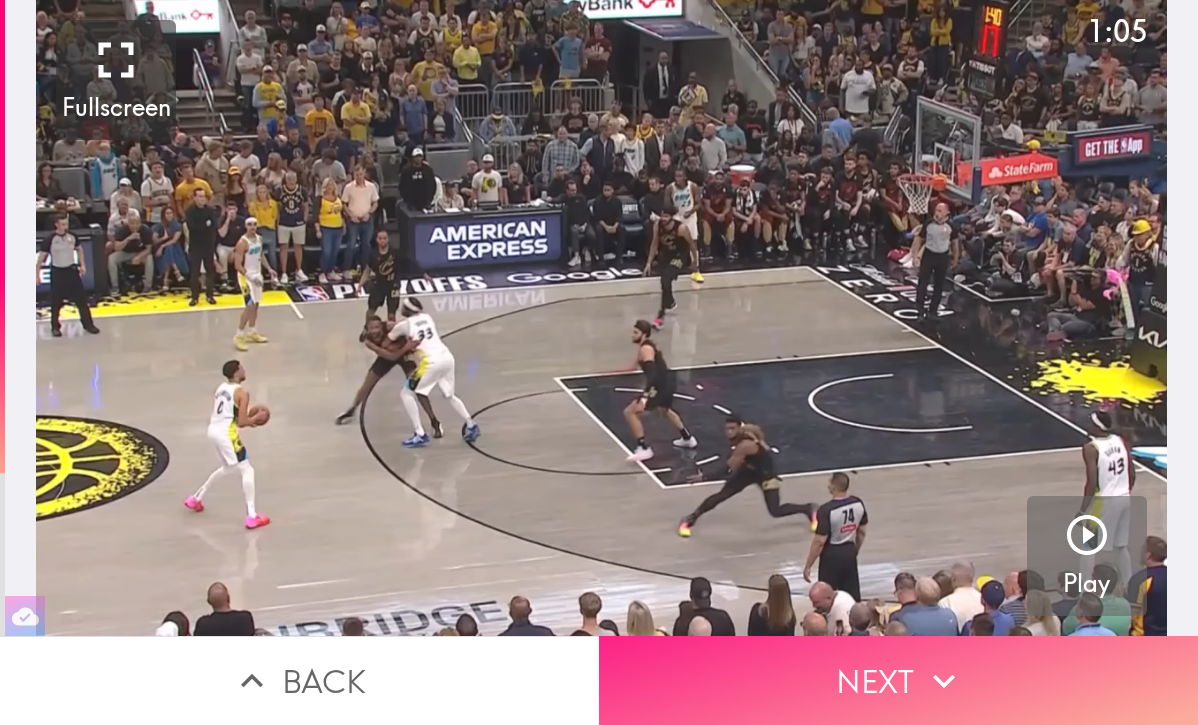 click on "Next" at bounding box center [898, 680] 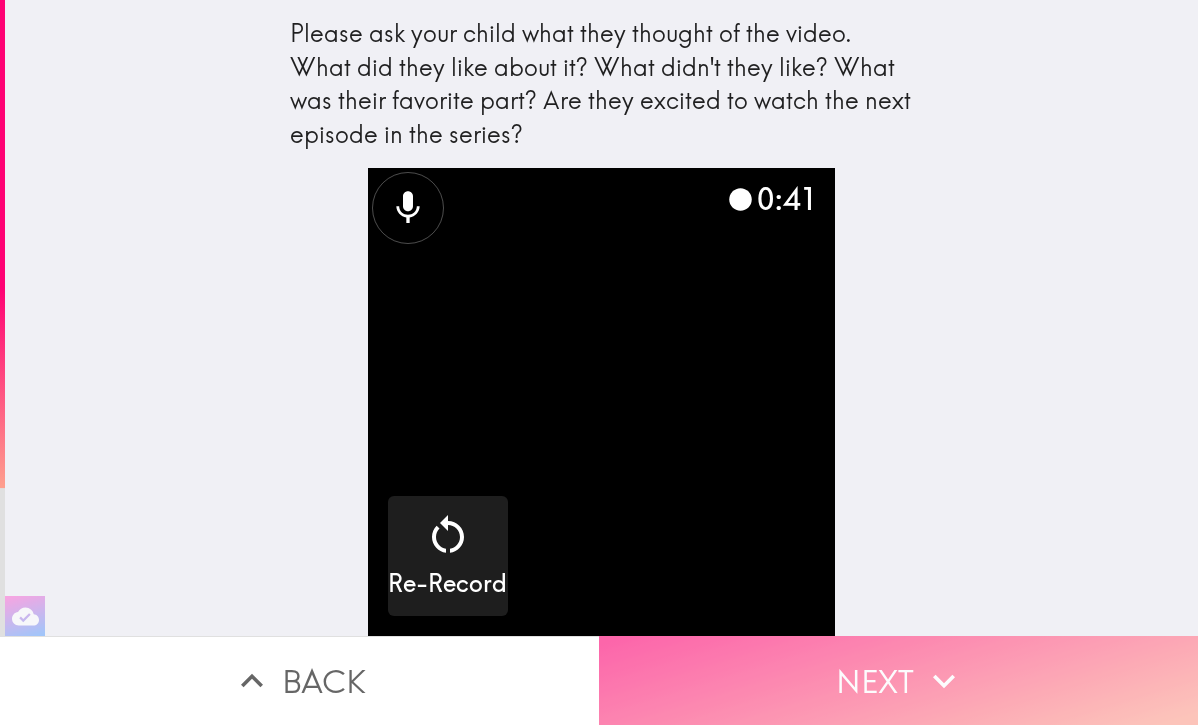 click on "Next" at bounding box center [898, 680] 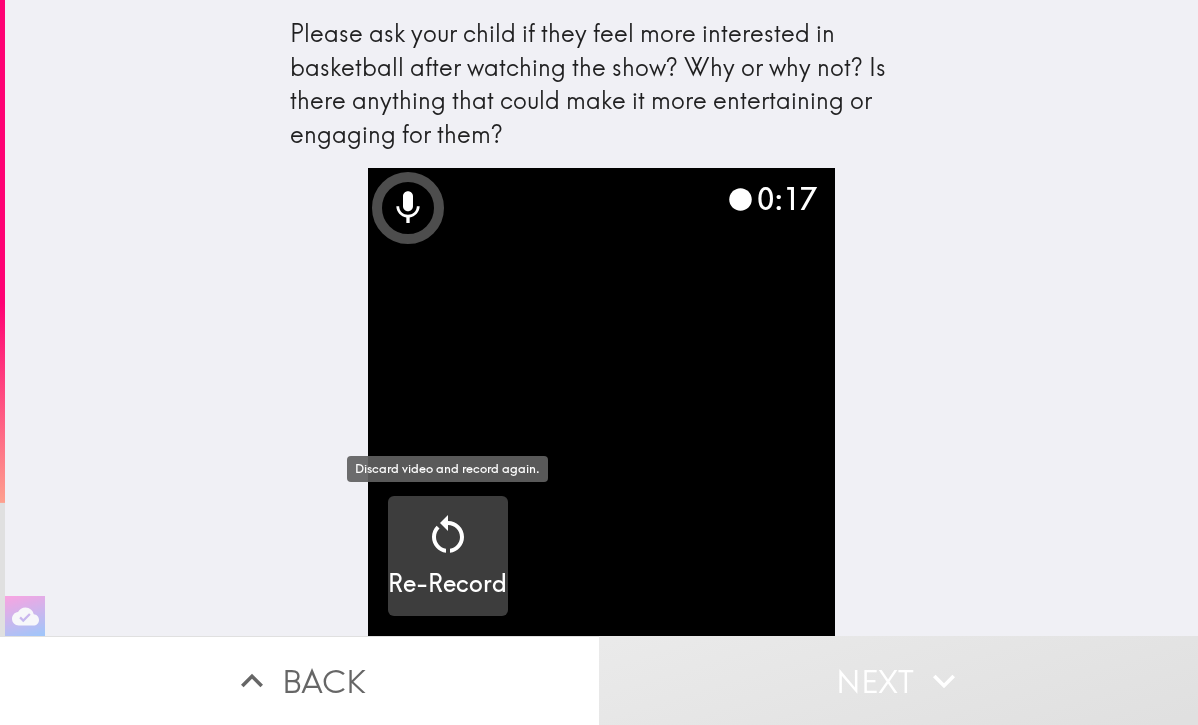 click on "Re-Record" at bounding box center [447, 556] 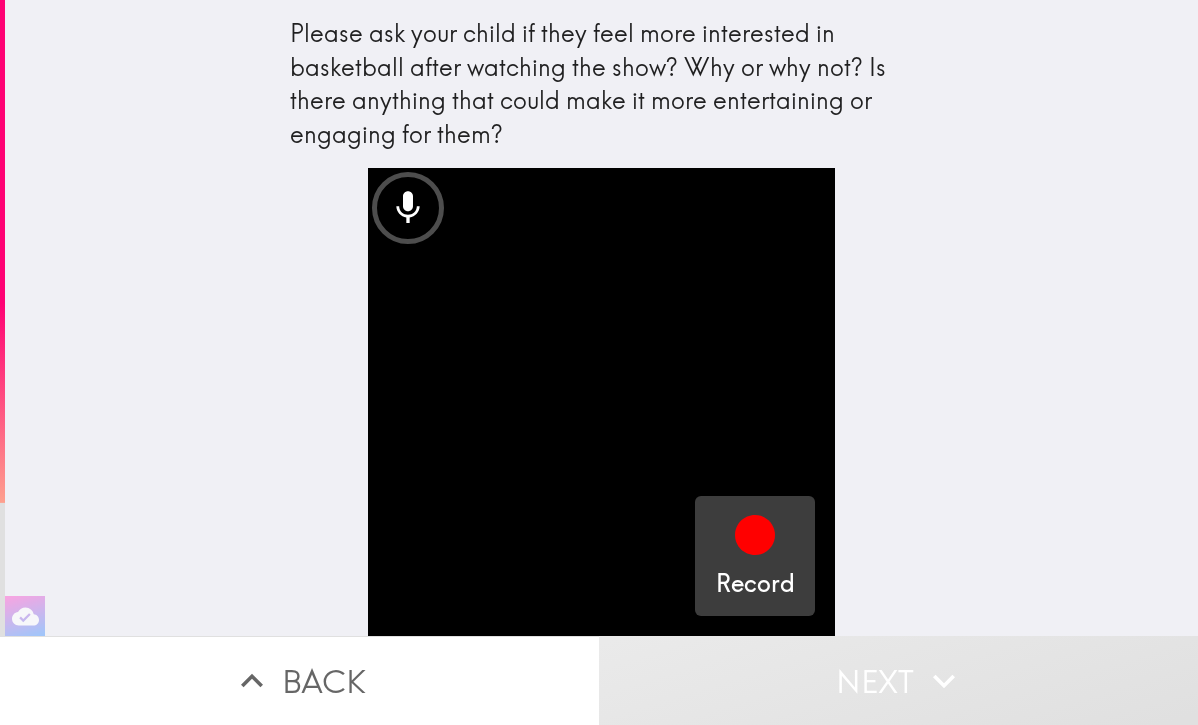 click 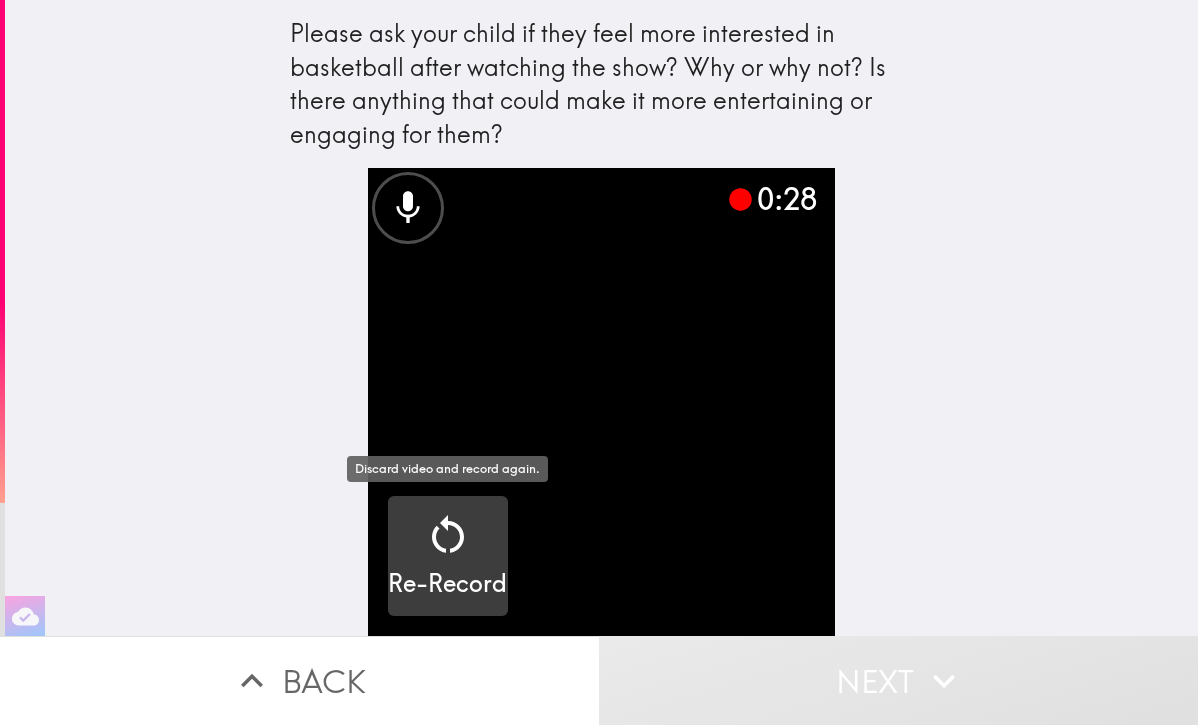 click 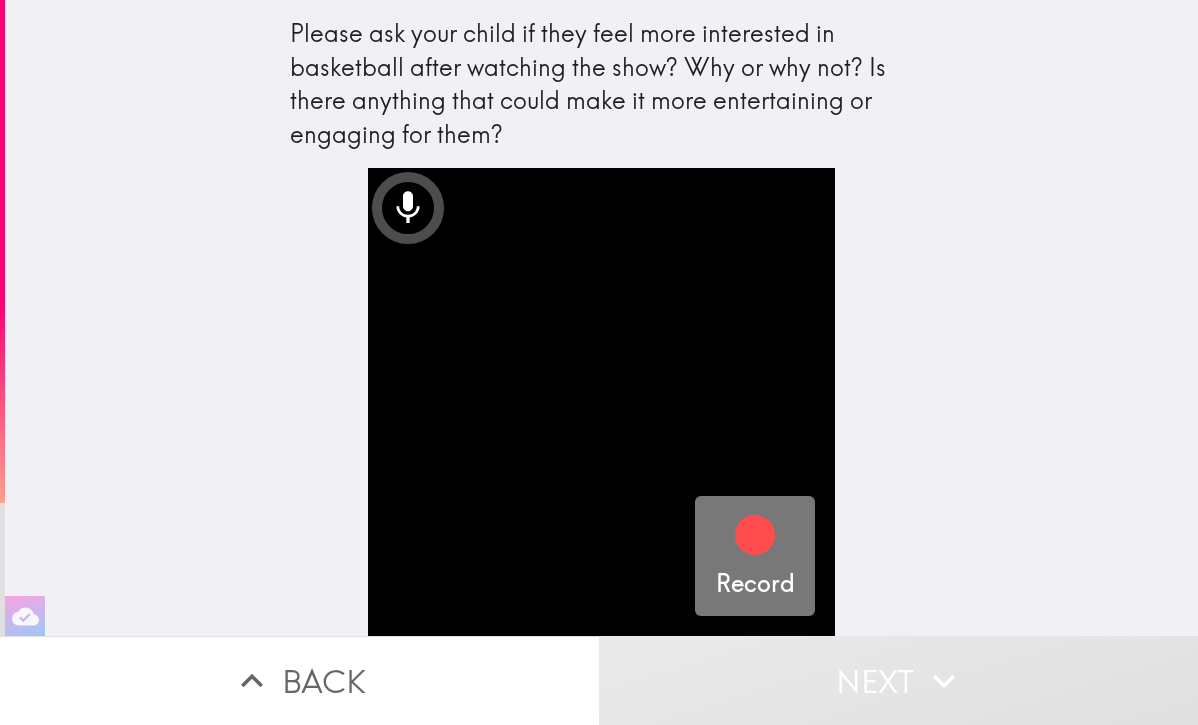 click on "Record" at bounding box center (755, 556) 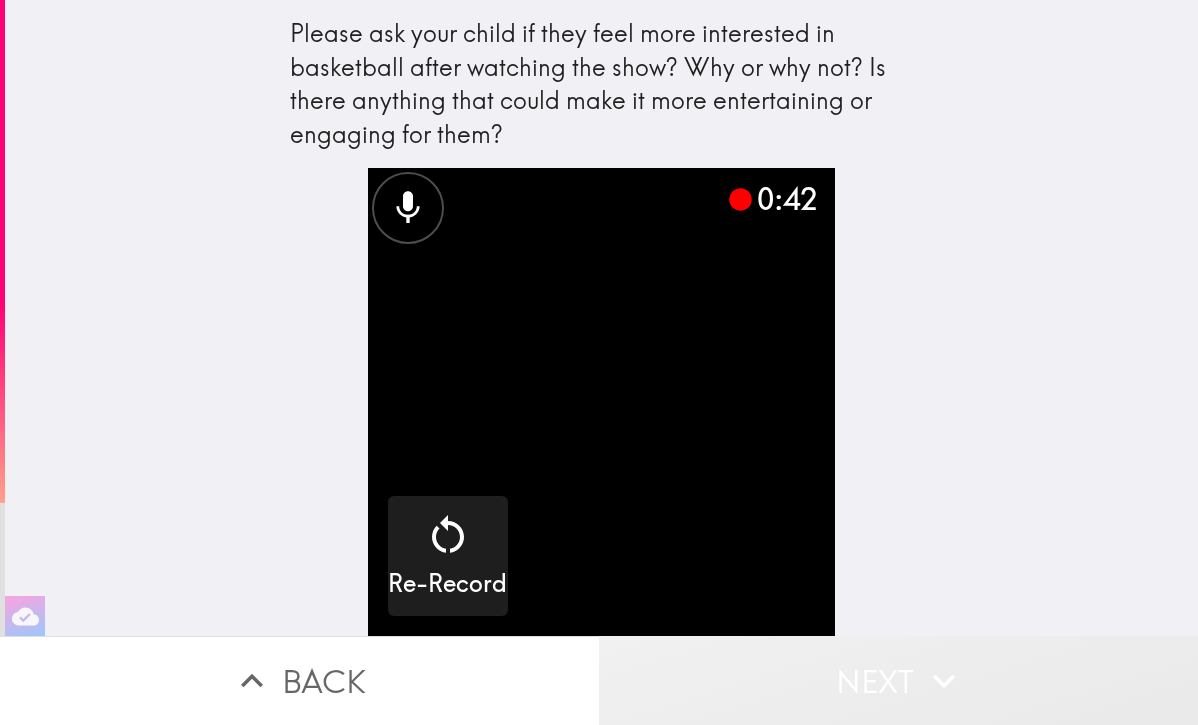 click on "Next" at bounding box center (898, 680) 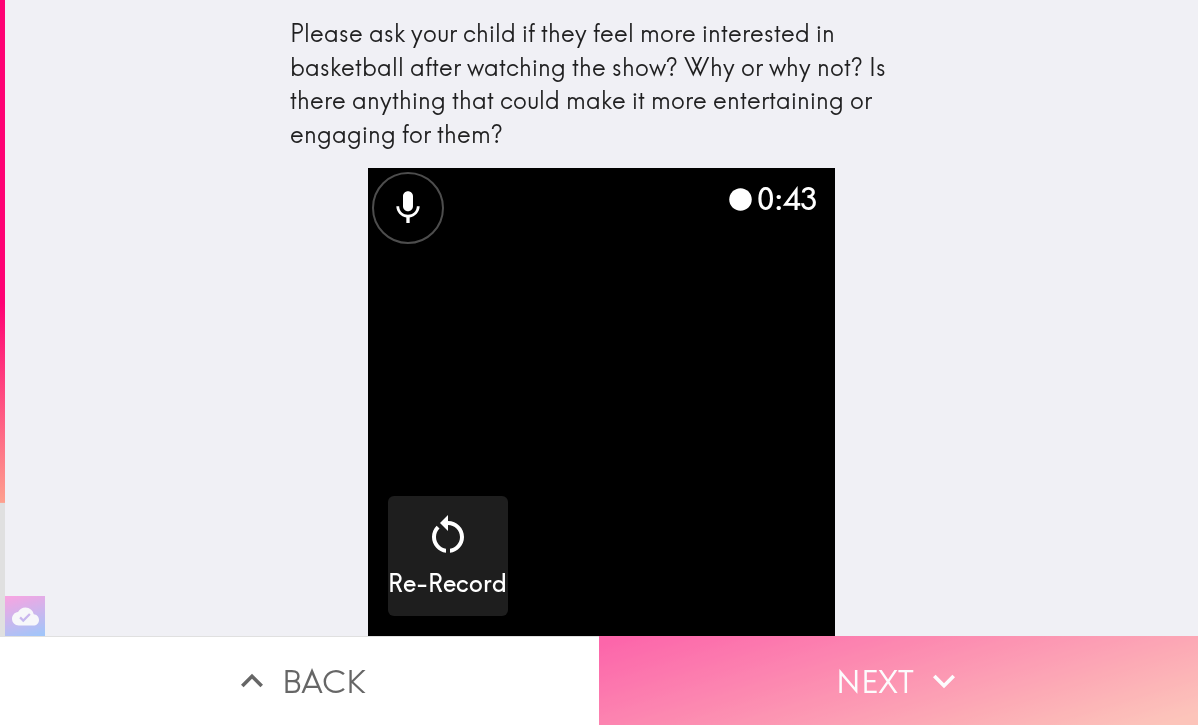 click on "Next" at bounding box center [898, 680] 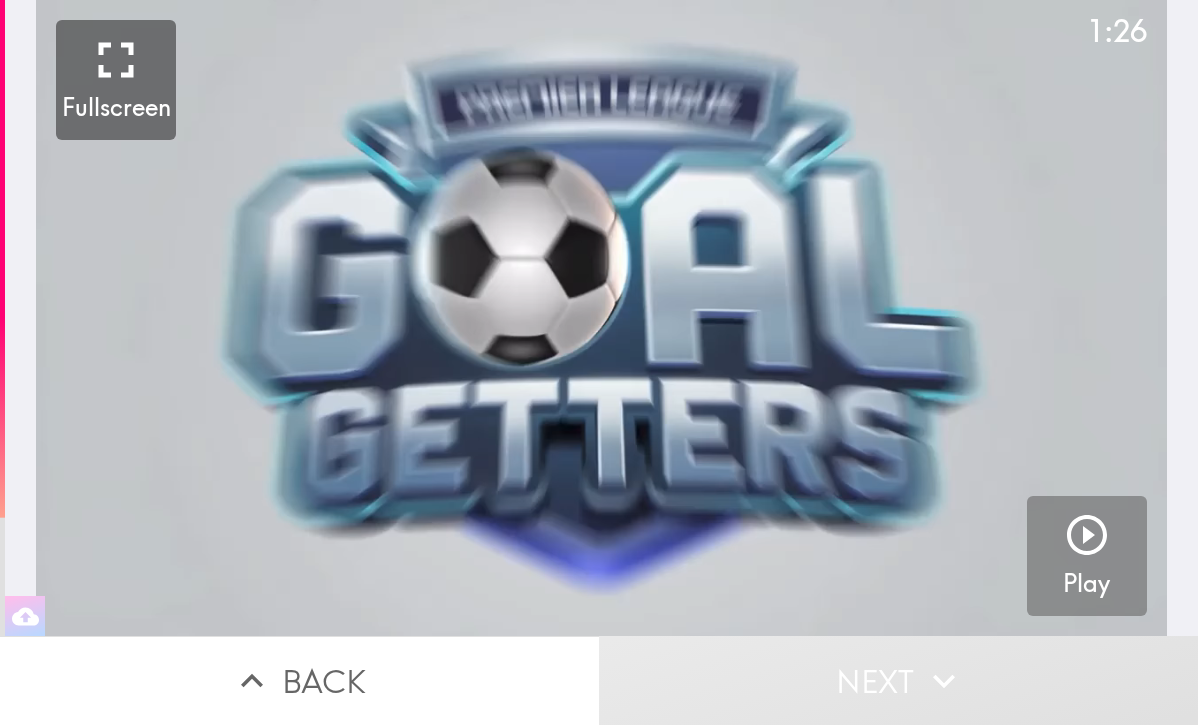 click 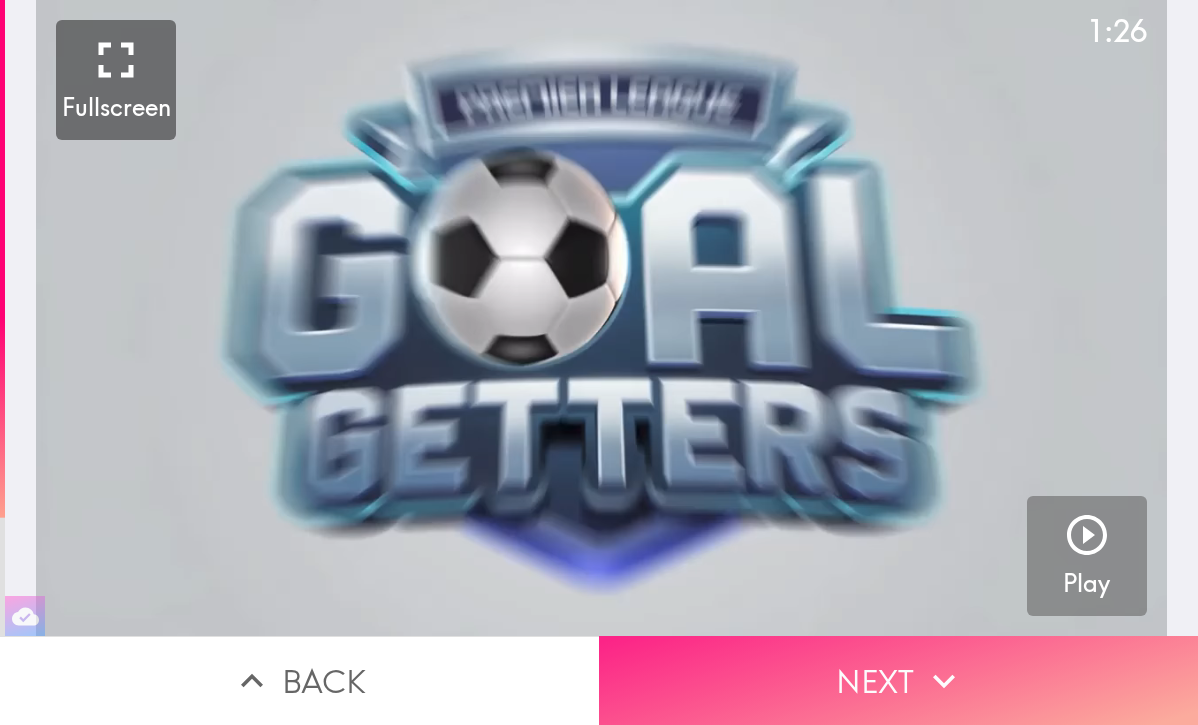 click on "Next" at bounding box center [898, 680] 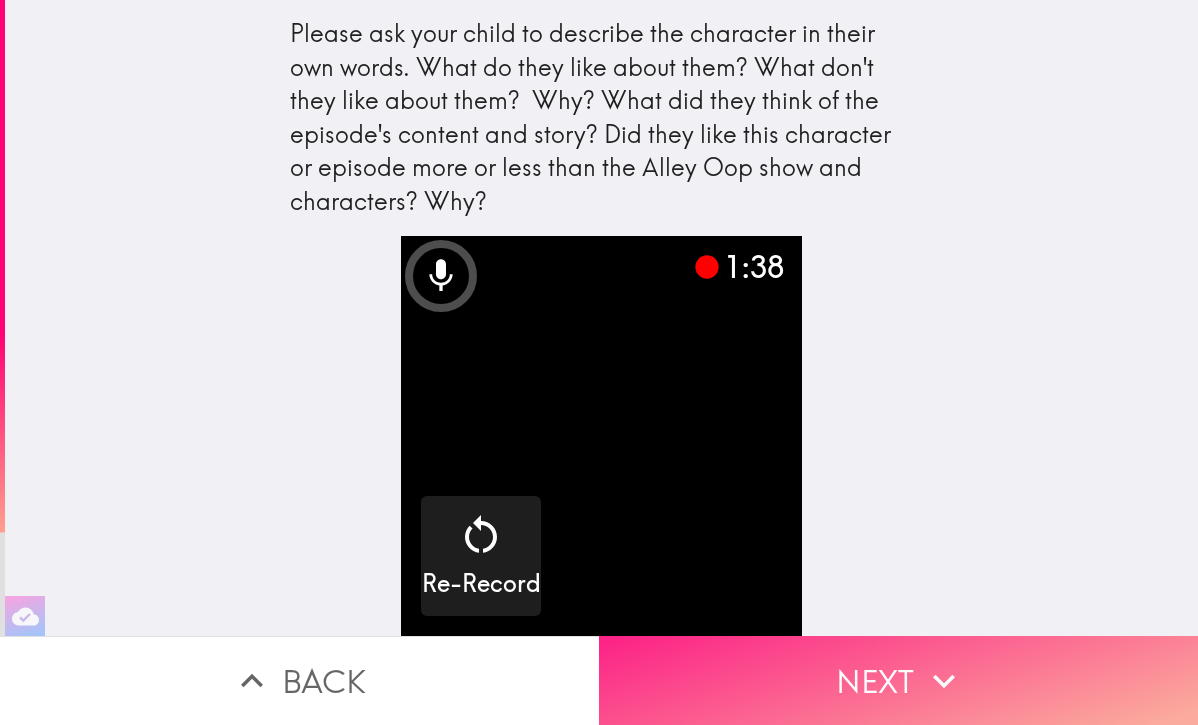 click on "Next" at bounding box center [898, 680] 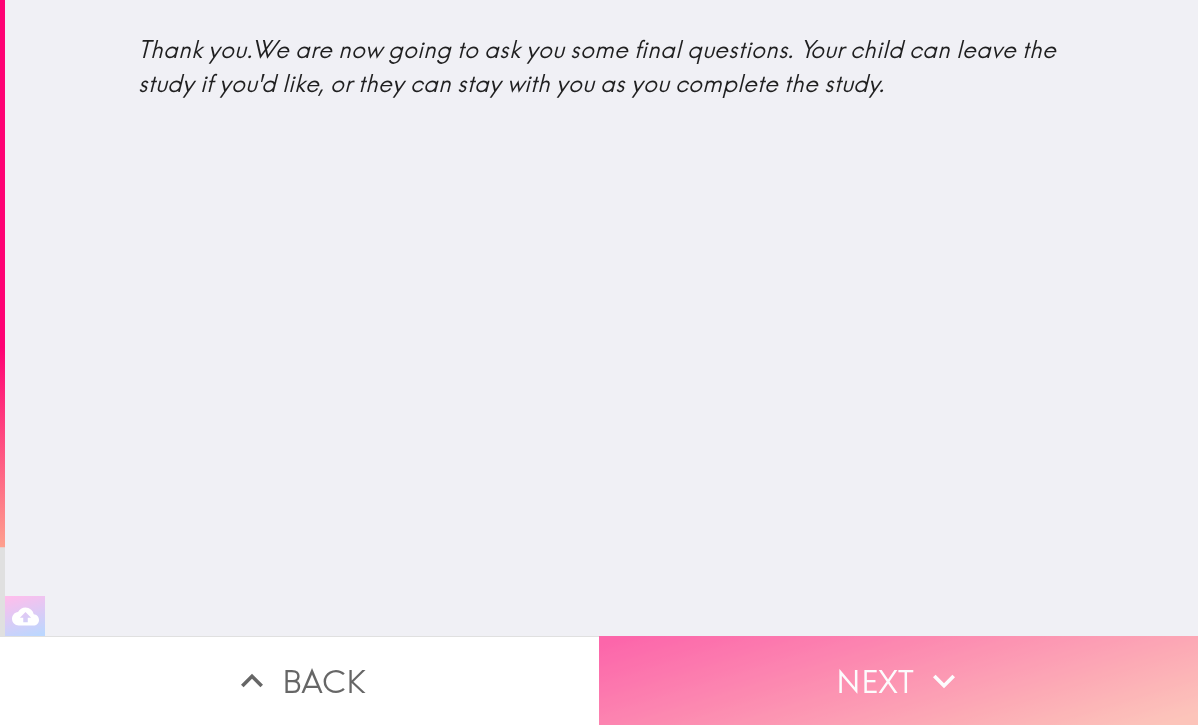 click on "Next" at bounding box center (898, 680) 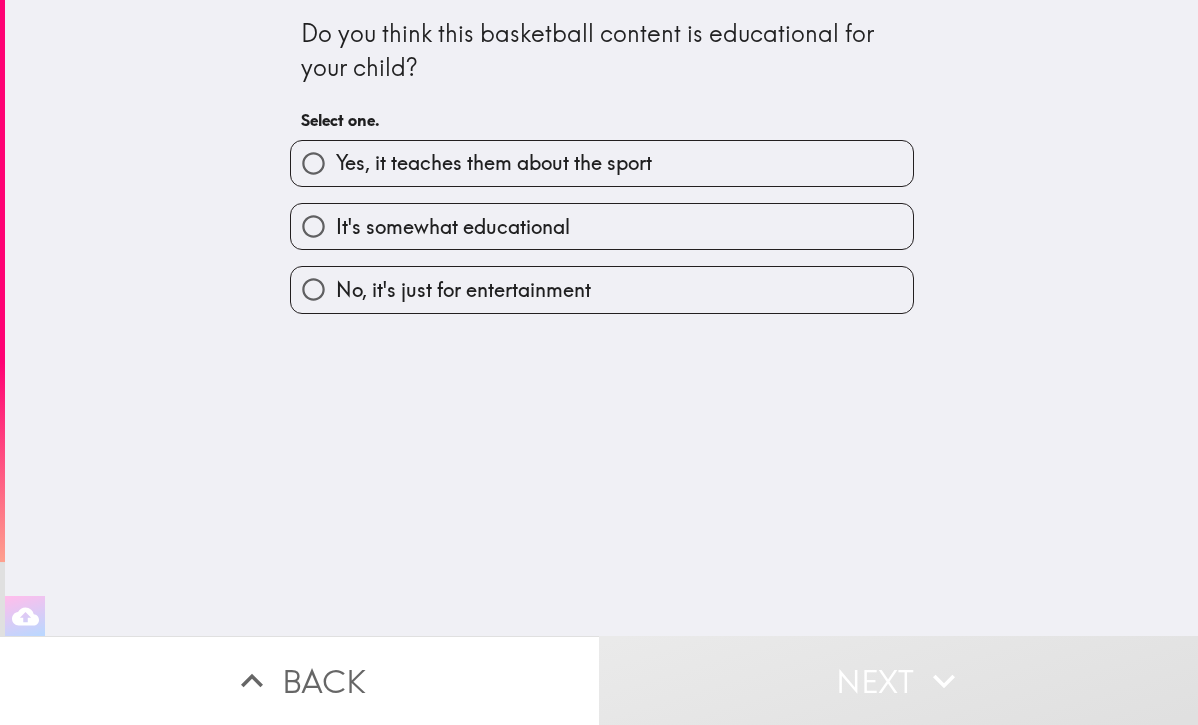 click on "It's somewhat educational" at bounding box center (602, 226) 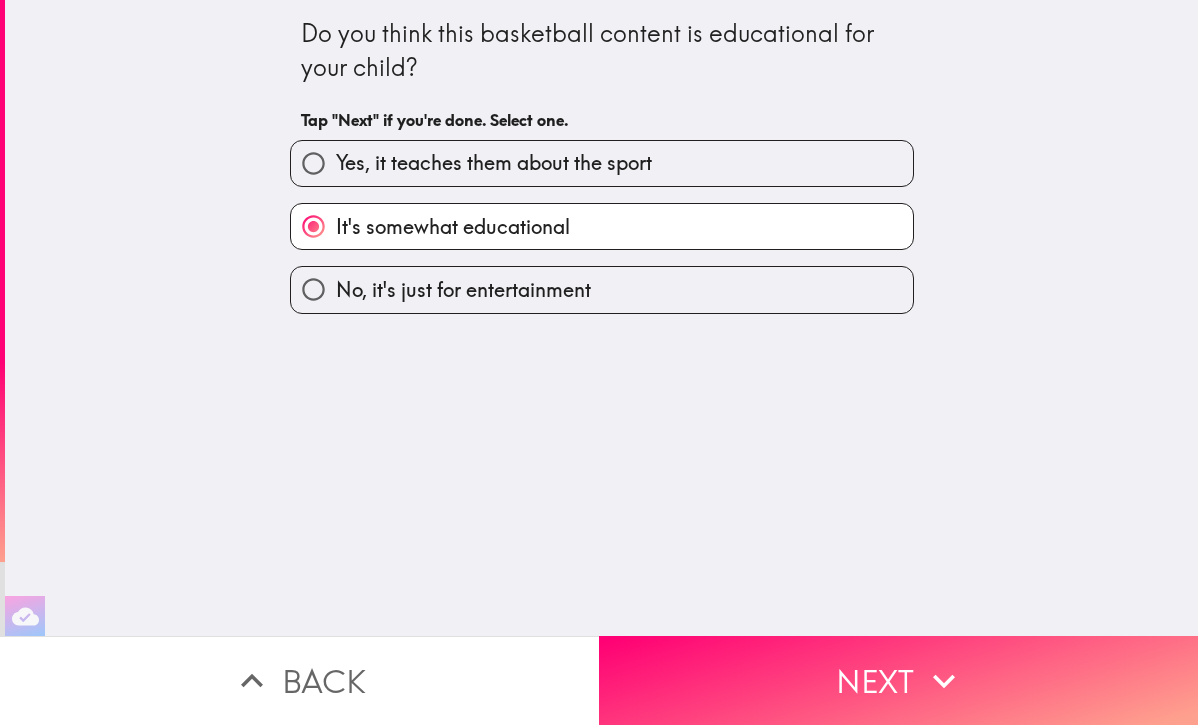 click on "No, it's just for entertainment" at bounding box center [602, 289] 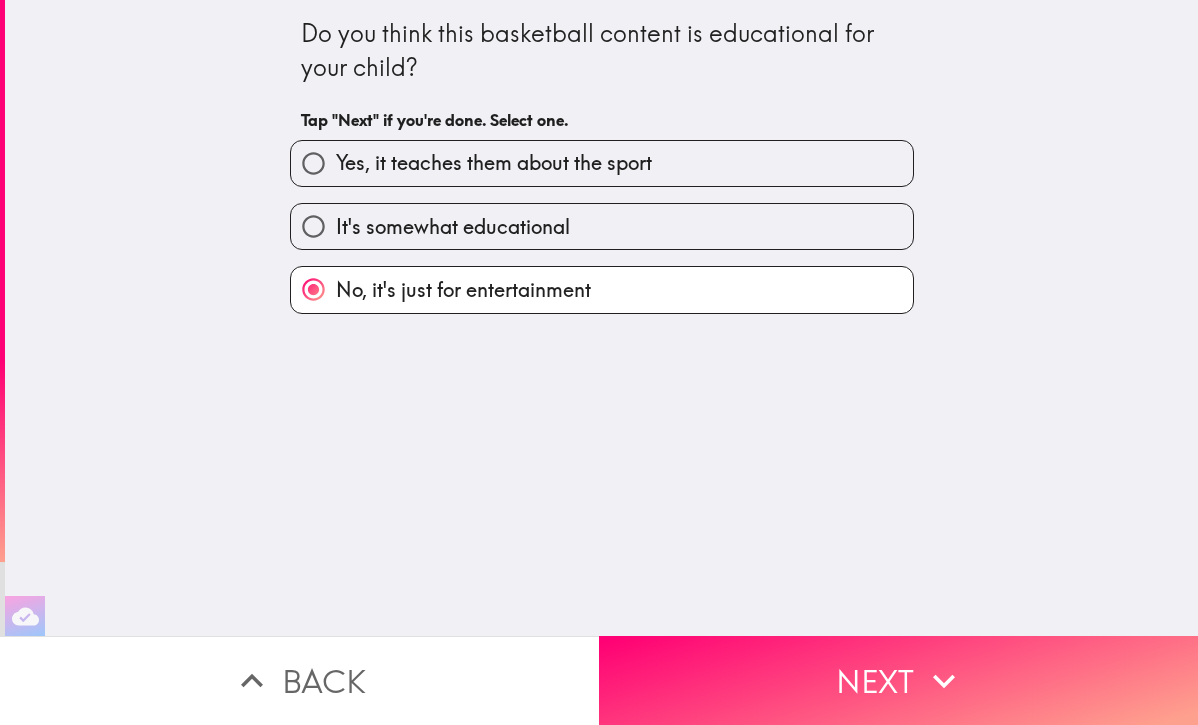 click on "It's somewhat educational" at bounding box center [602, 226] 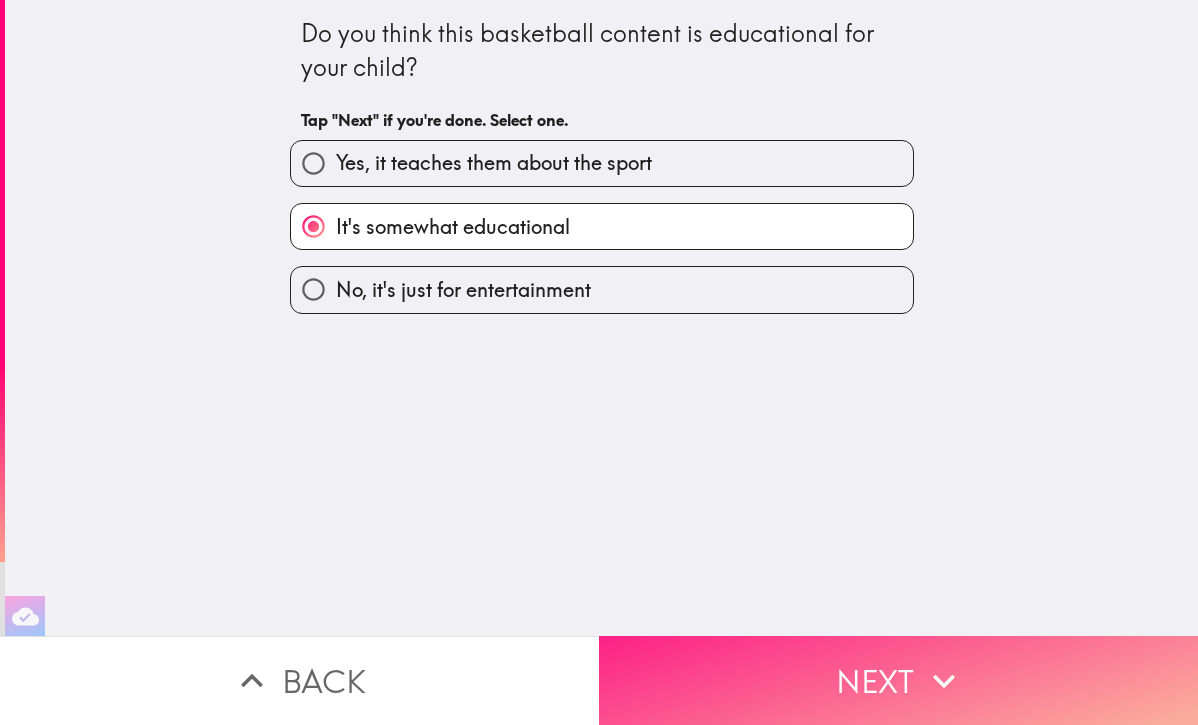 click on "Next" at bounding box center (898, 680) 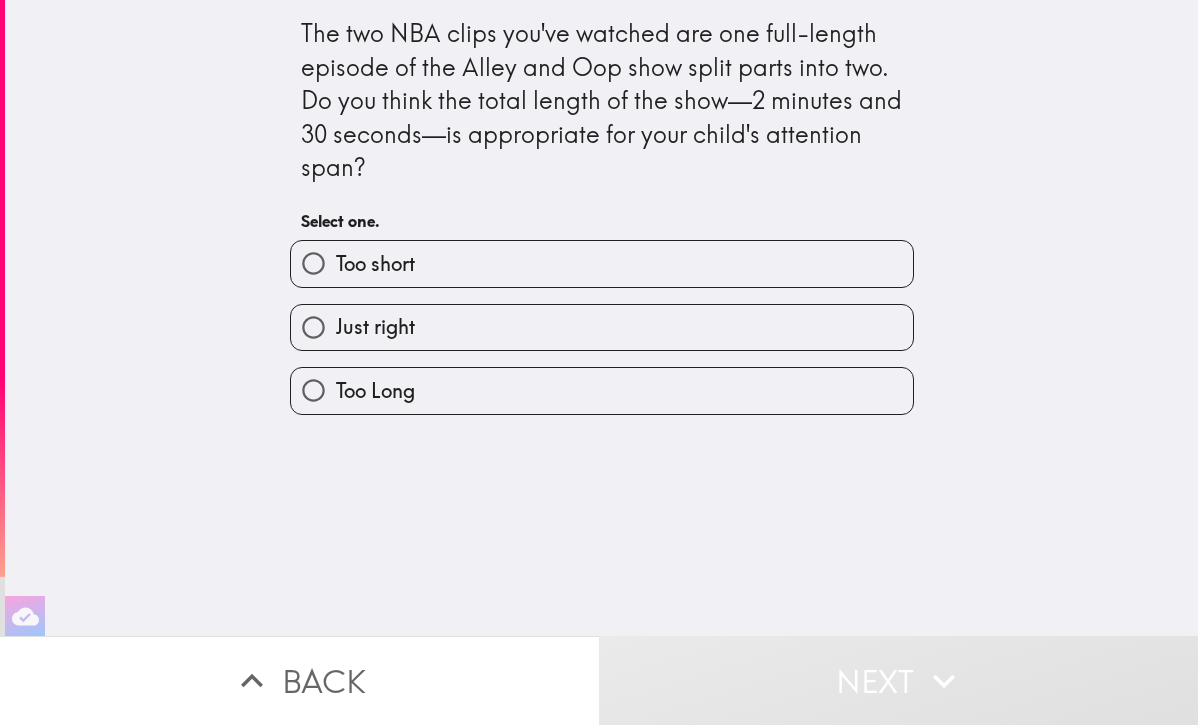 click on "Just right" at bounding box center [602, 327] 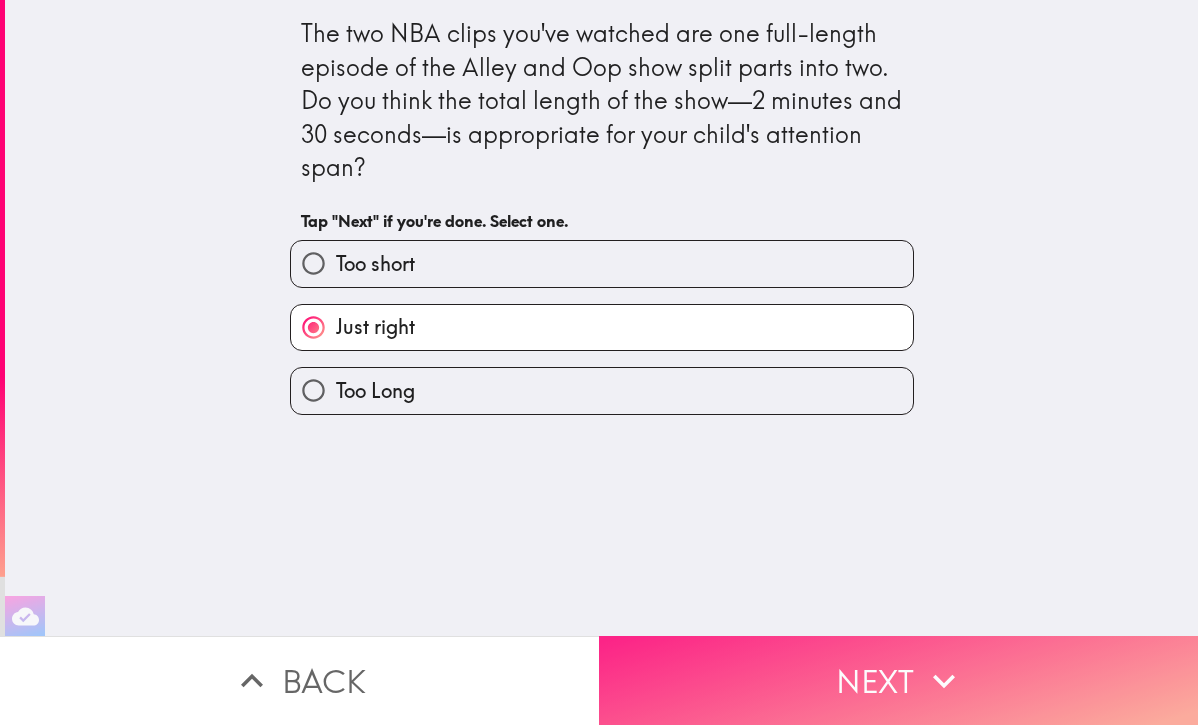 click on "Next" at bounding box center (898, 680) 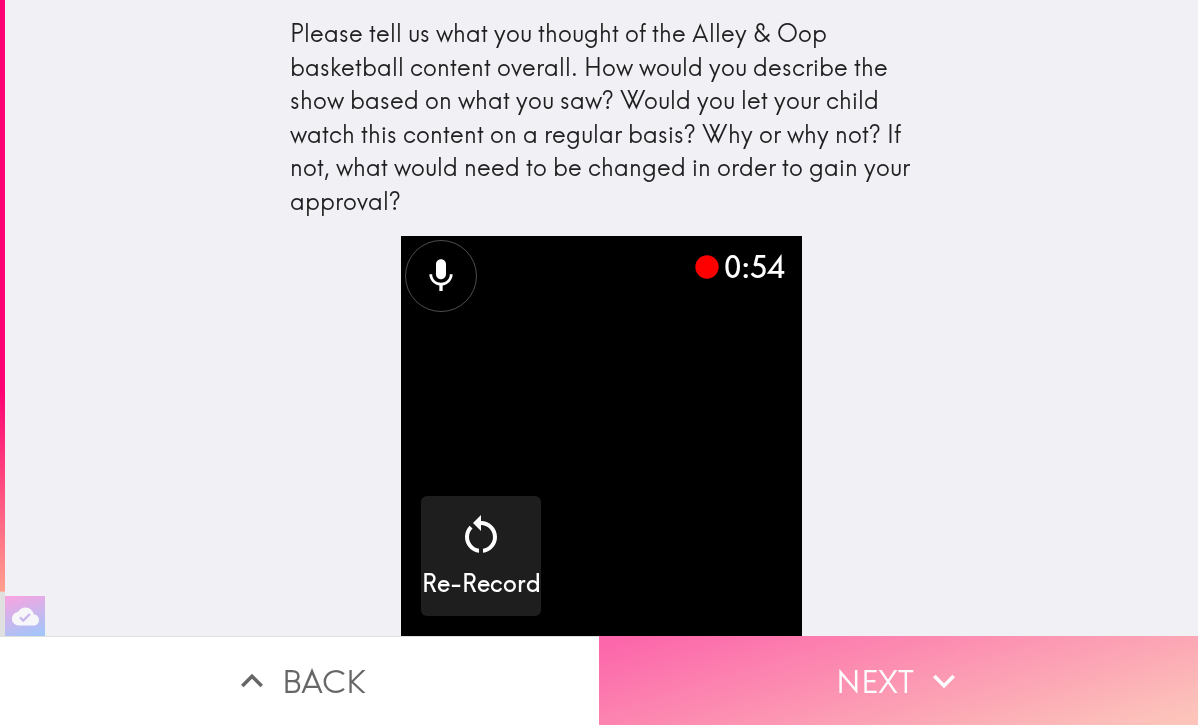 click on "Next" at bounding box center [898, 680] 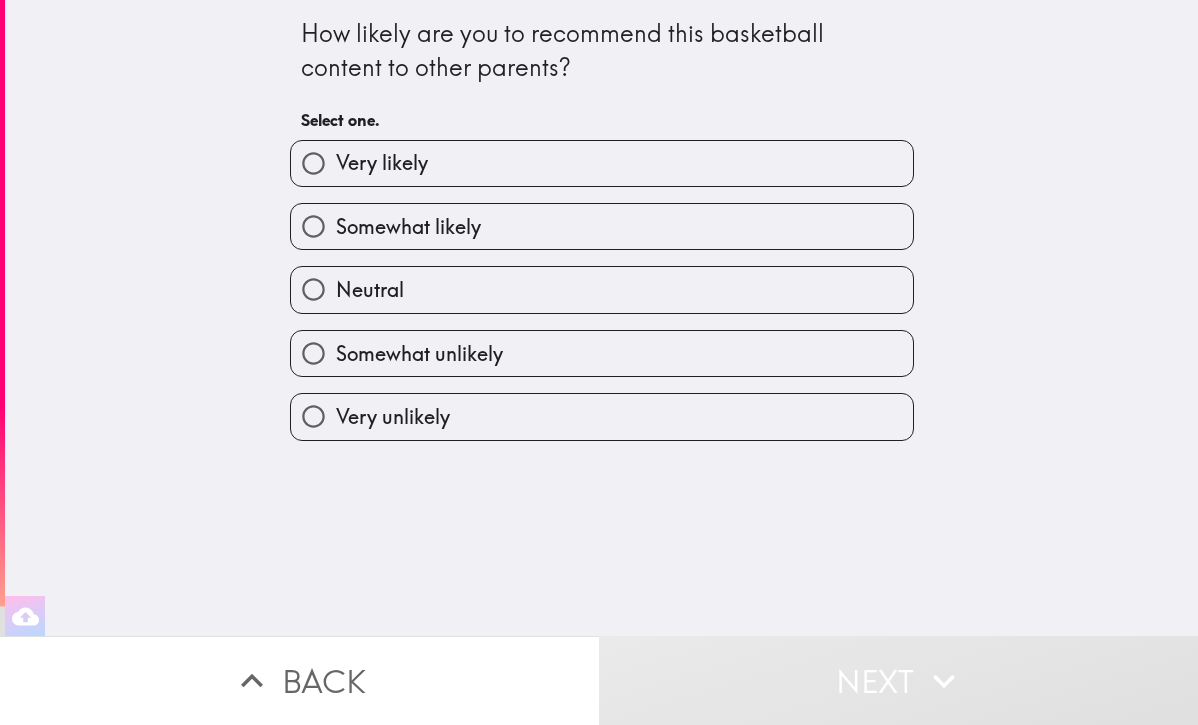 click on "Neutral" at bounding box center [602, 289] 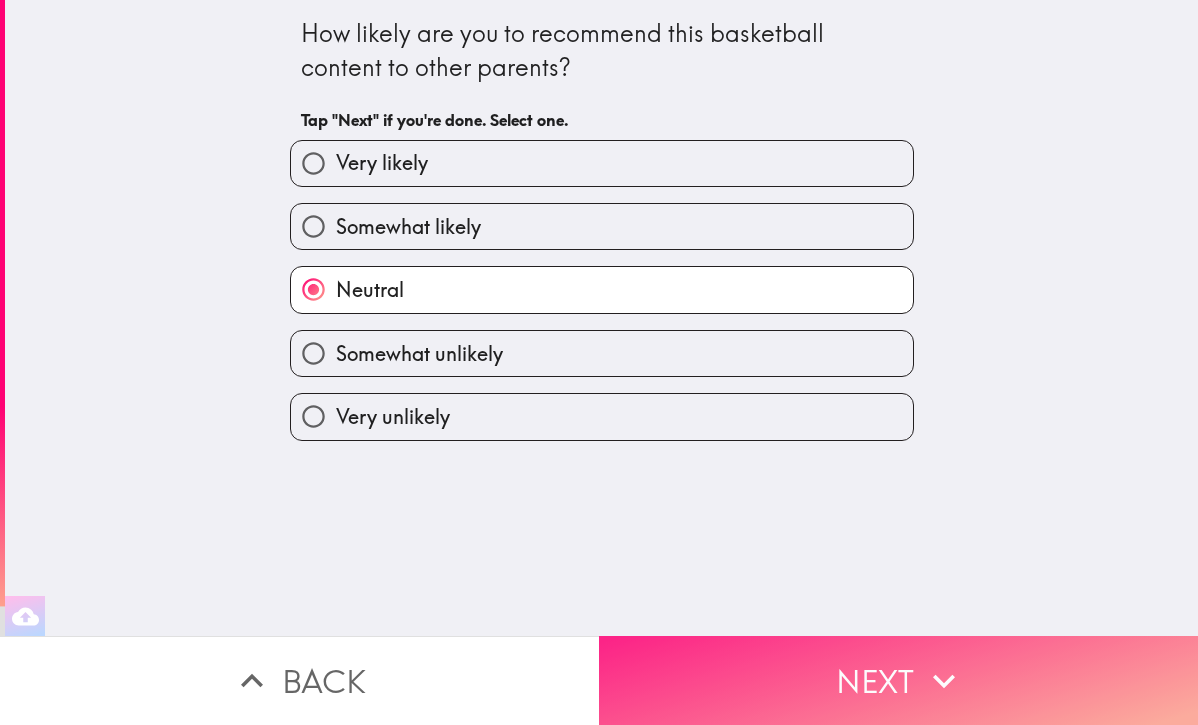 click on "Next" at bounding box center (898, 680) 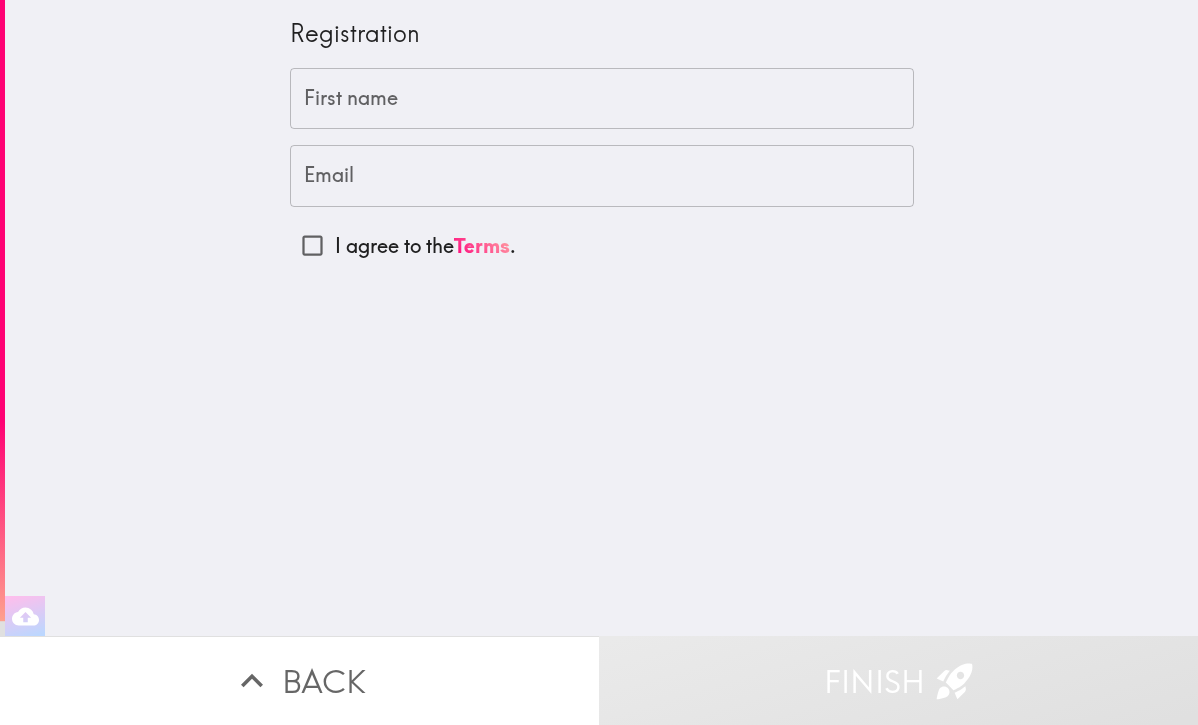 click on "First name" at bounding box center [602, 99] 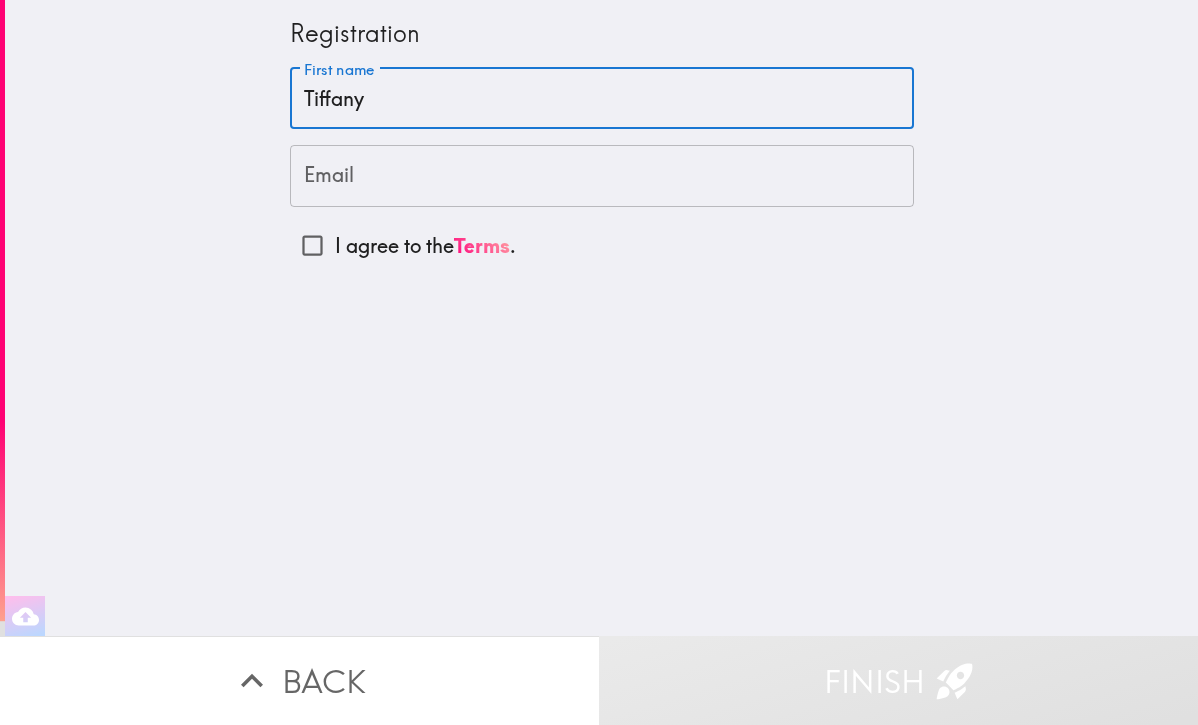 type on "Tiffany" 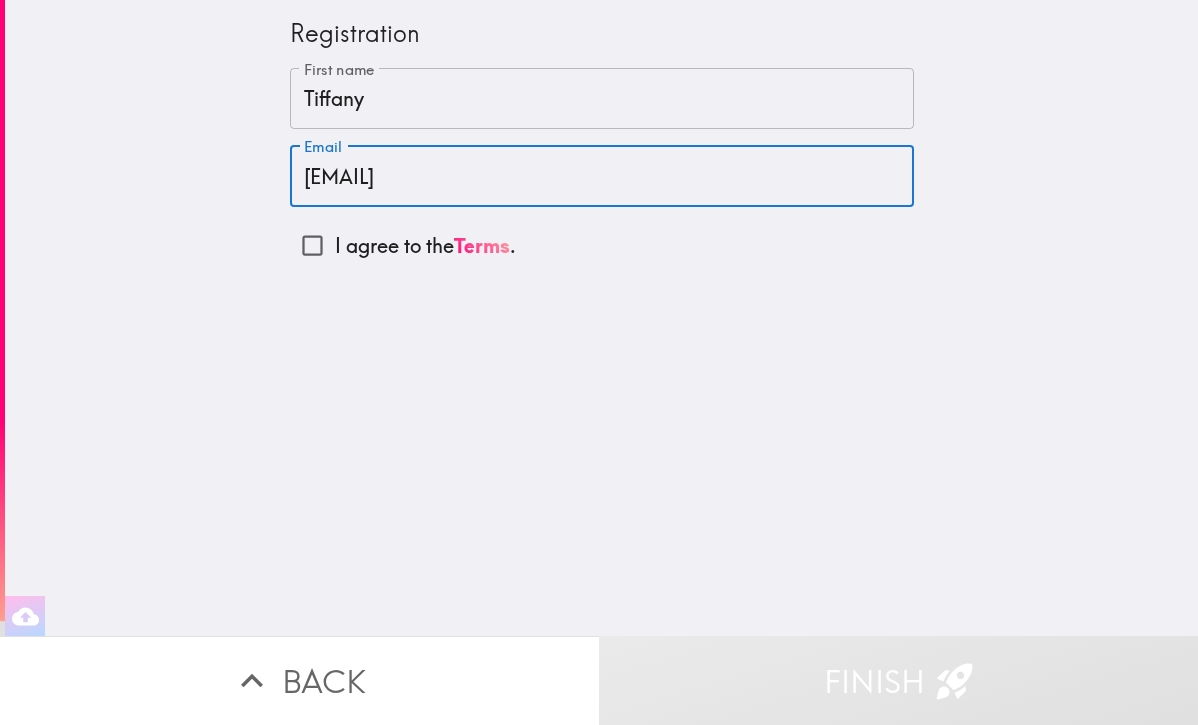 type on "[EMAIL]" 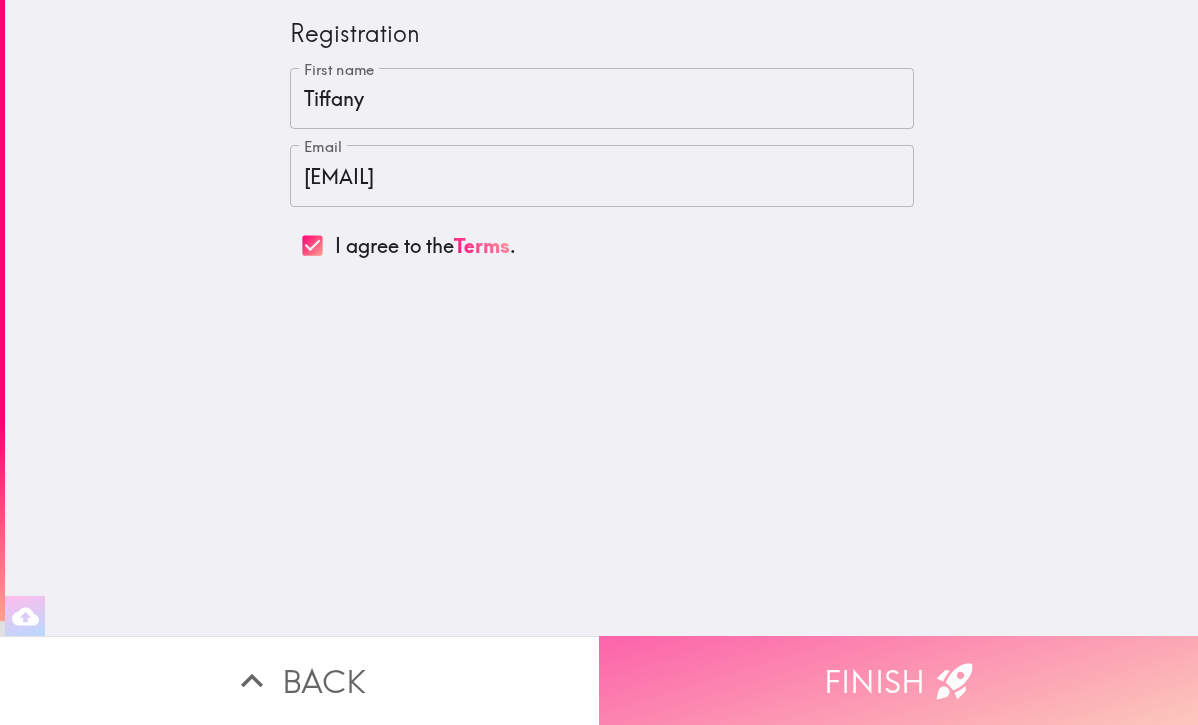 click on "Finish" at bounding box center (898, 680) 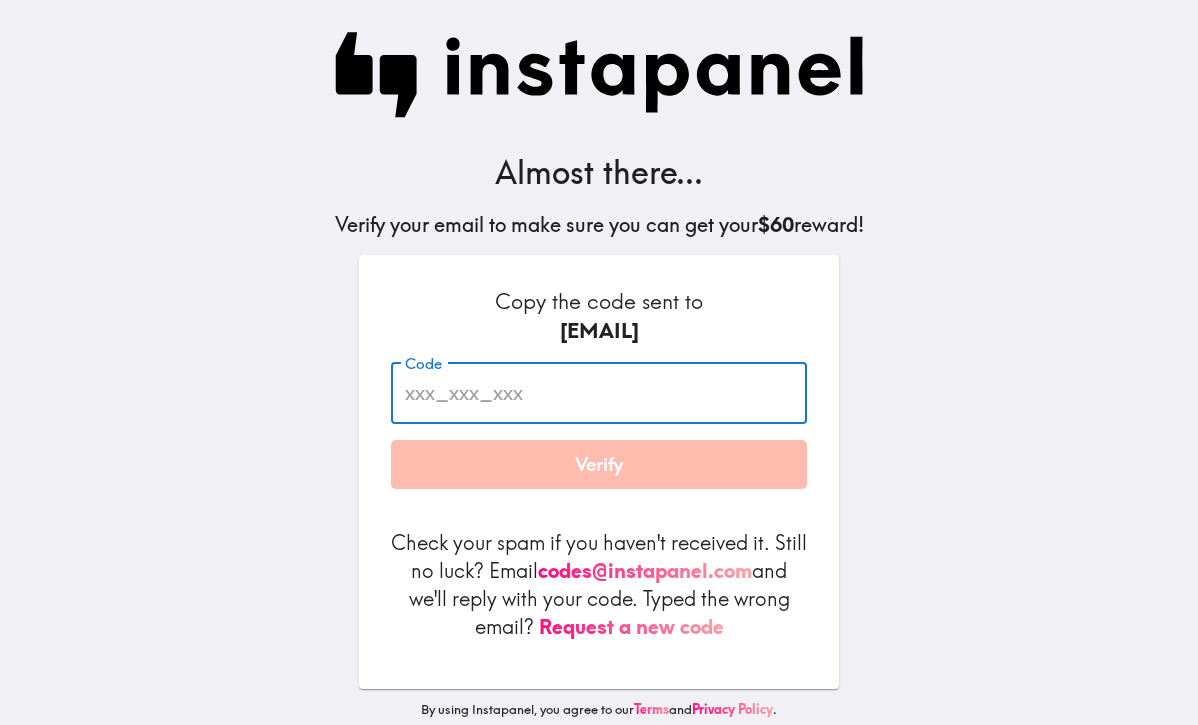 click on "Code" at bounding box center (599, 393) 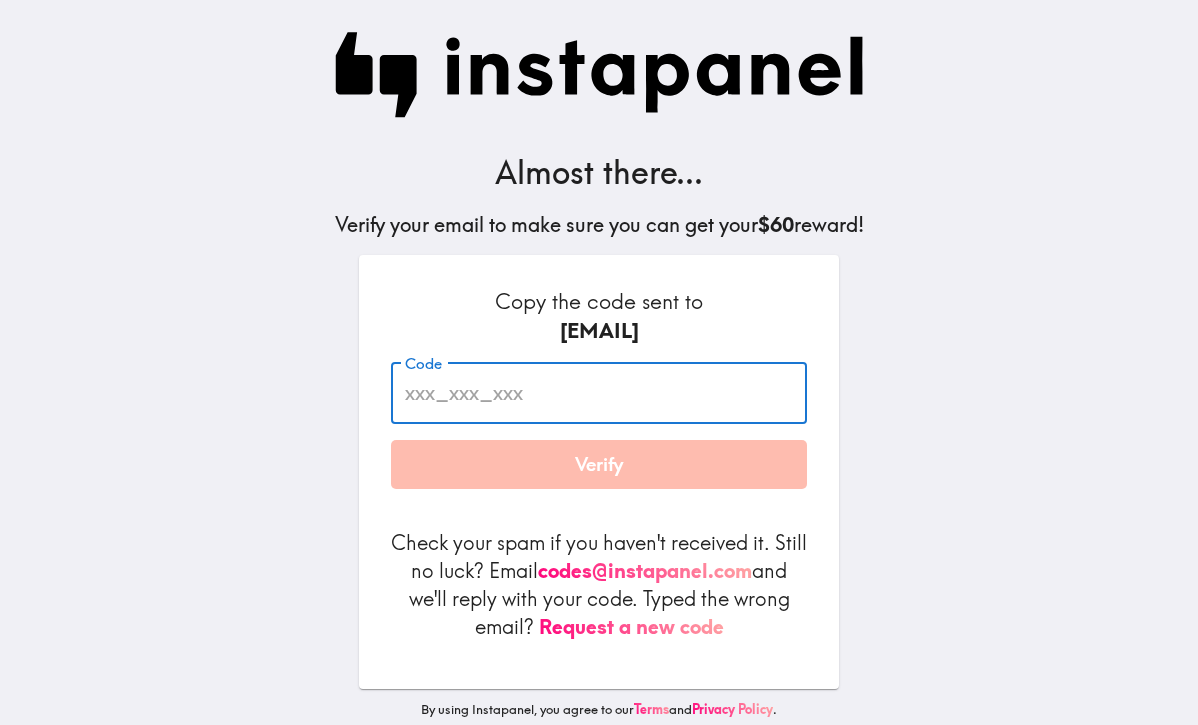 paste on "[UUID]" 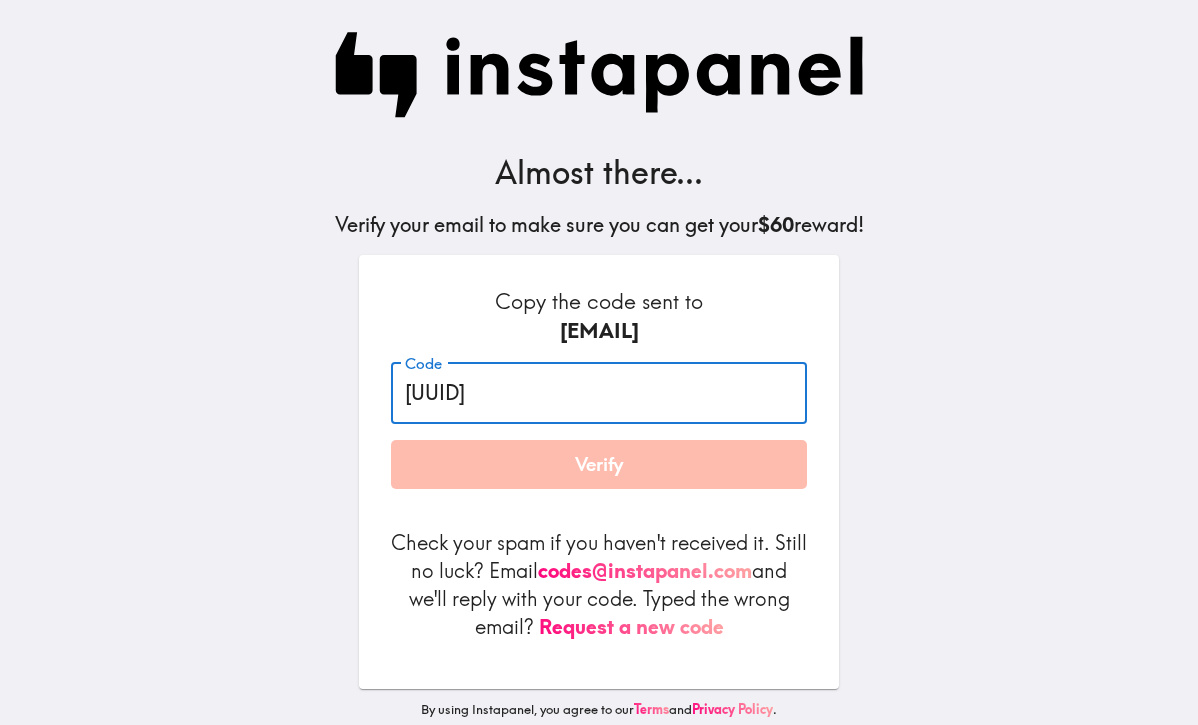 type on "[UUID]" 